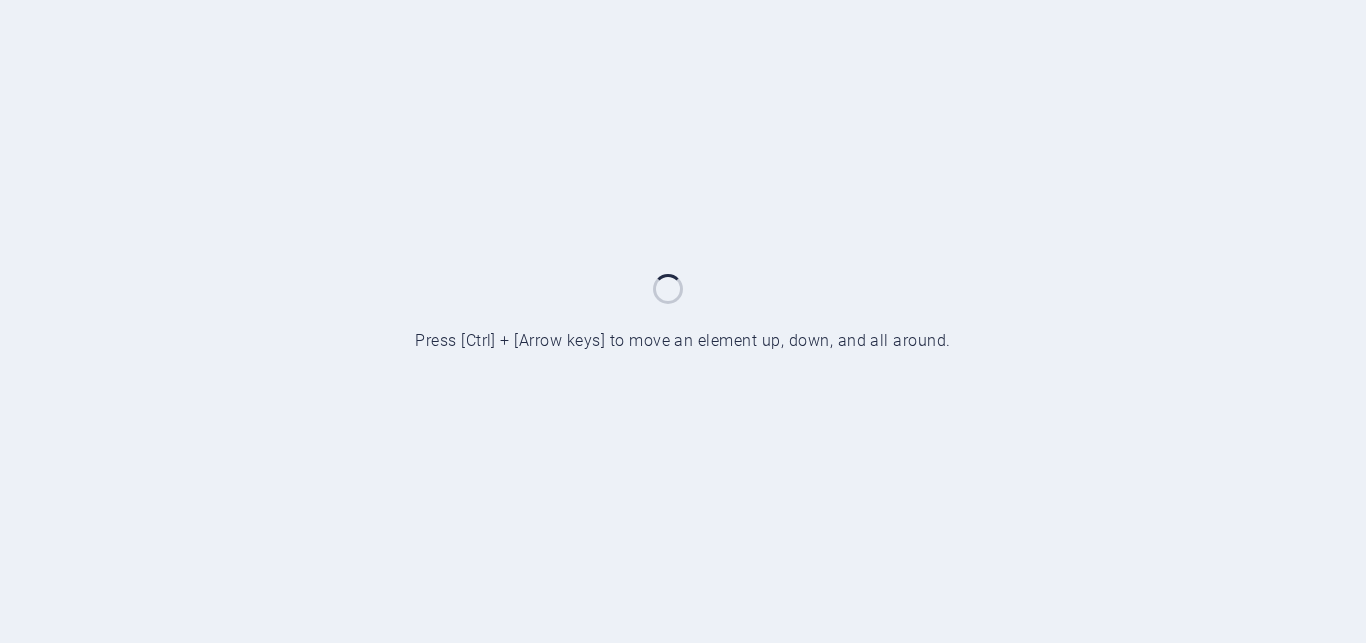 scroll, scrollTop: 0, scrollLeft: 0, axis: both 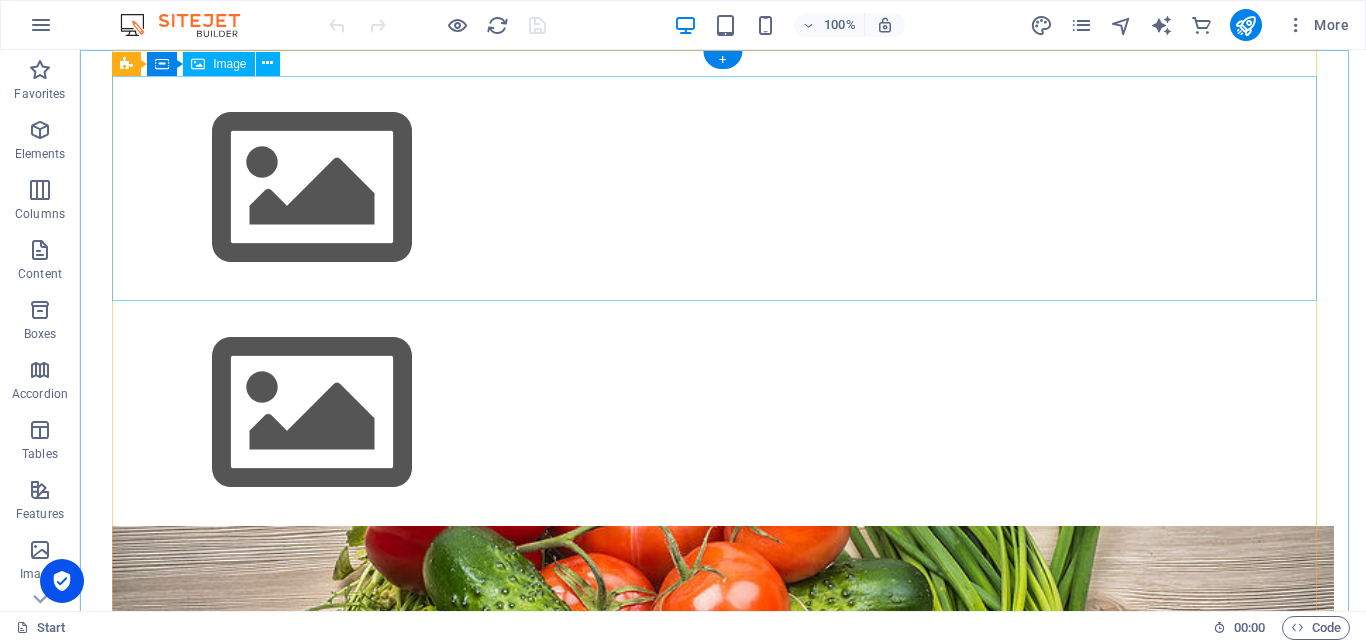 click at bounding box center [723, 188] 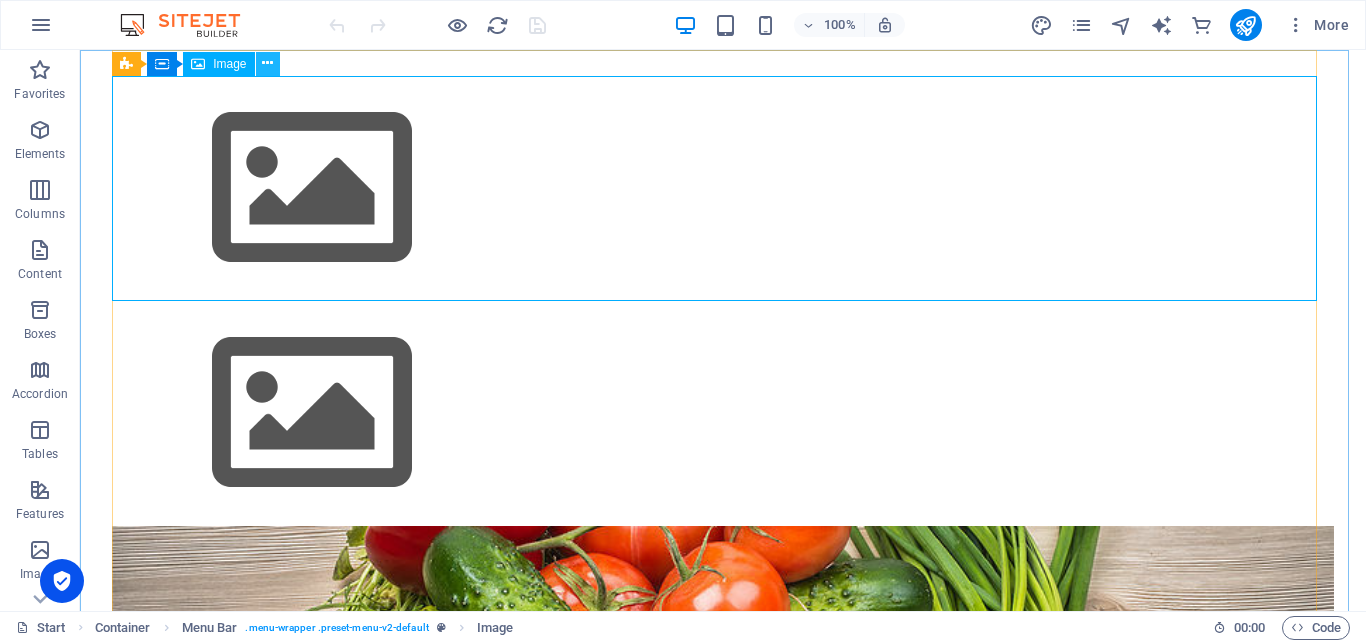 click at bounding box center [267, 63] 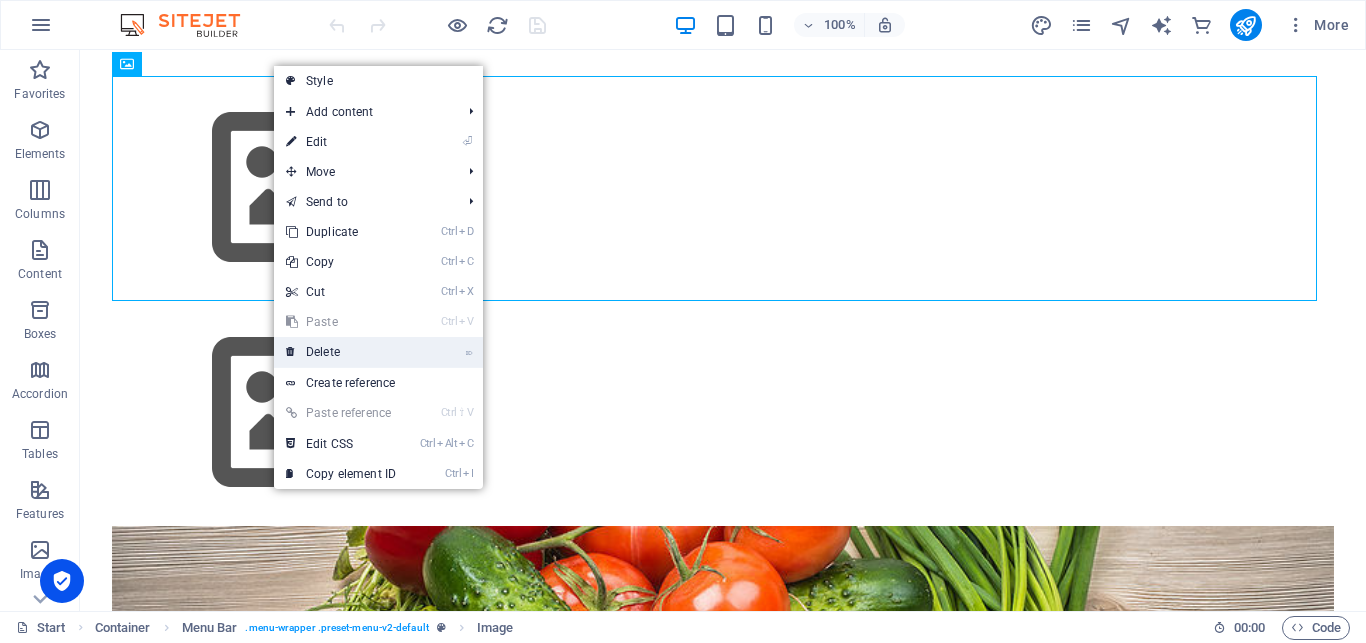 click on "⌦  Delete" at bounding box center (341, 352) 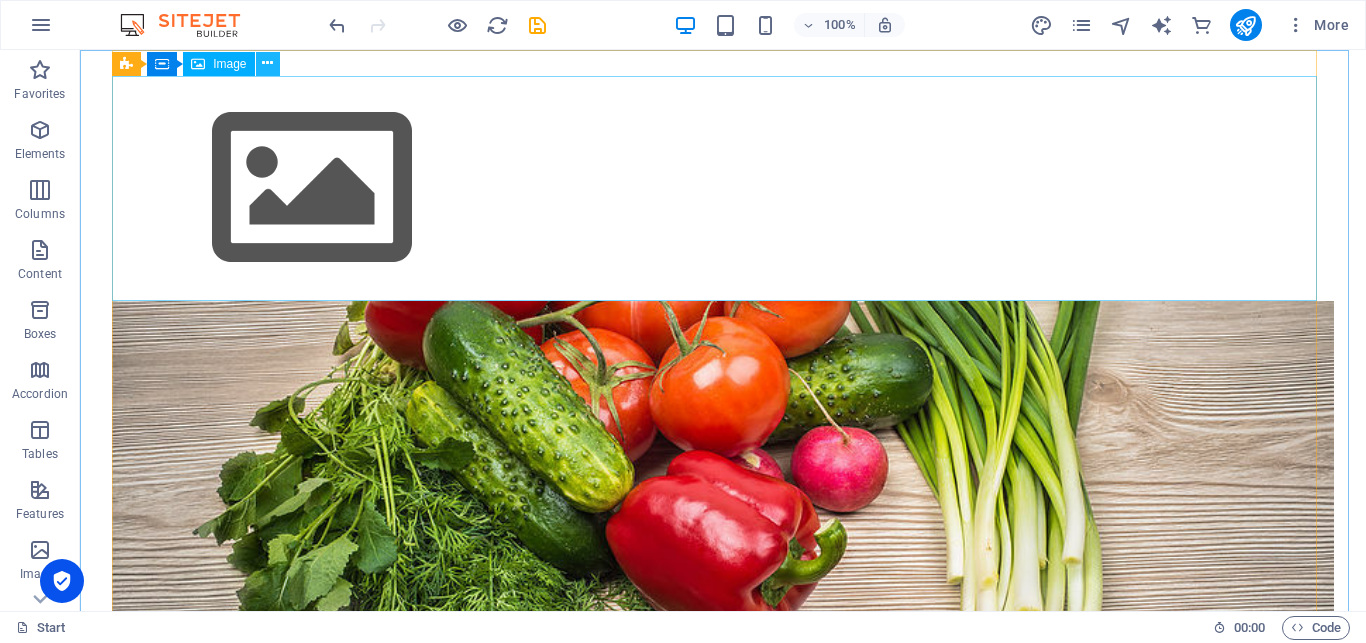 click at bounding box center [267, 63] 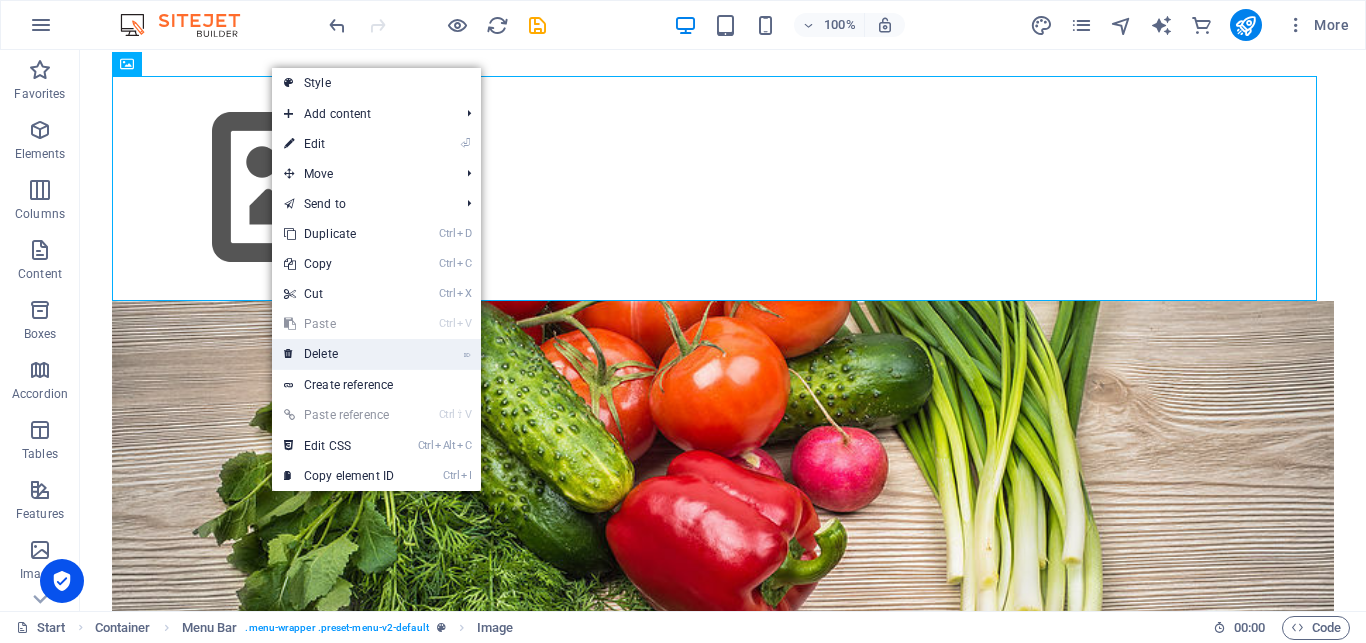 click on "⌦  Delete" at bounding box center [339, 354] 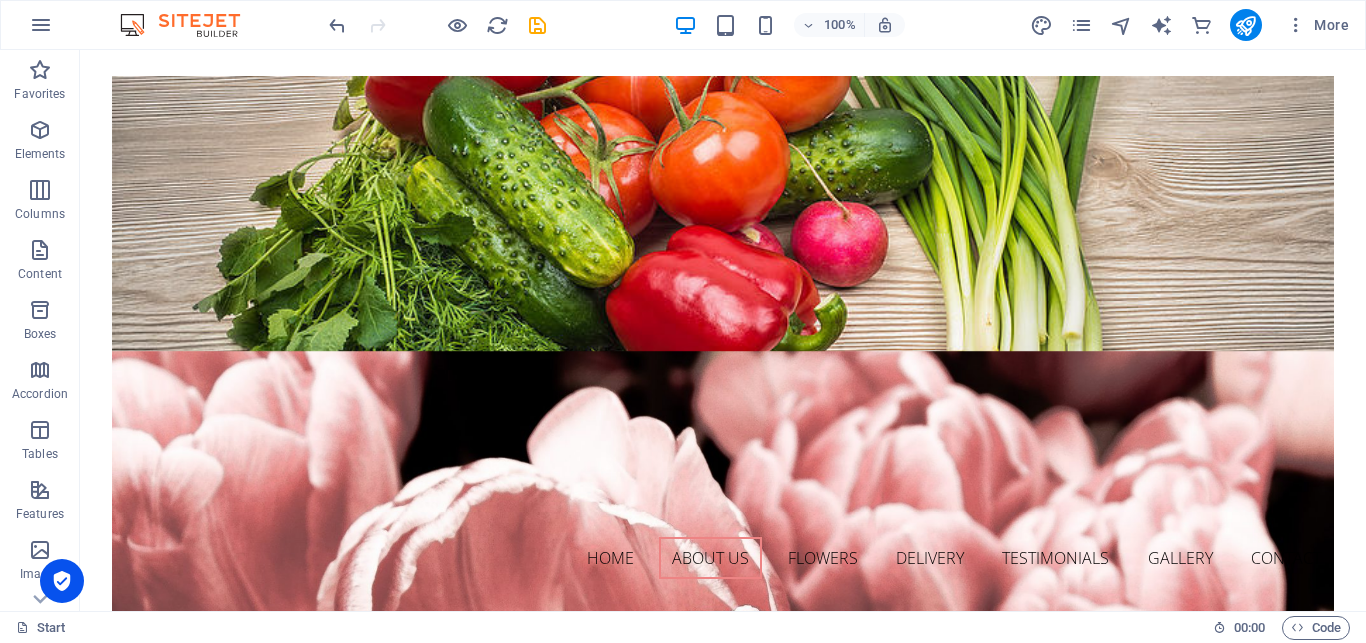scroll, scrollTop: 51, scrollLeft: 0, axis: vertical 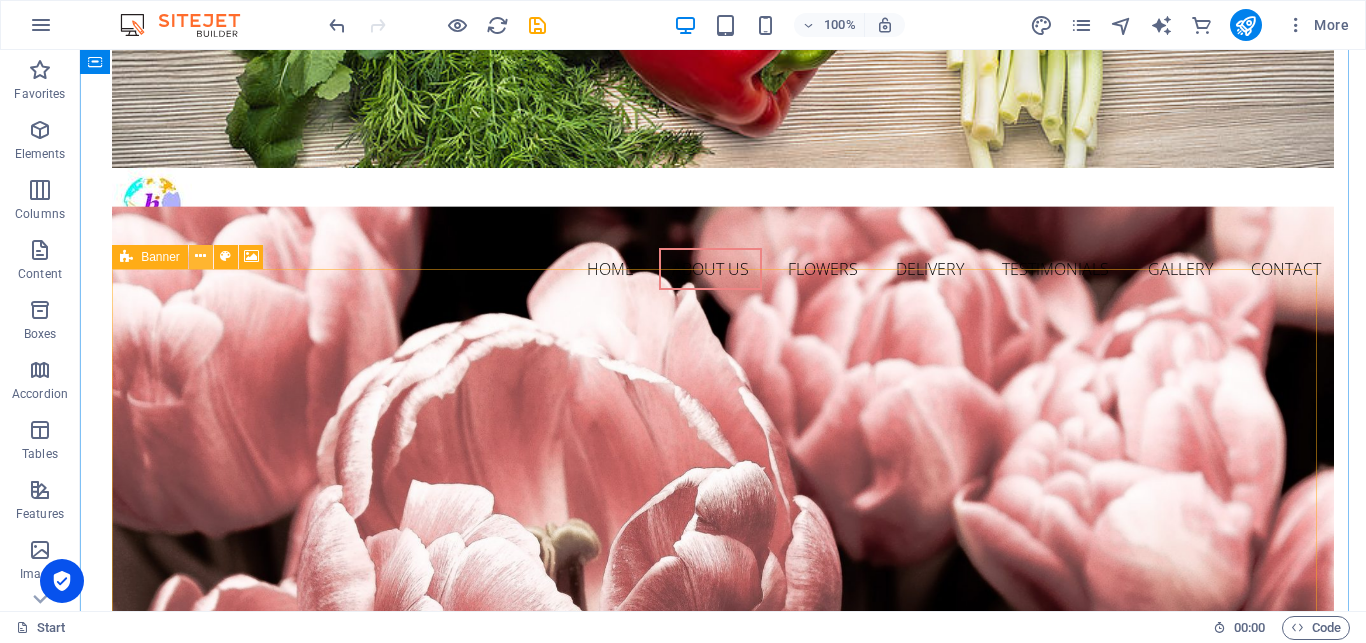 click at bounding box center (200, 256) 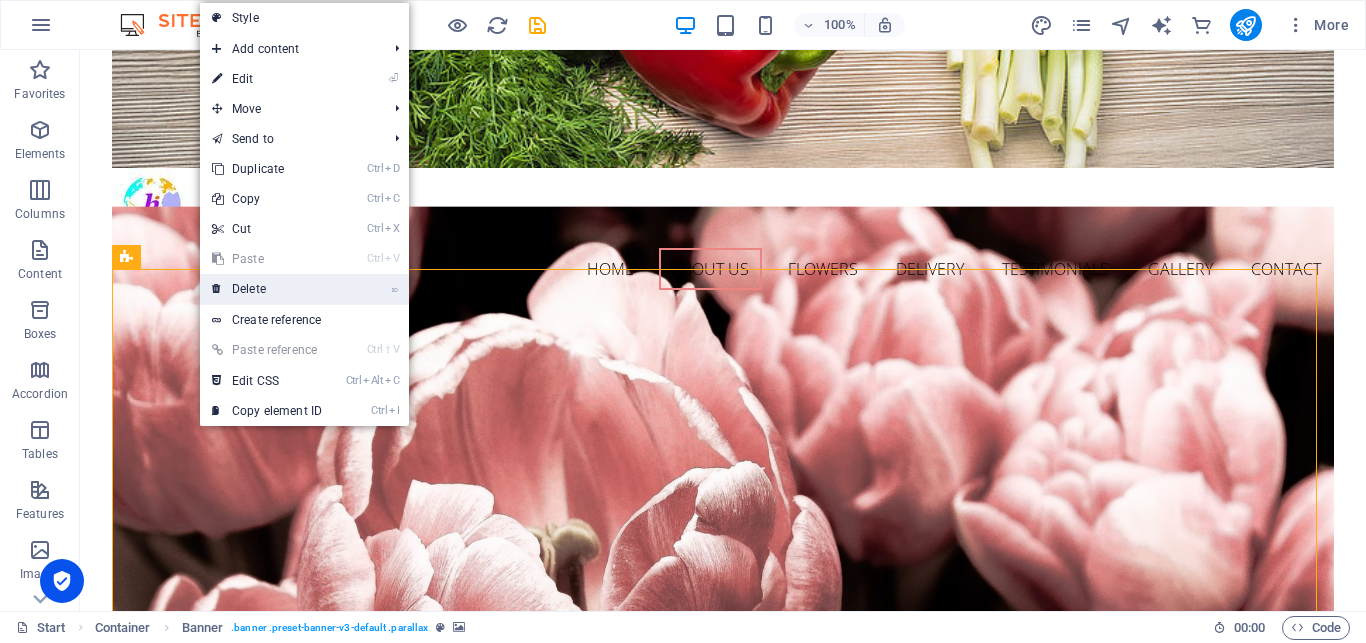 click on "⌦  Delete" at bounding box center (267, 289) 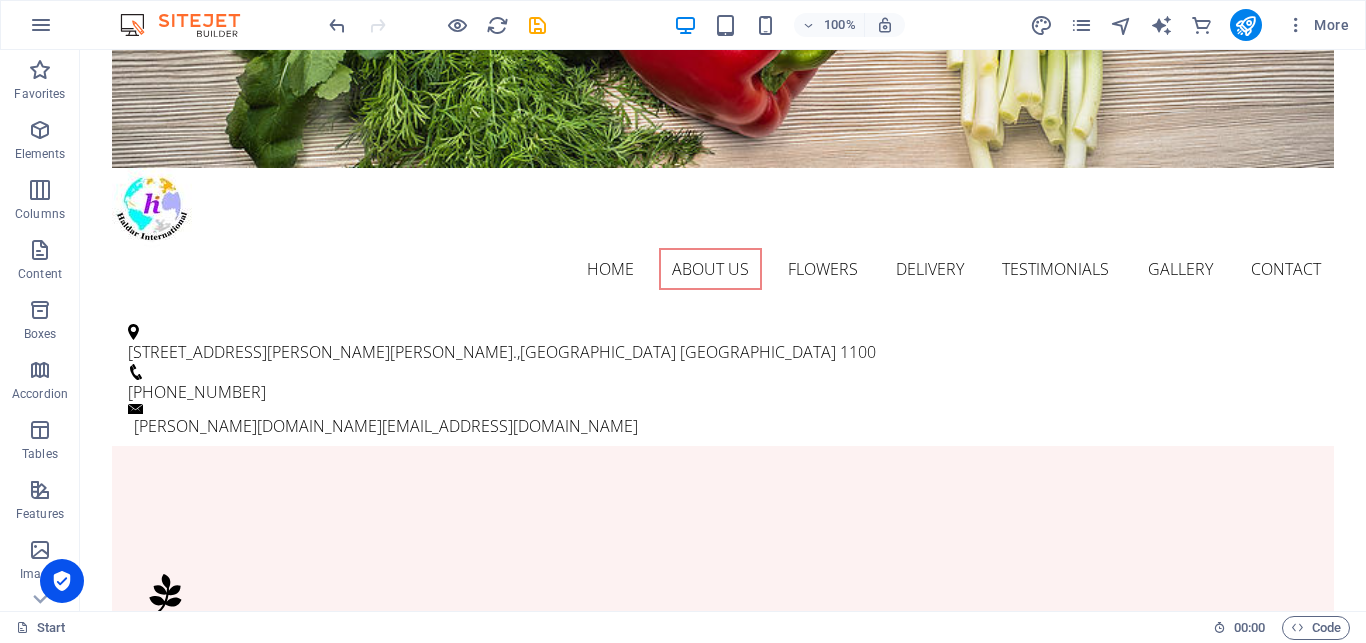 scroll, scrollTop: 0, scrollLeft: 0, axis: both 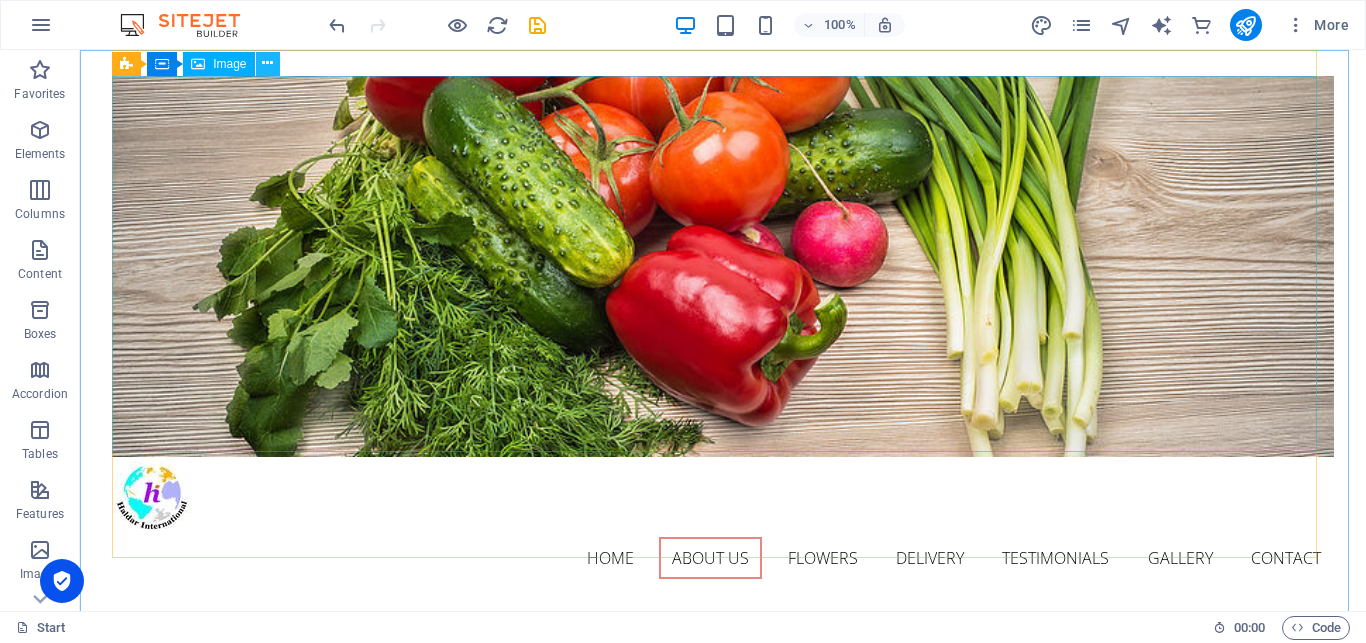 click at bounding box center [267, 63] 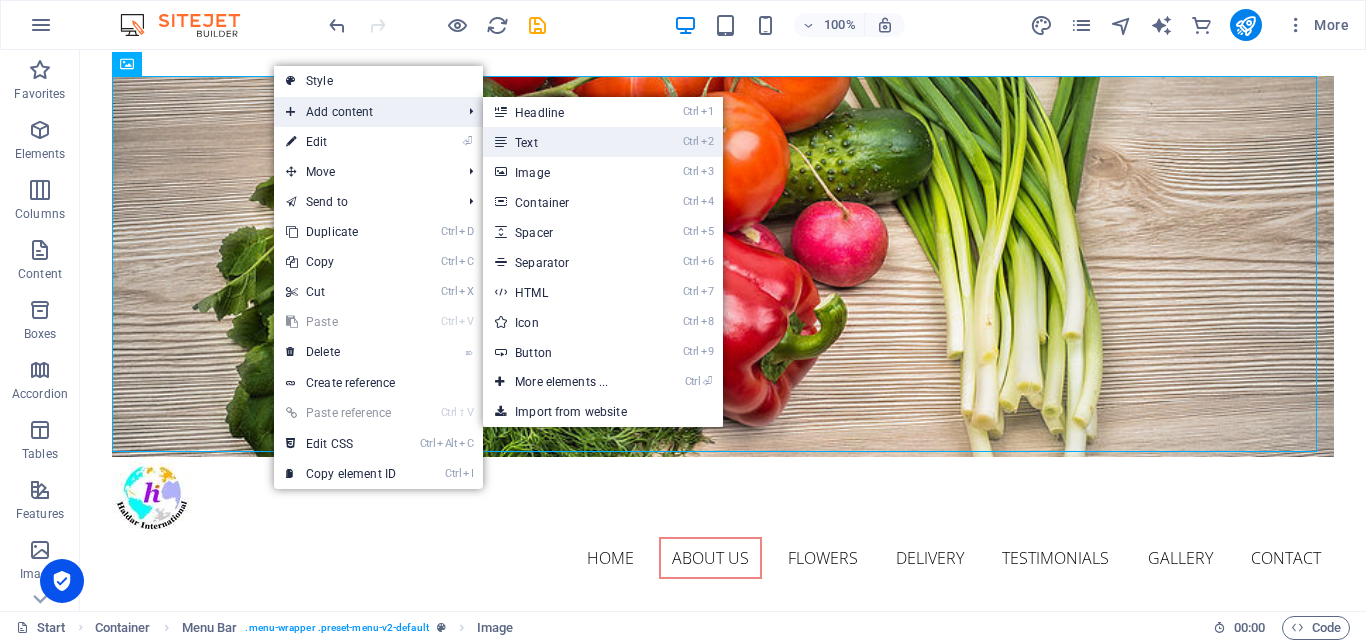 click on "Ctrl 2  Text" at bounding box center [565, 142] 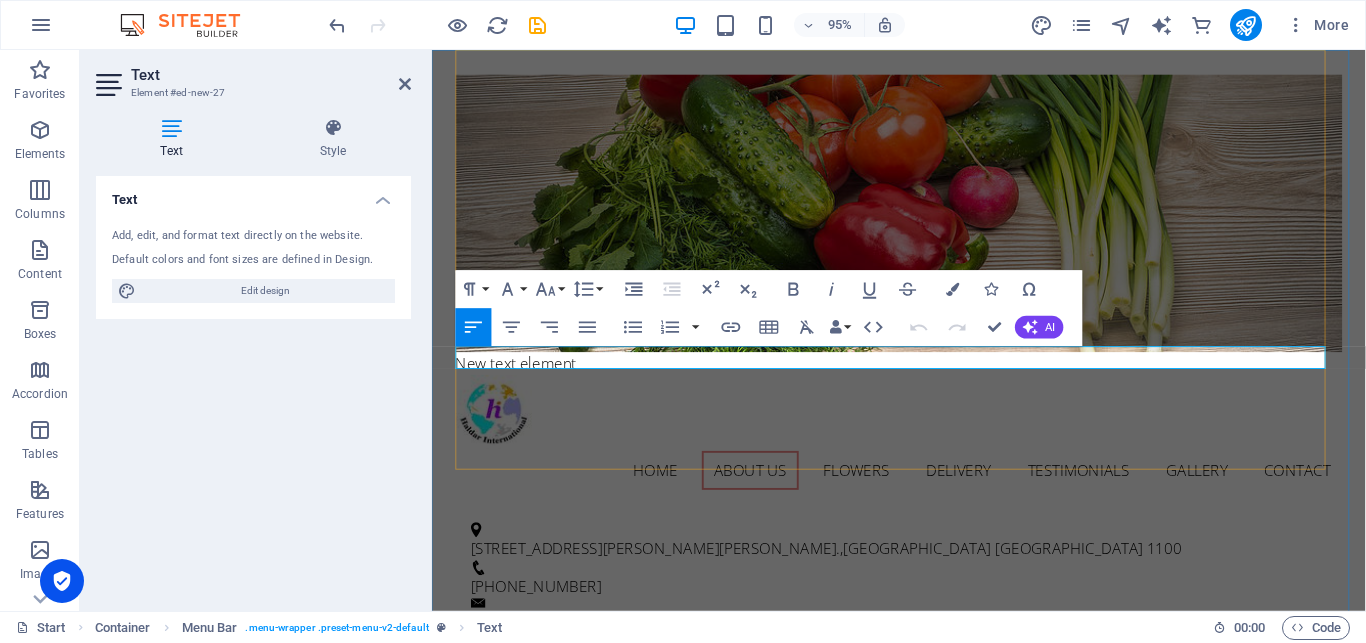 click on "New text element" at bounding box center (924, 380) 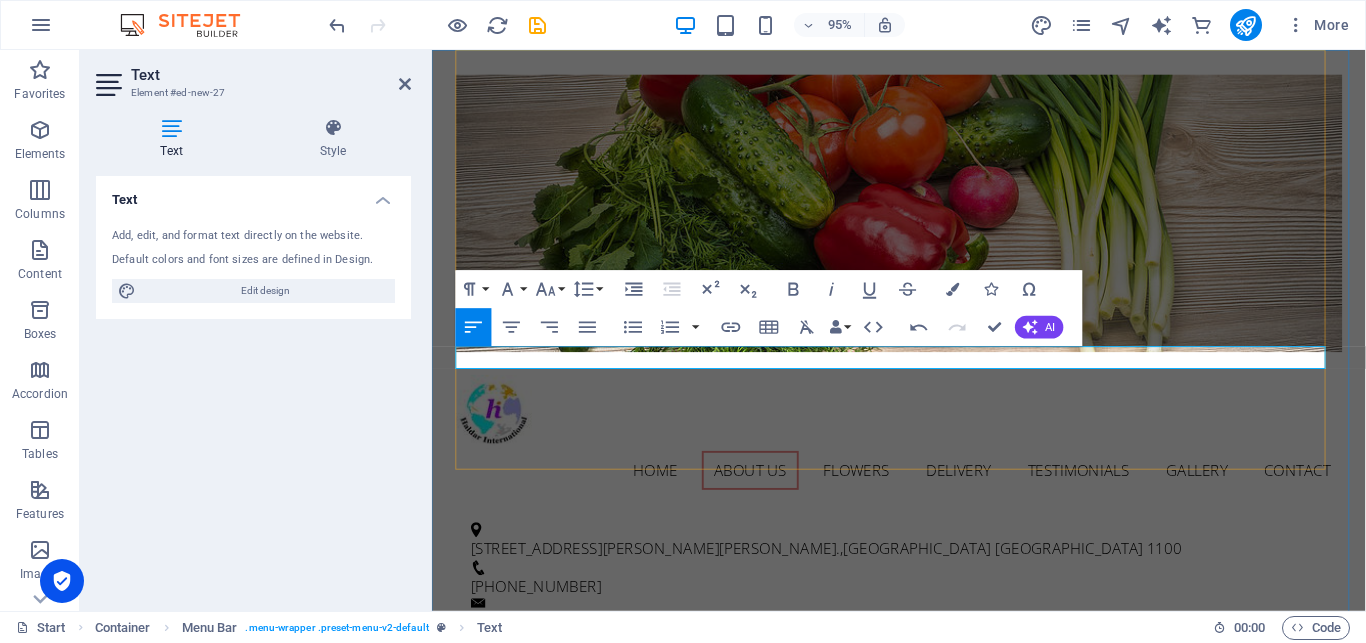 type 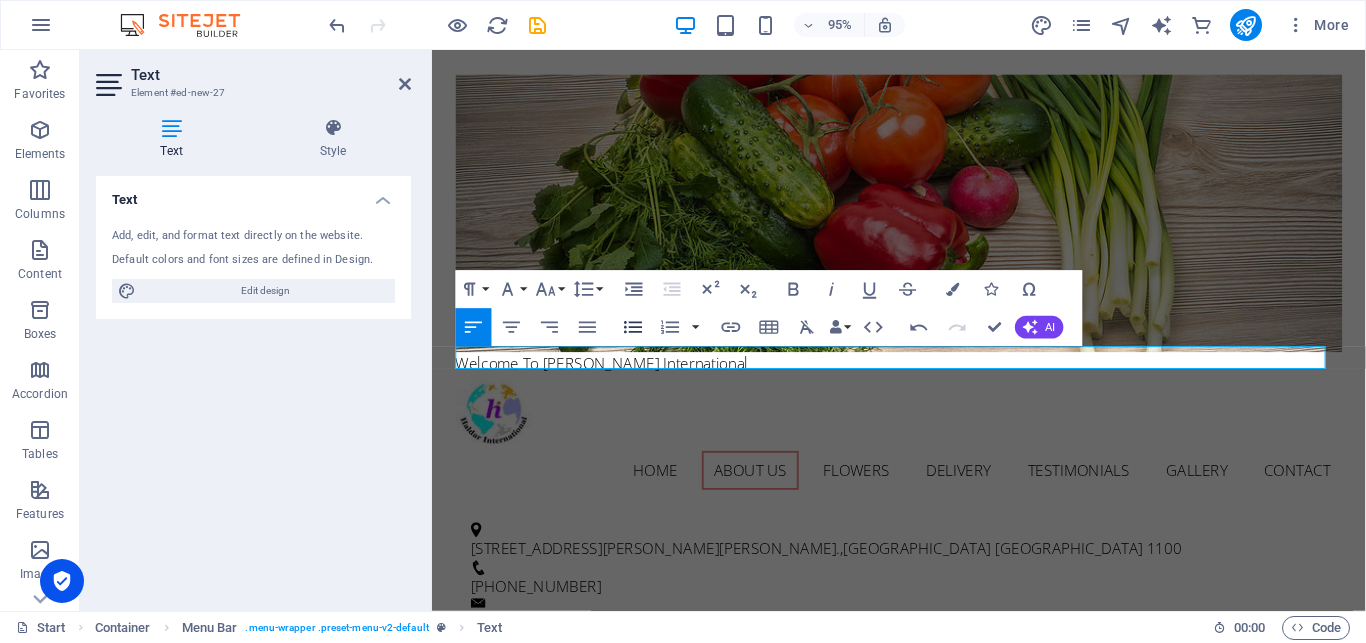 click 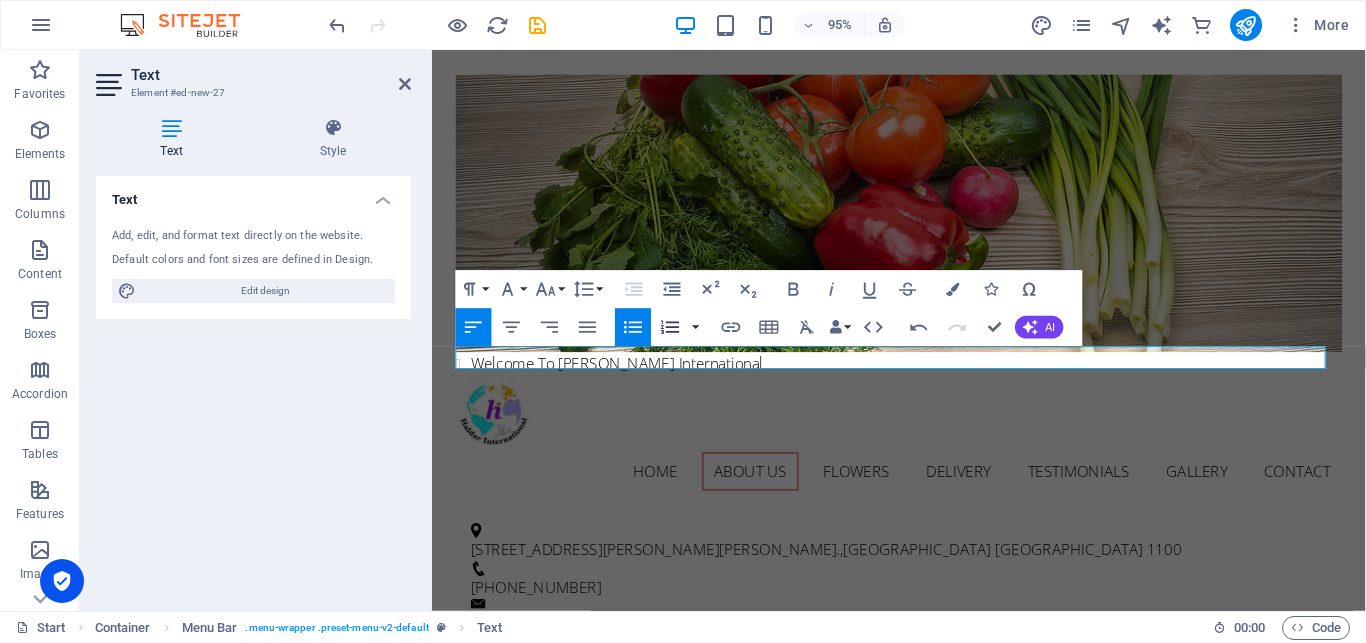 click 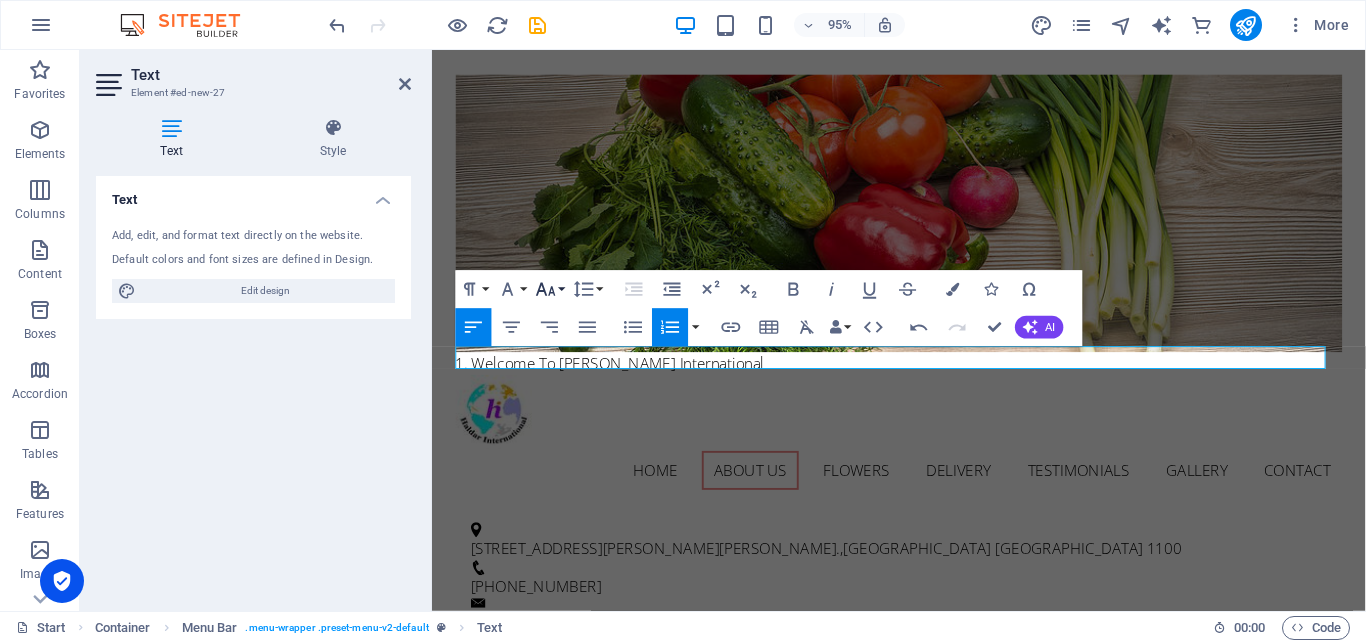 click 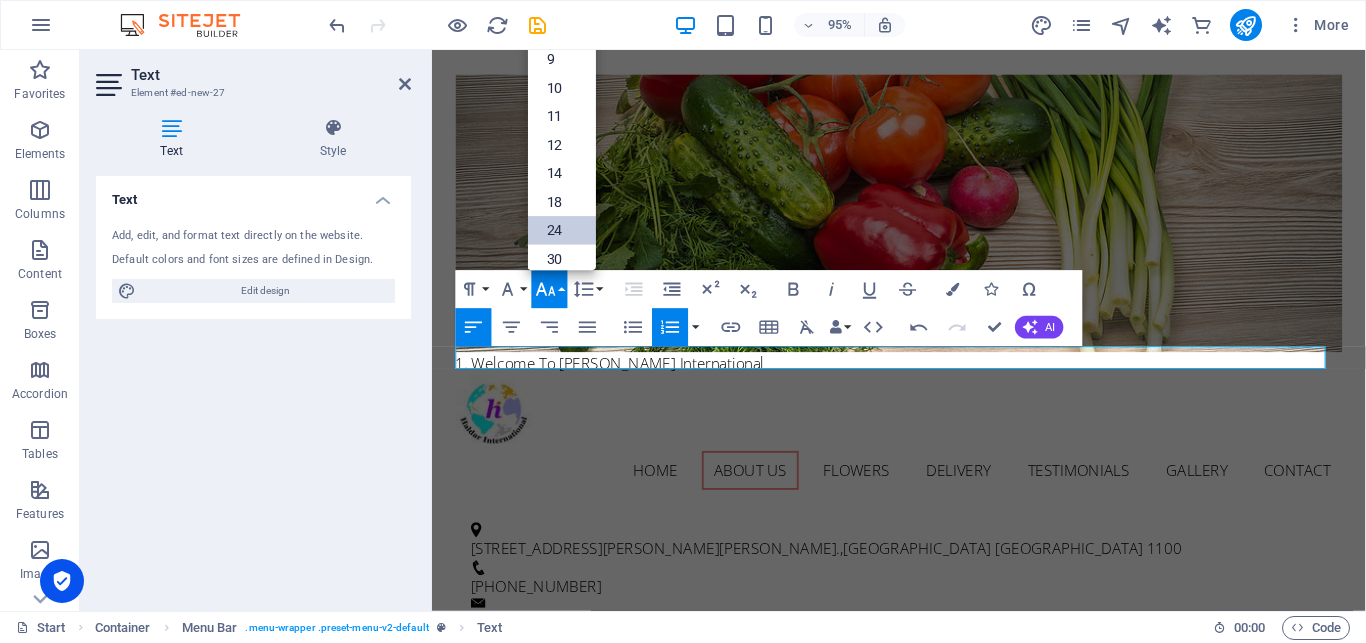 click on "24" at bounding box center [562, 230] 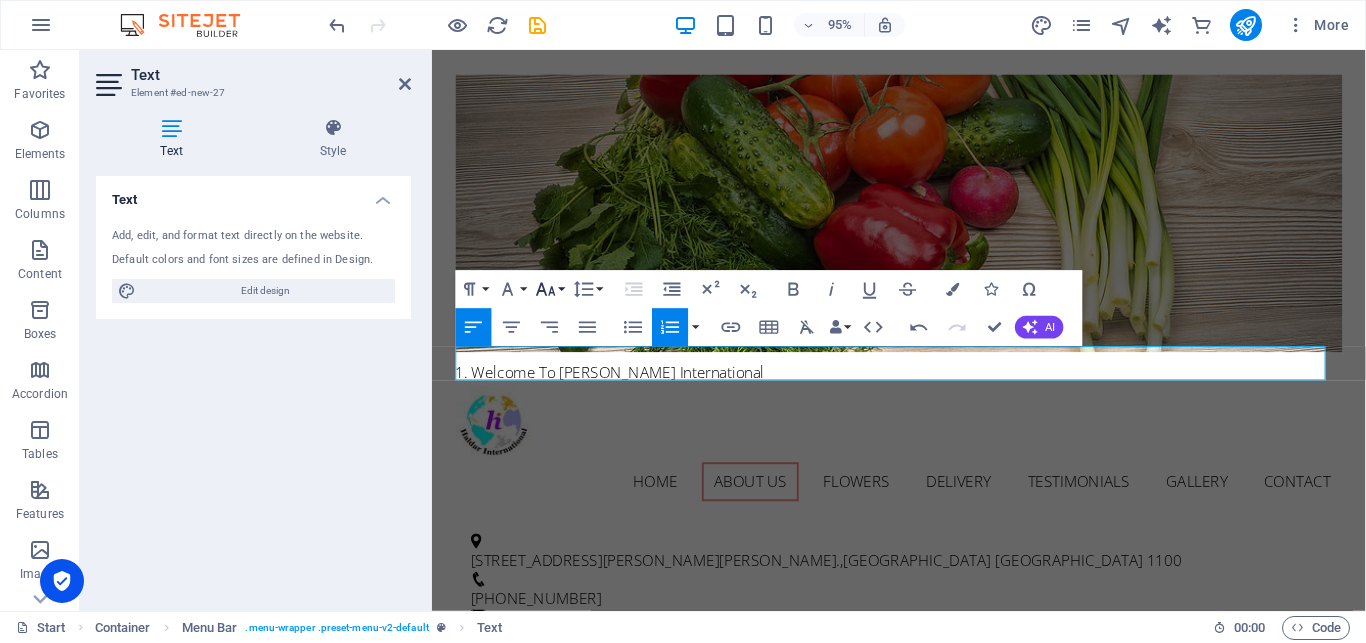 click on "Font Size" at bounding box center [549, 290] 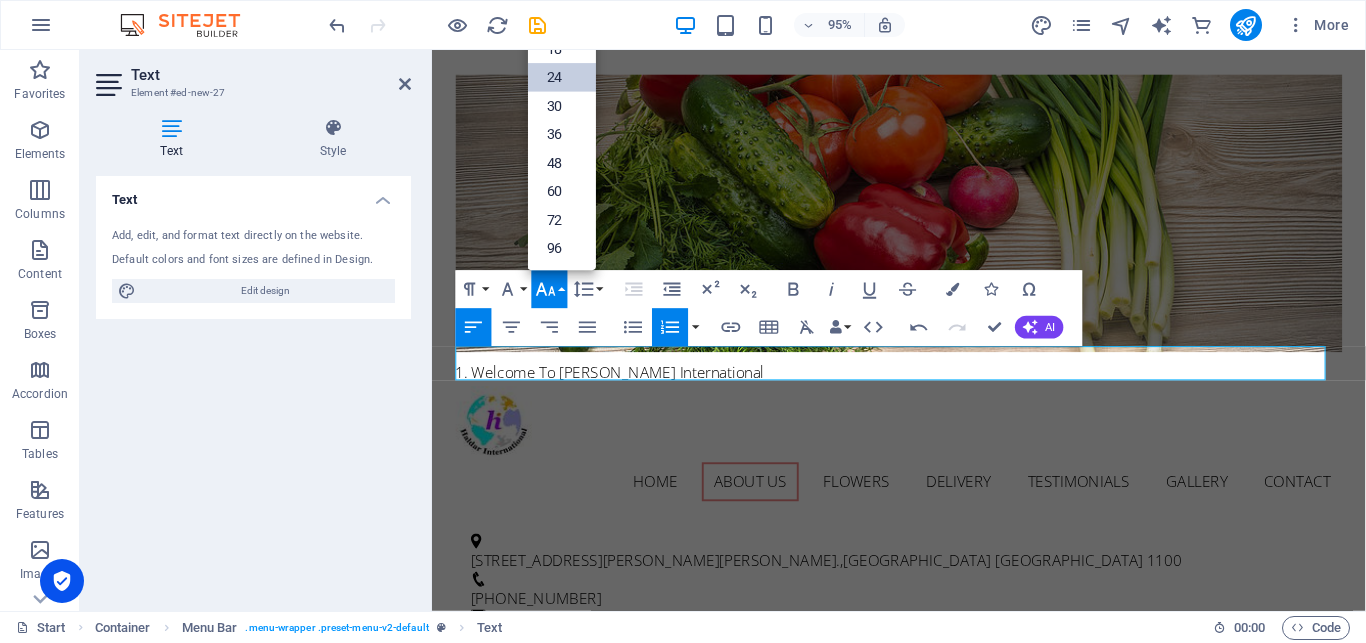 scroll, scrollTop: 161, scrollLeft: 0, axis: vertical 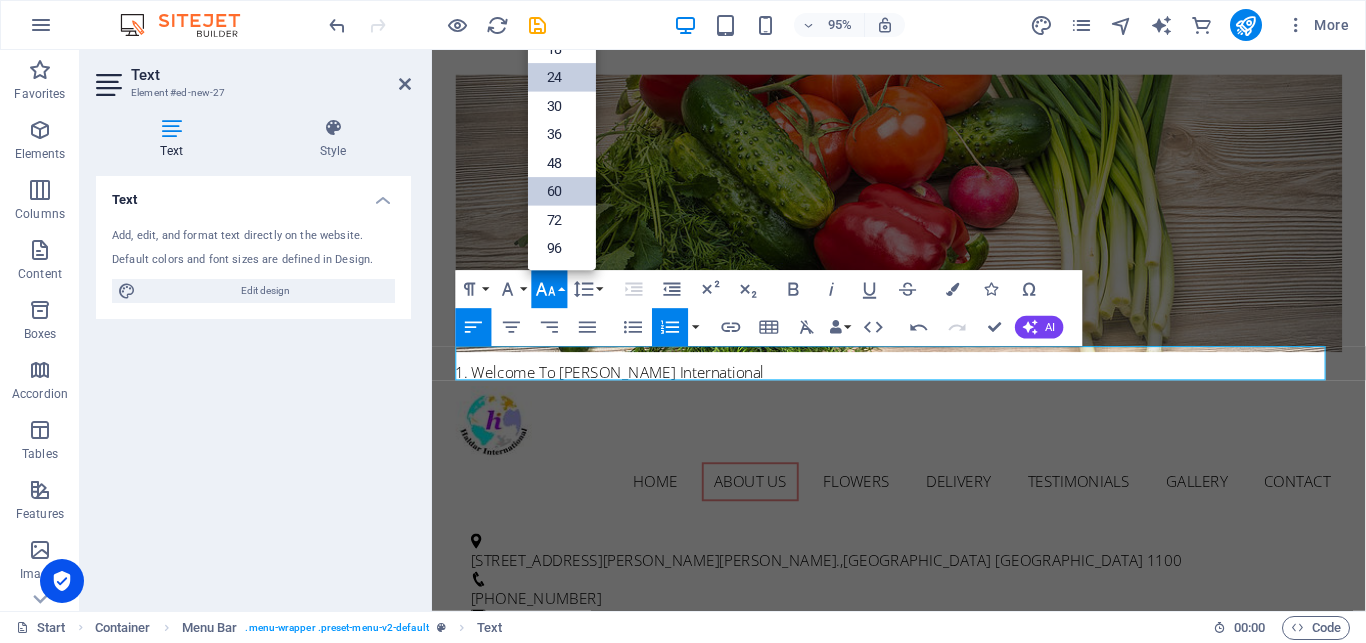click on "60" at bounding box center [562, 191] 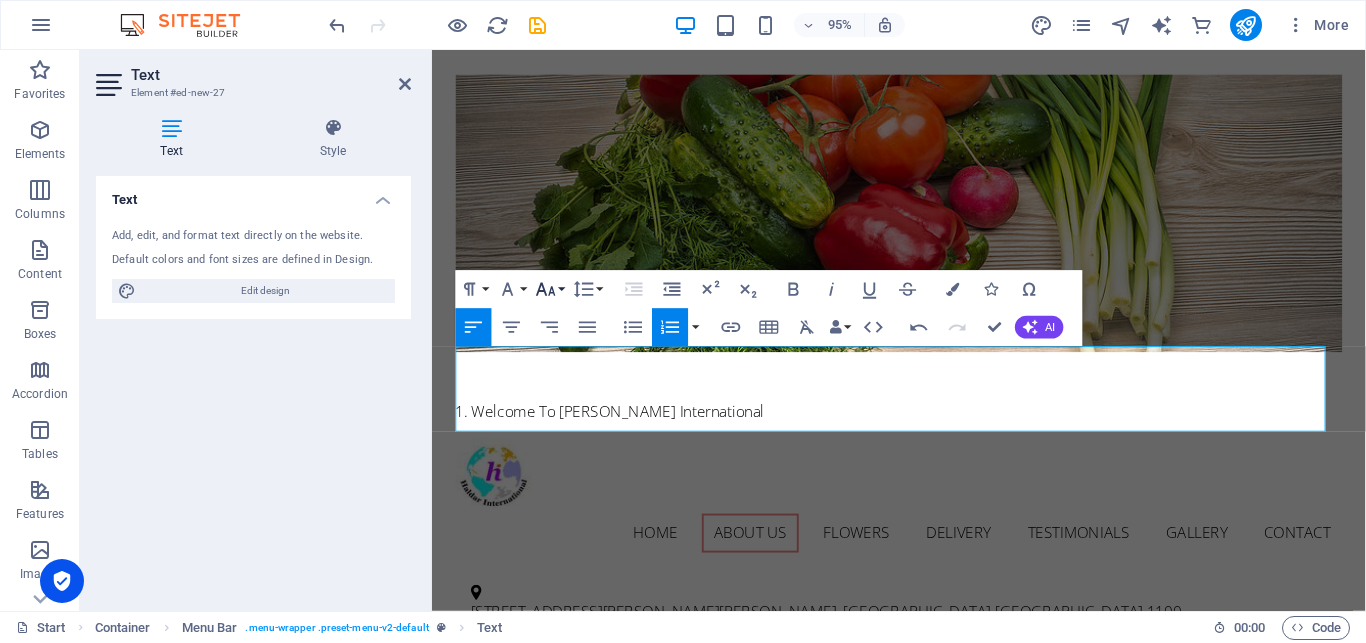 click 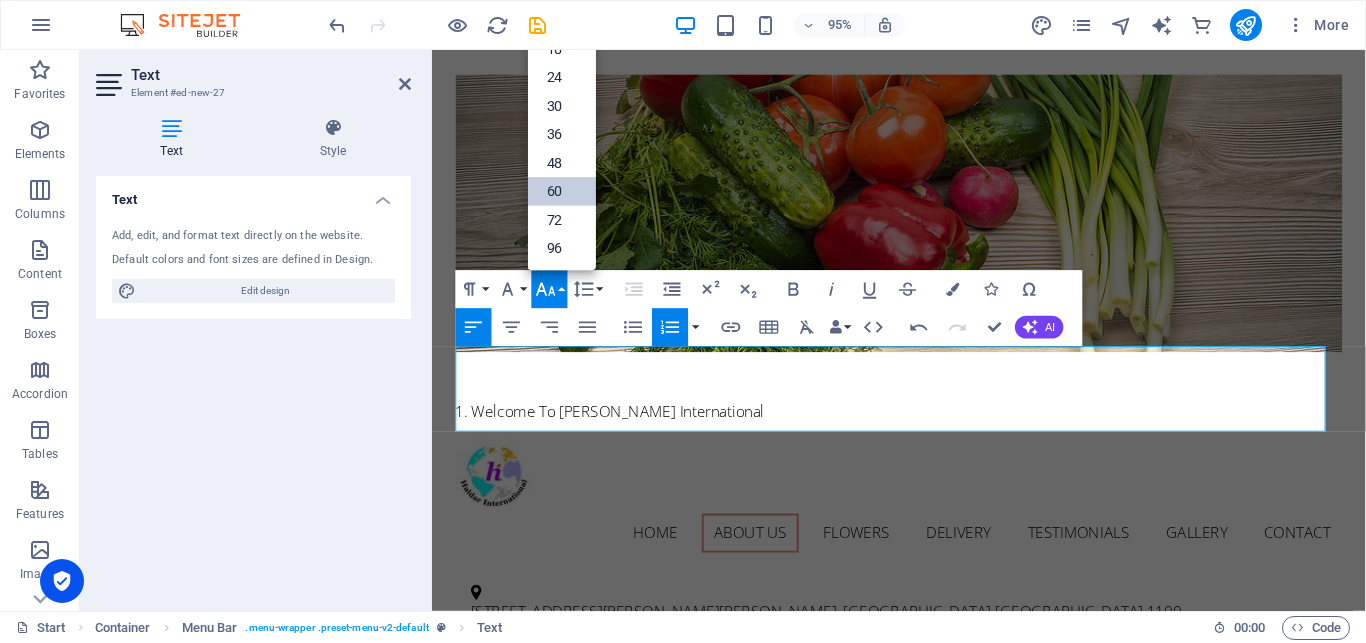 scroll, scrollTop: 161, scrollLeft: 0, axis: vertical 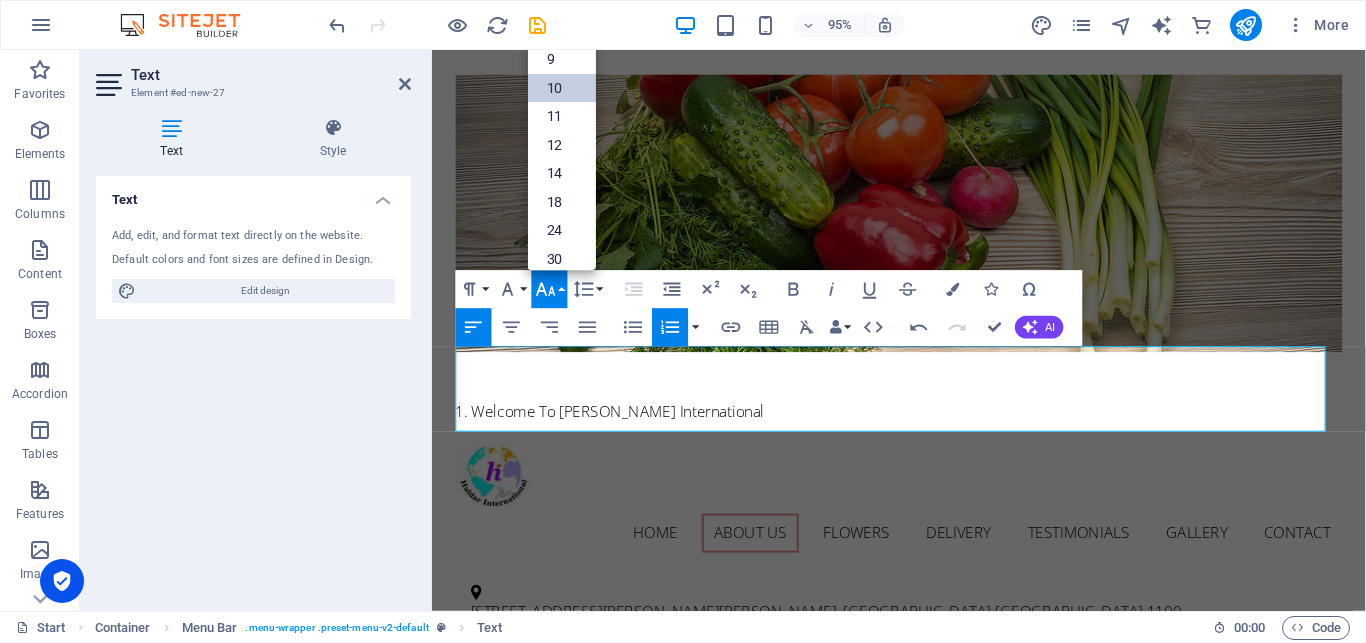 click on "10" at bounding box center [562, 88] 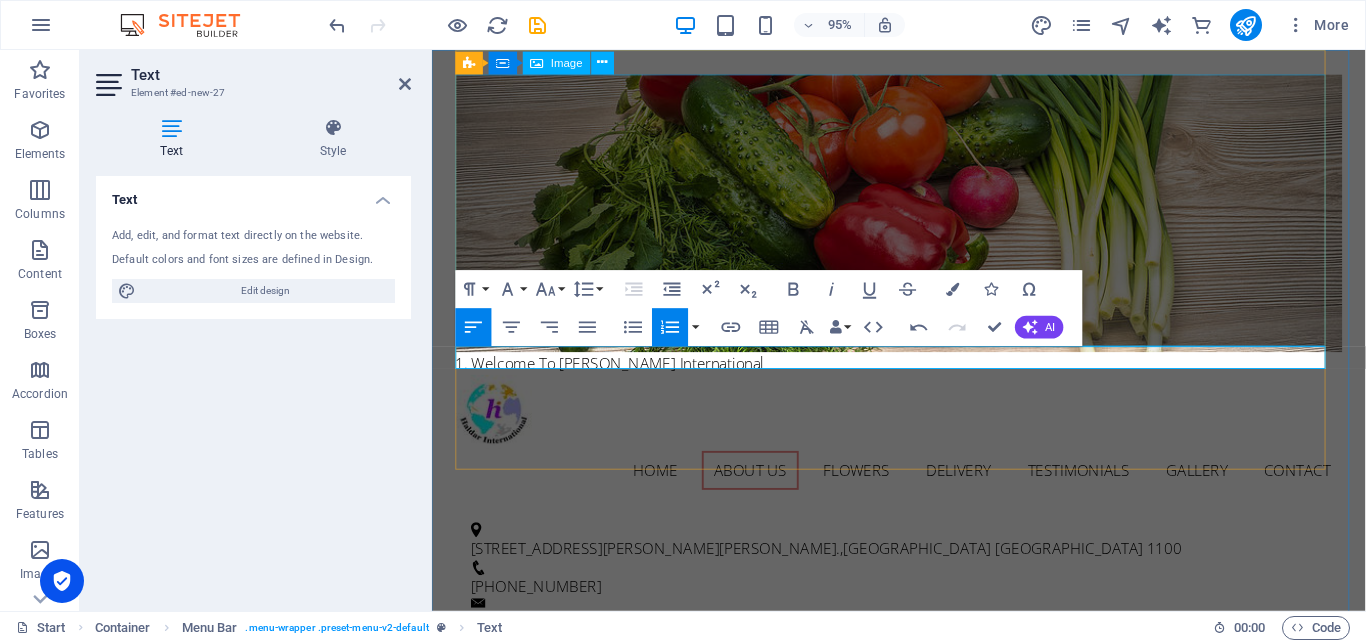 click at bounding box center [924, 222] 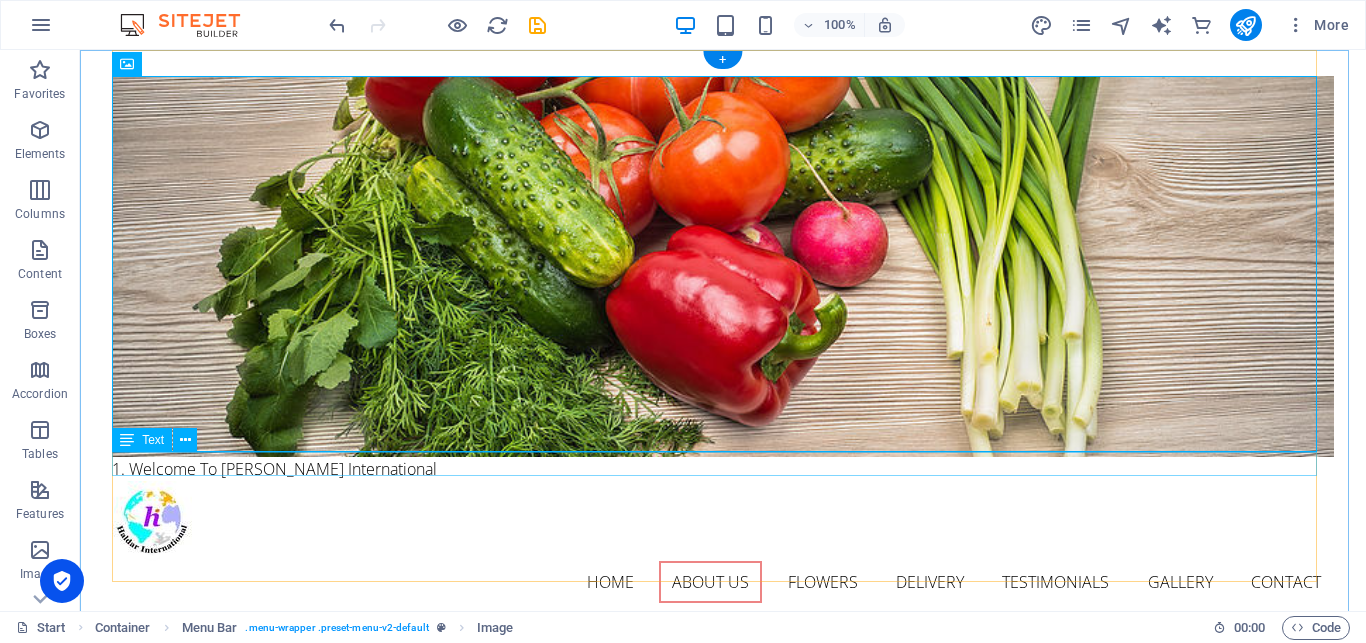 click on "Welcome To [PERSON_NAME] International" at bounding box center [723, 469] 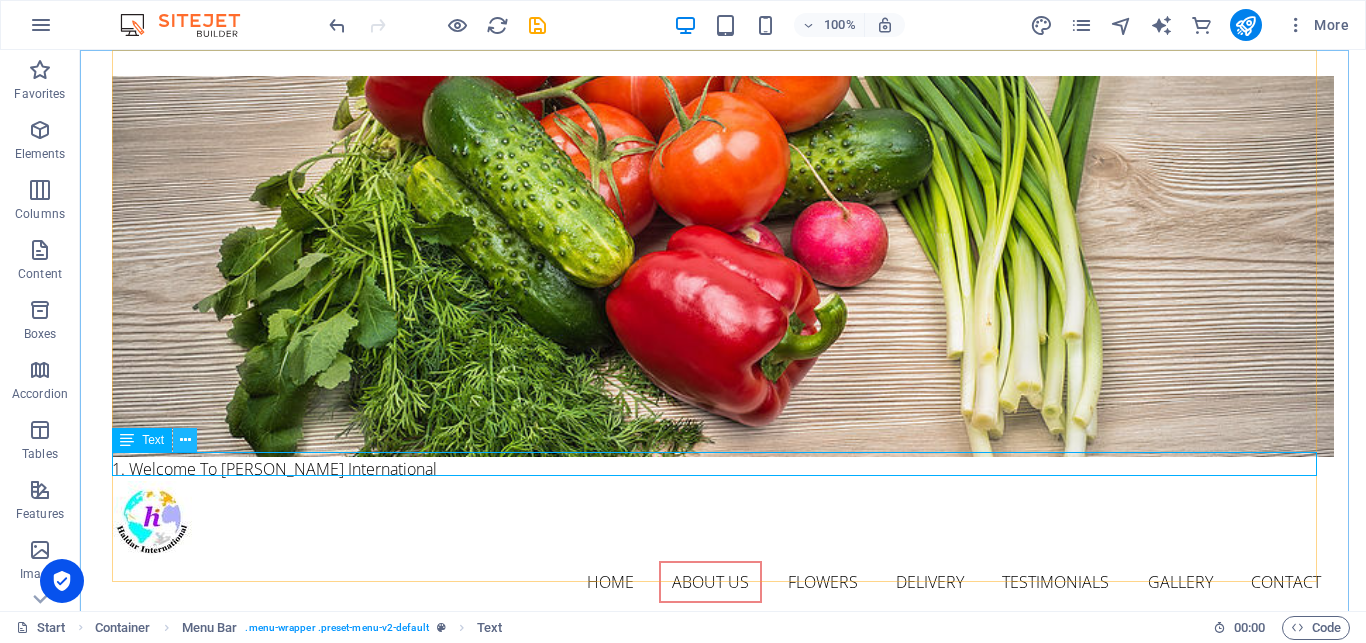 click at bounding box center [185, 440] 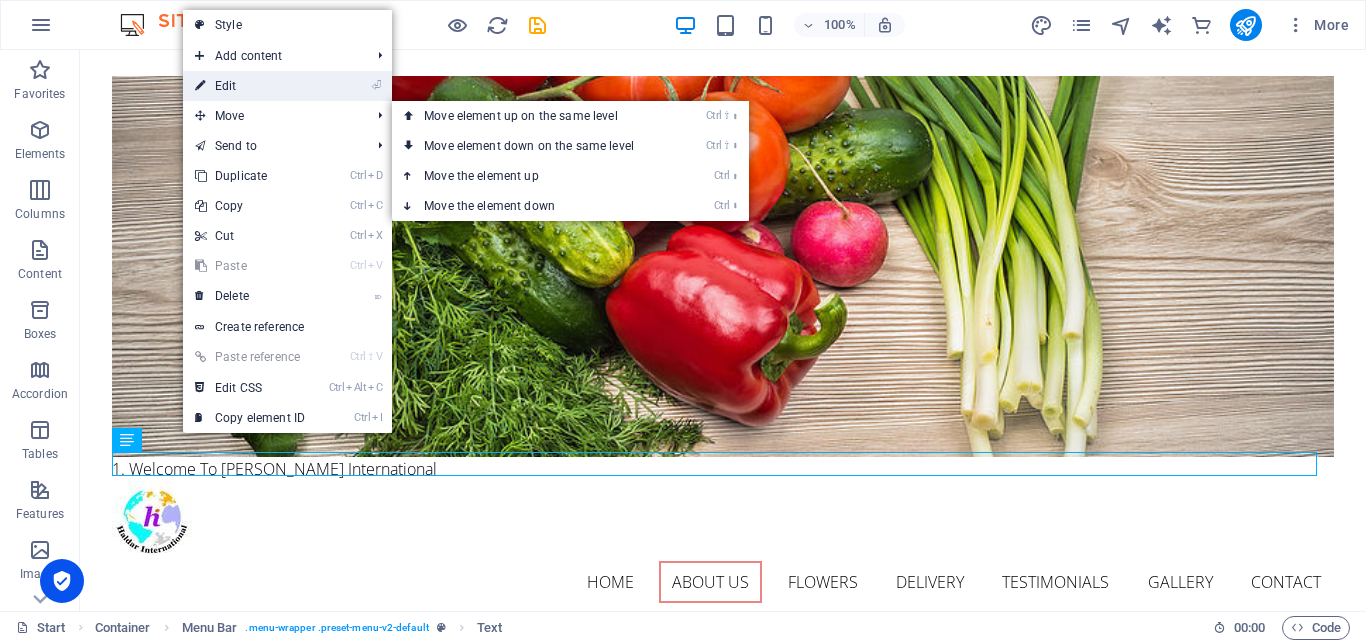 click on "⏎  Edit" at bounding box center (250, 86) 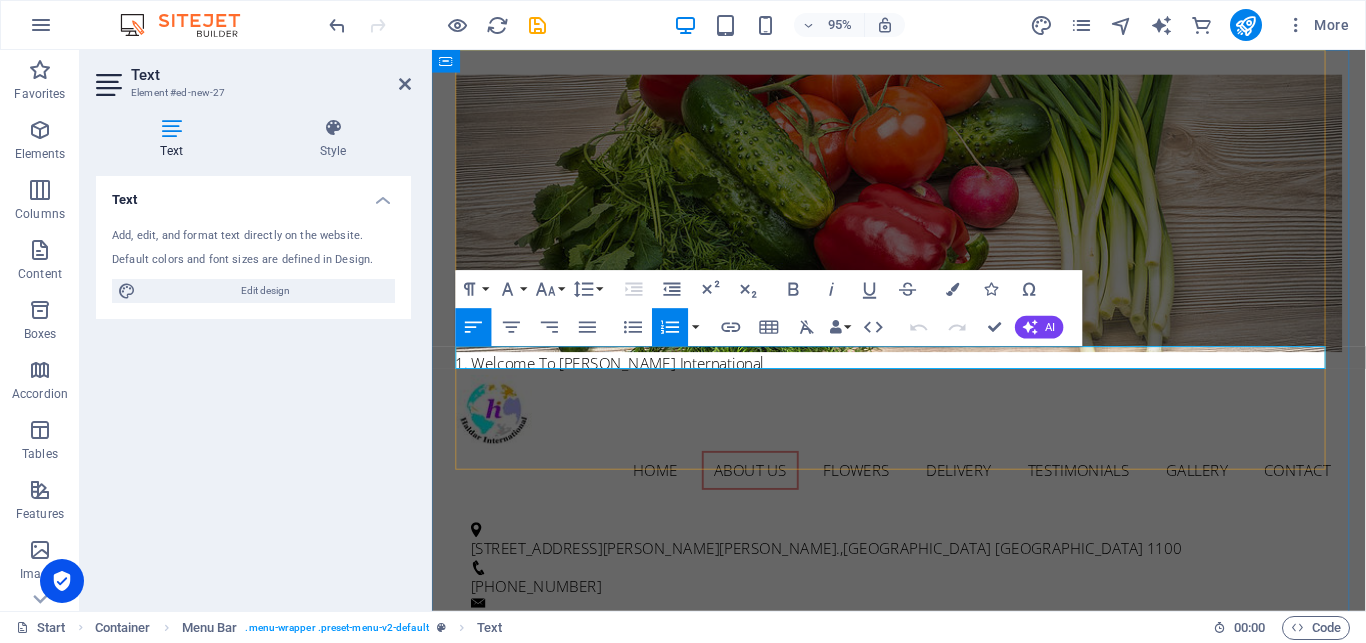 click on "Welcome To [PERSON_NAME] International" at bounding box center [924, 380] 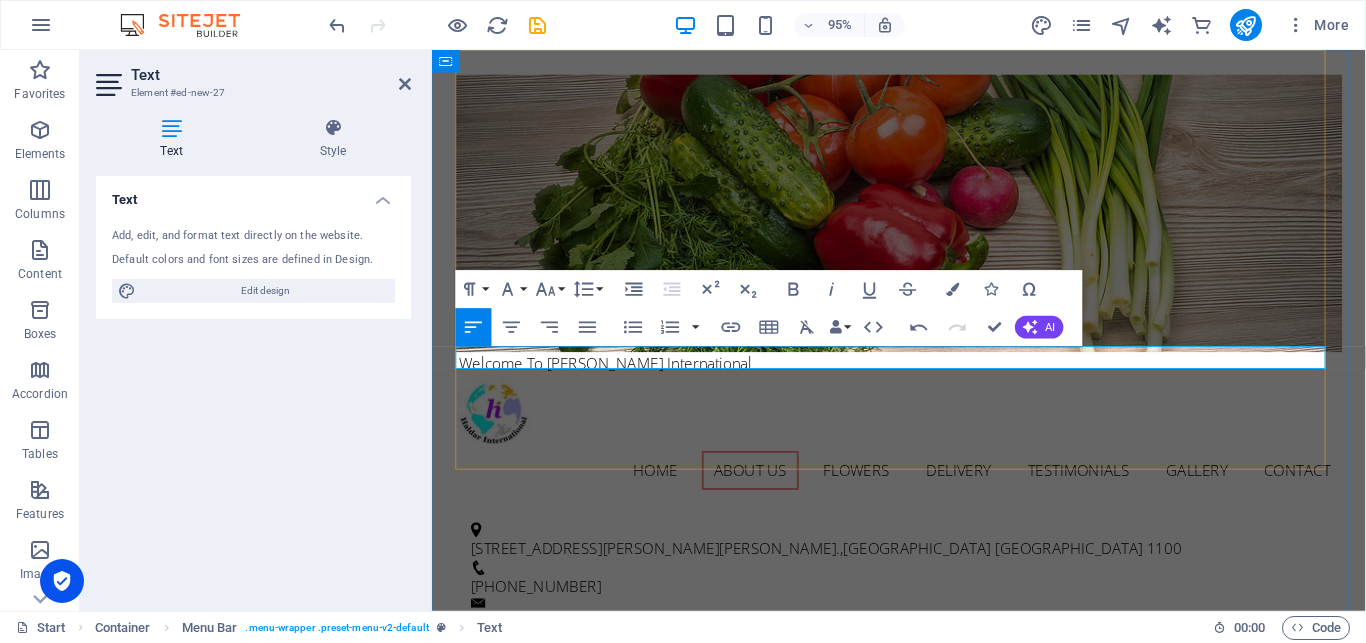 type 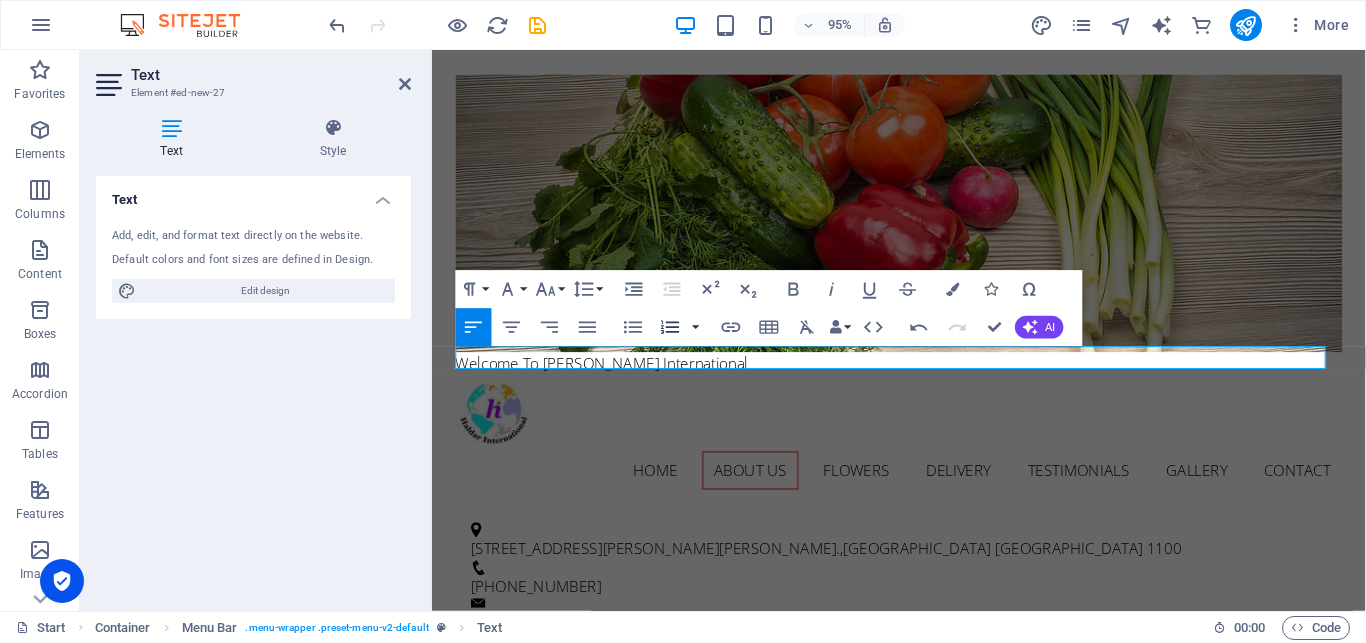 click 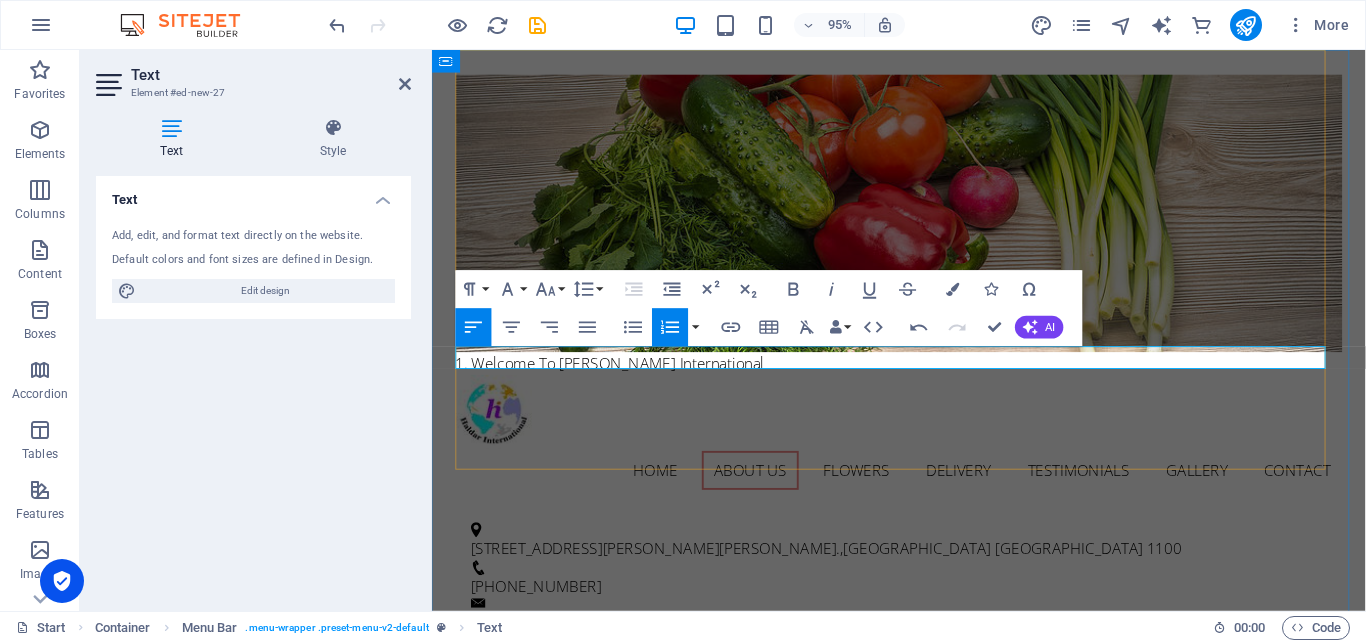 click on "Welcome To [PERSON_NAME] International" at bounding box center (924, 380) 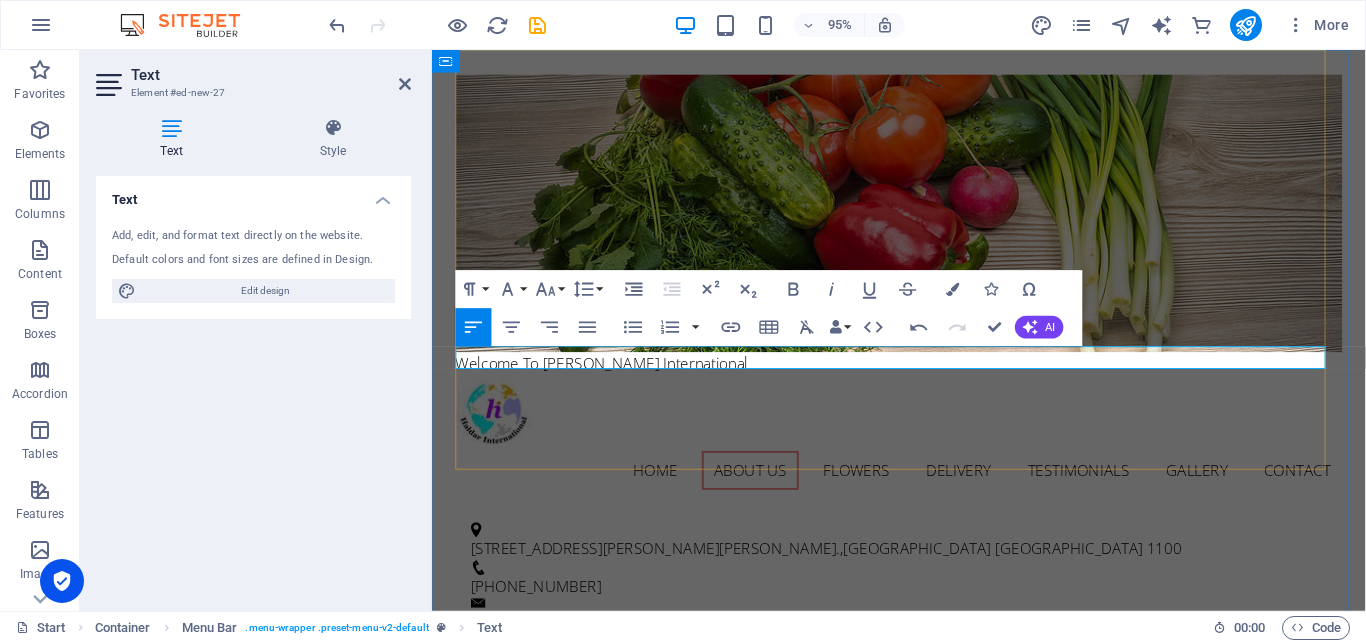 click on "Welcome To [PERSON_NAME] International" at bounding box center (924, 380) 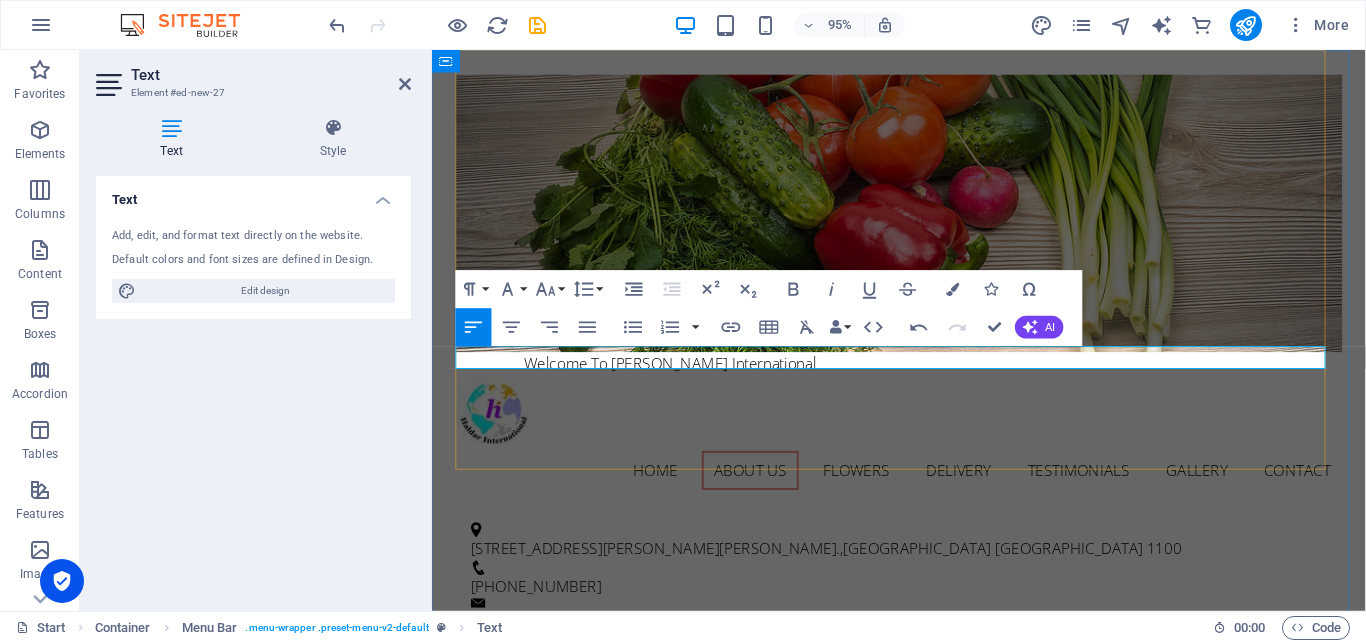 click on "Welcome To [PERSON_NAME] International" at bounding box center [924, 380] 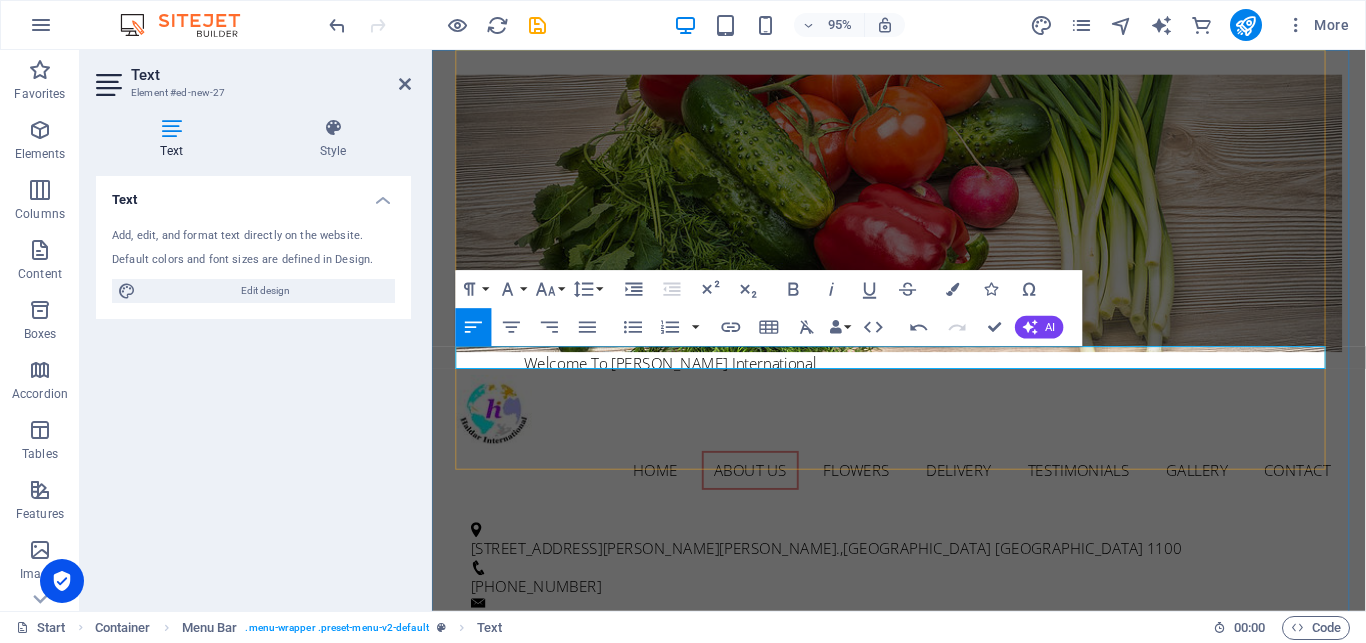 click on "Welcome To [PERSON_NAME] International" at bounding box center (924, 380) 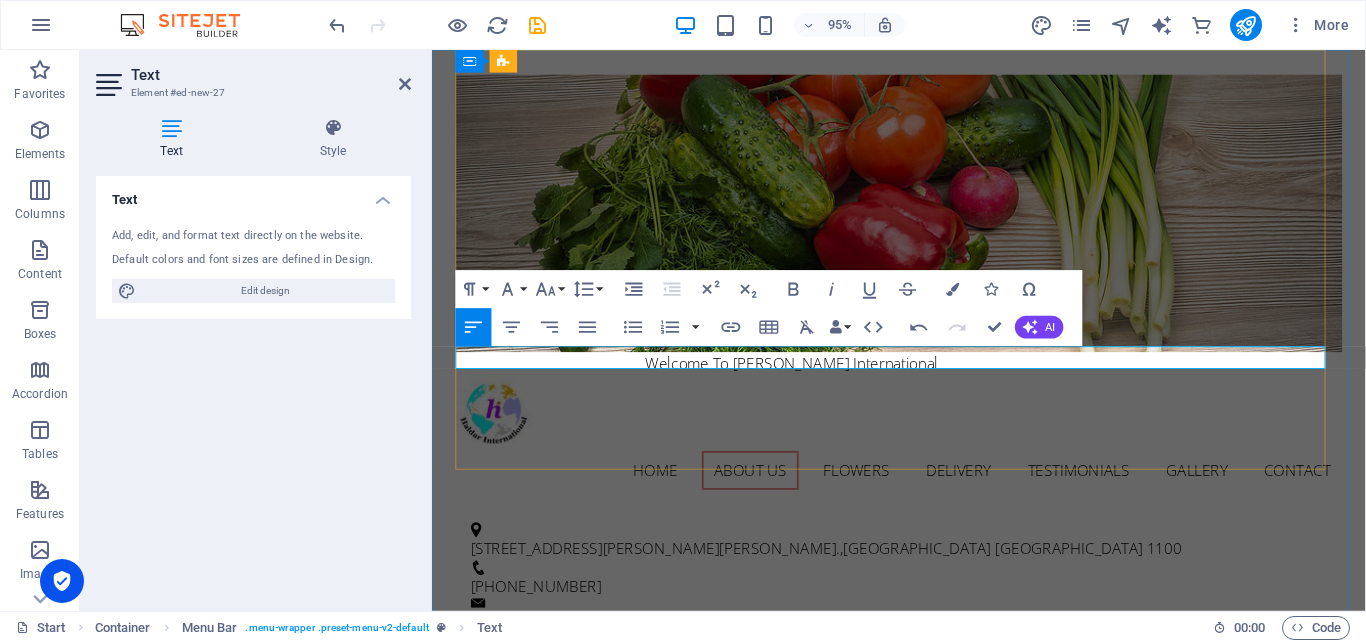 drag, startPoint x: 971, startPoint y: 374, endPoint x: 713, endPoint y: 369, distance: 258.04843 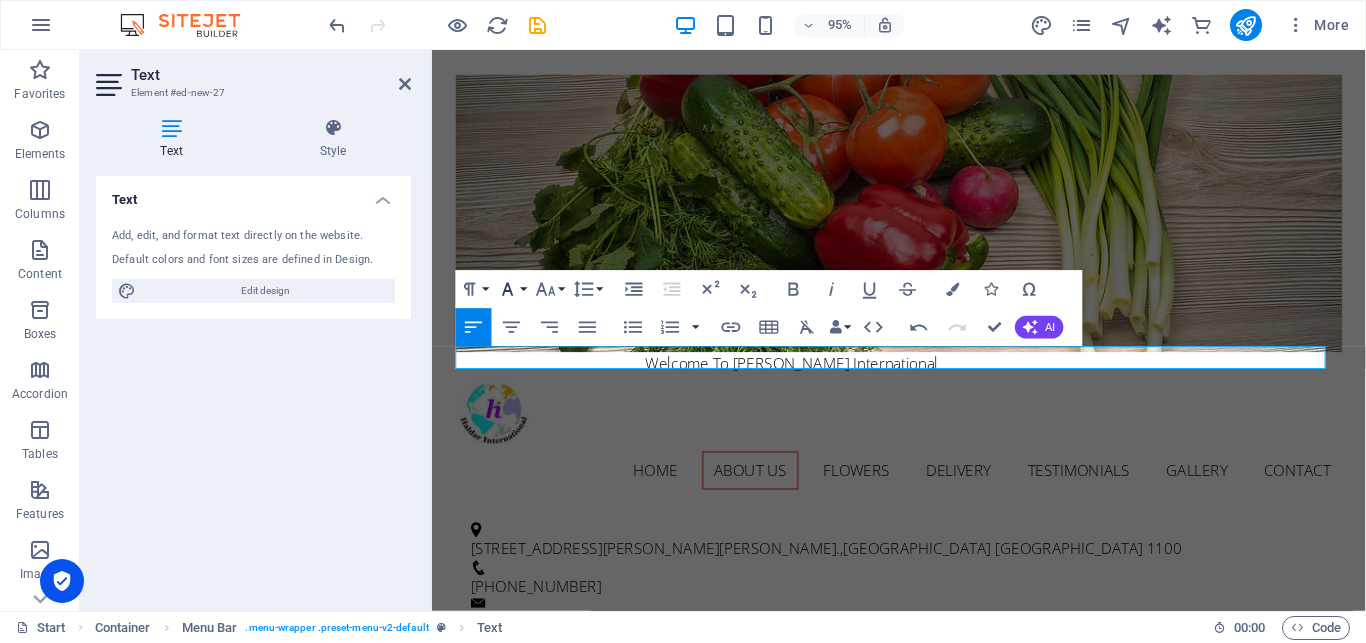 click on "Font Family" at bounding box center (511, 290) 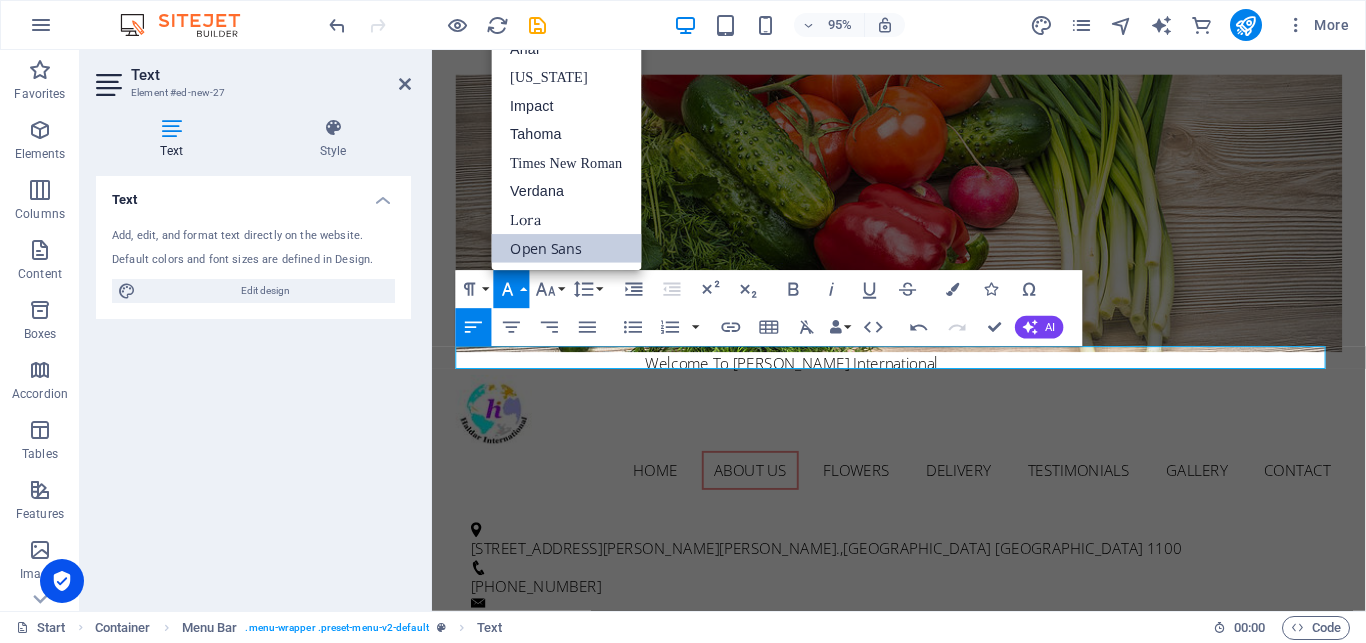 scroll, scrollTop: 0, scrollLeft: 0, axis: both 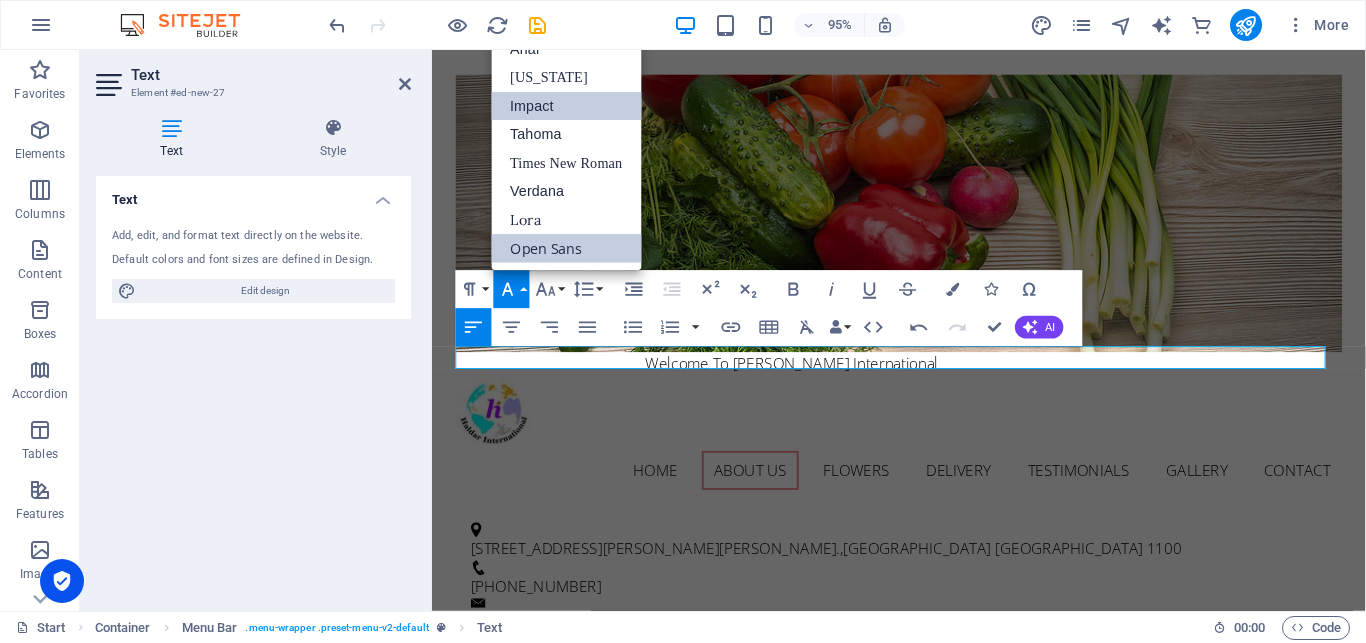 click on "Impact" at bounding box center (566, 106) 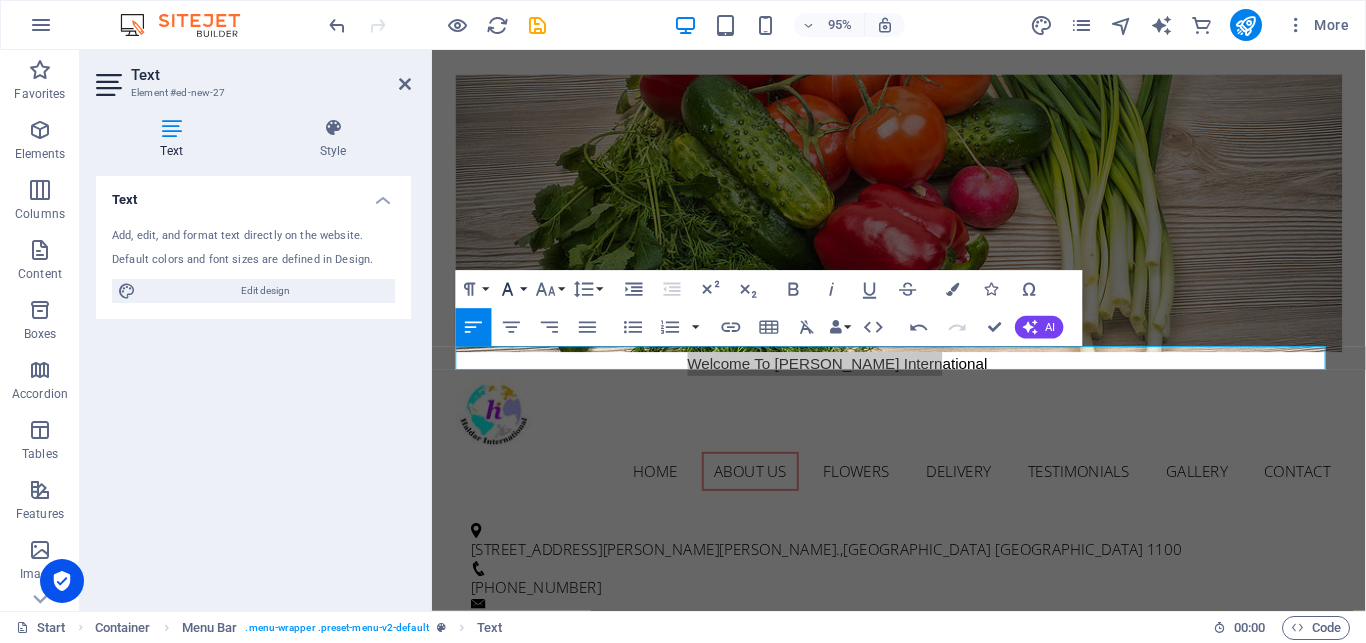 click on "Font Family" at bounding box center [511, 290] 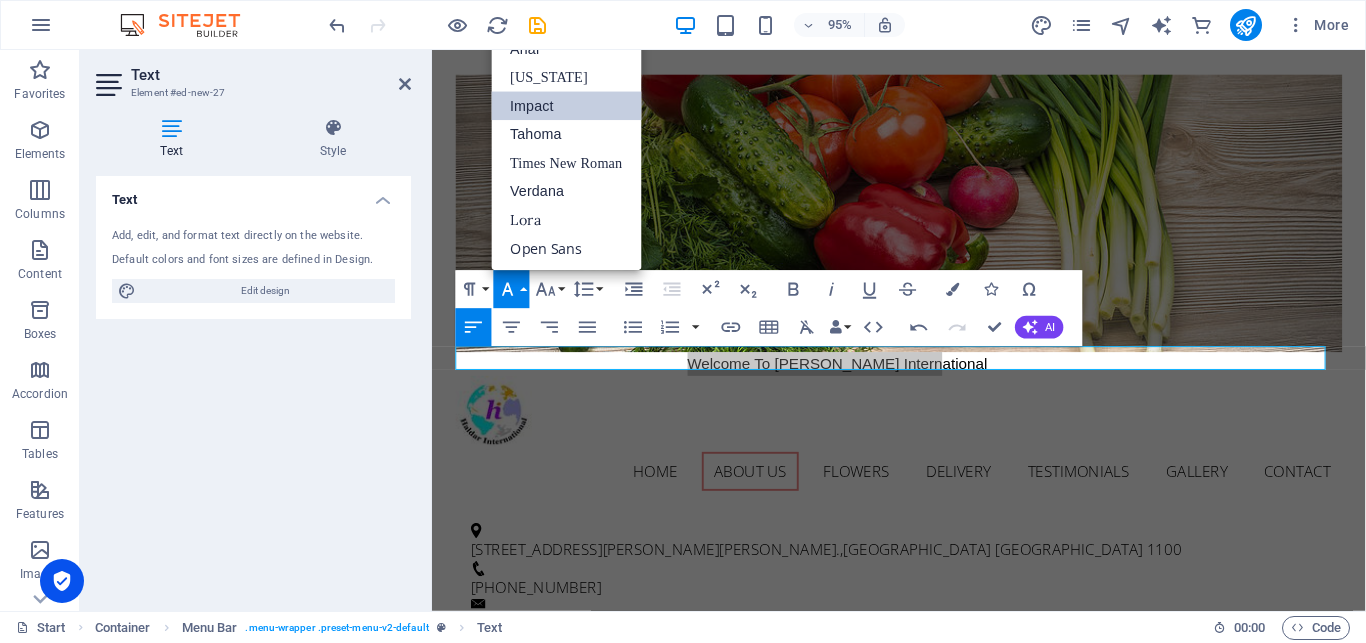 scroll, scrollTop: 0, scrollLeft: 0, axis: both 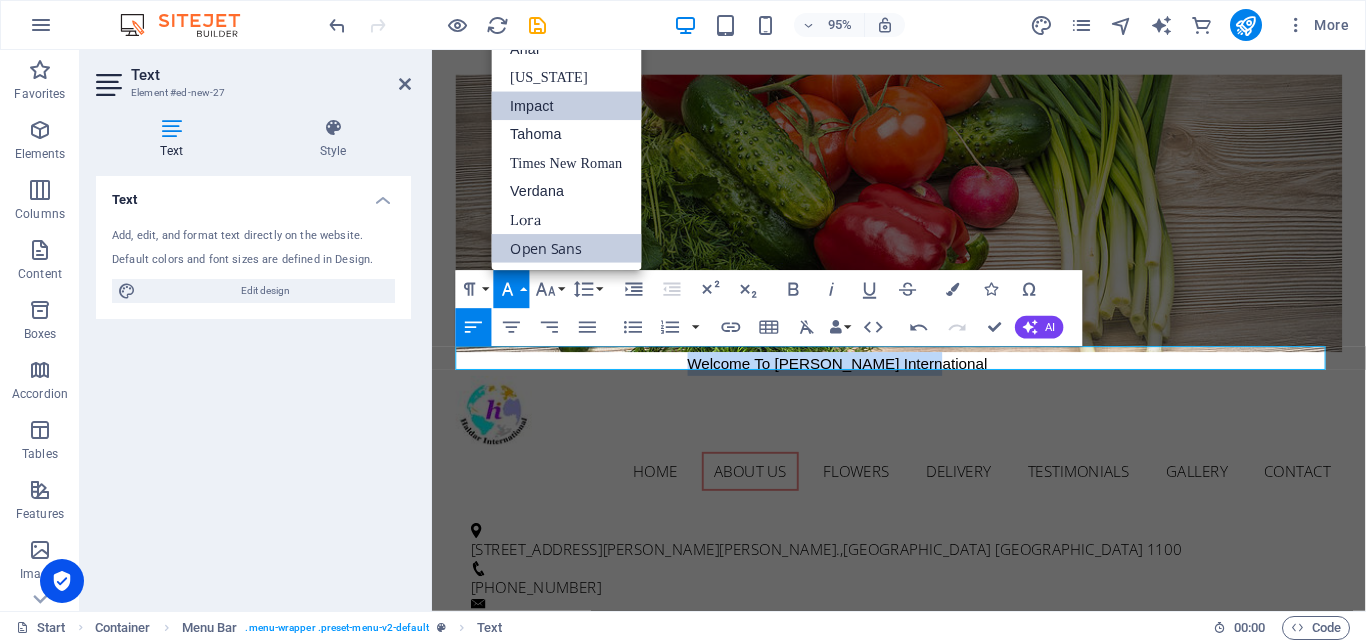 click on "Open Sans" at bounding box center [566, 248] 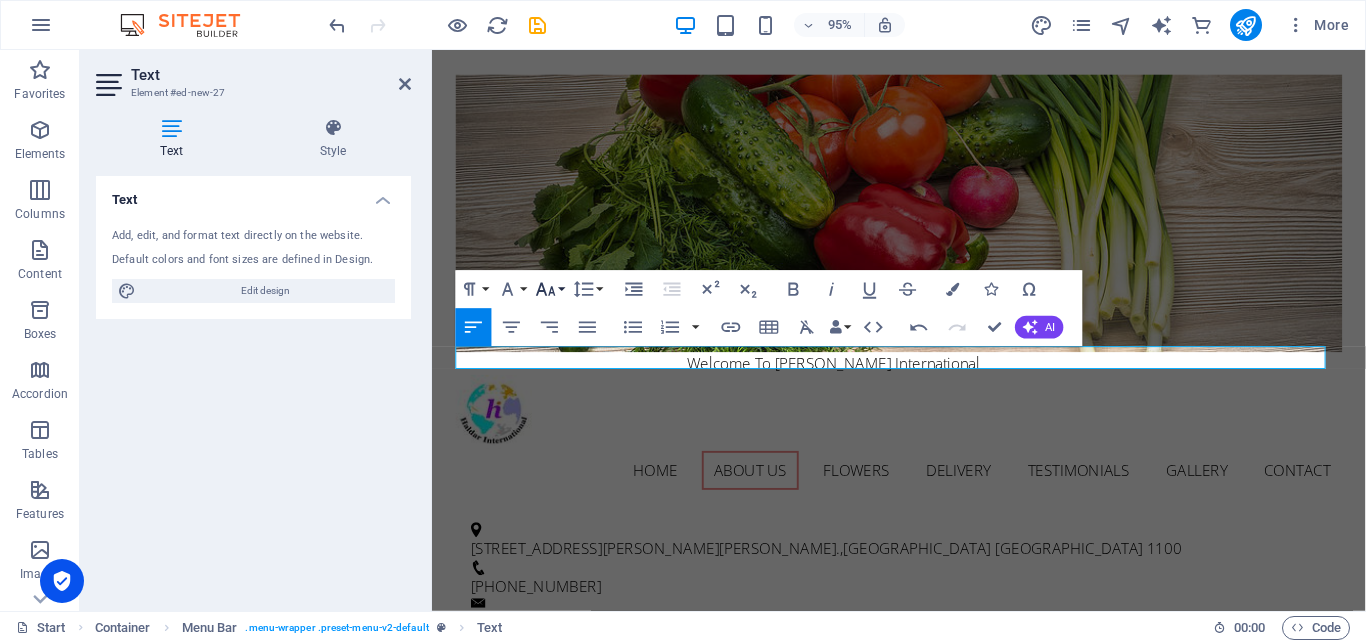click on "Font Size" at bounding box center (549, 290) 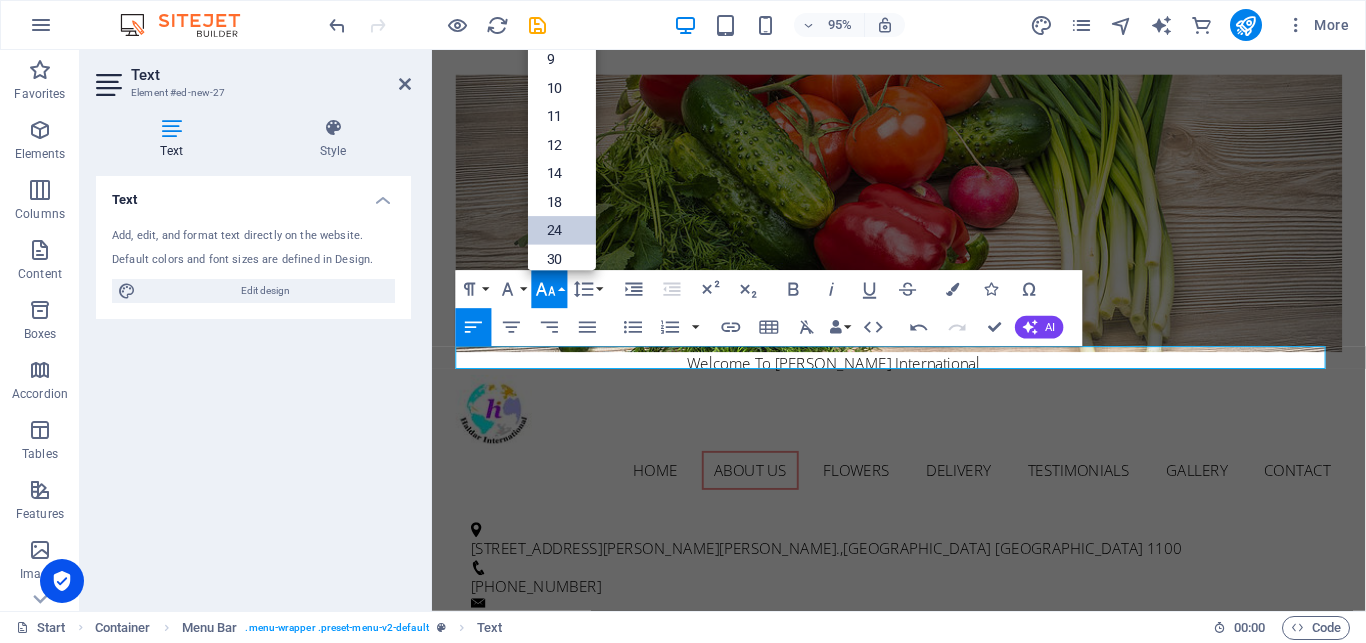 click on "24" at bounding box center (562, 230) 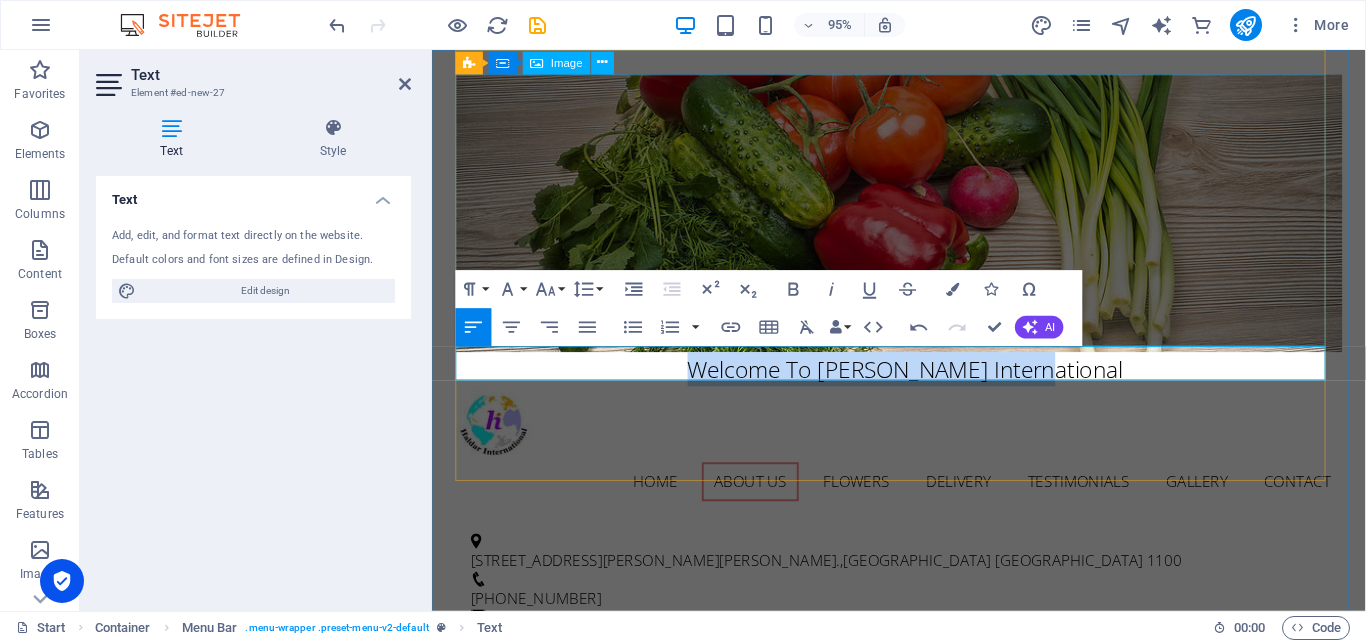 click at bounding box center [924, 222] 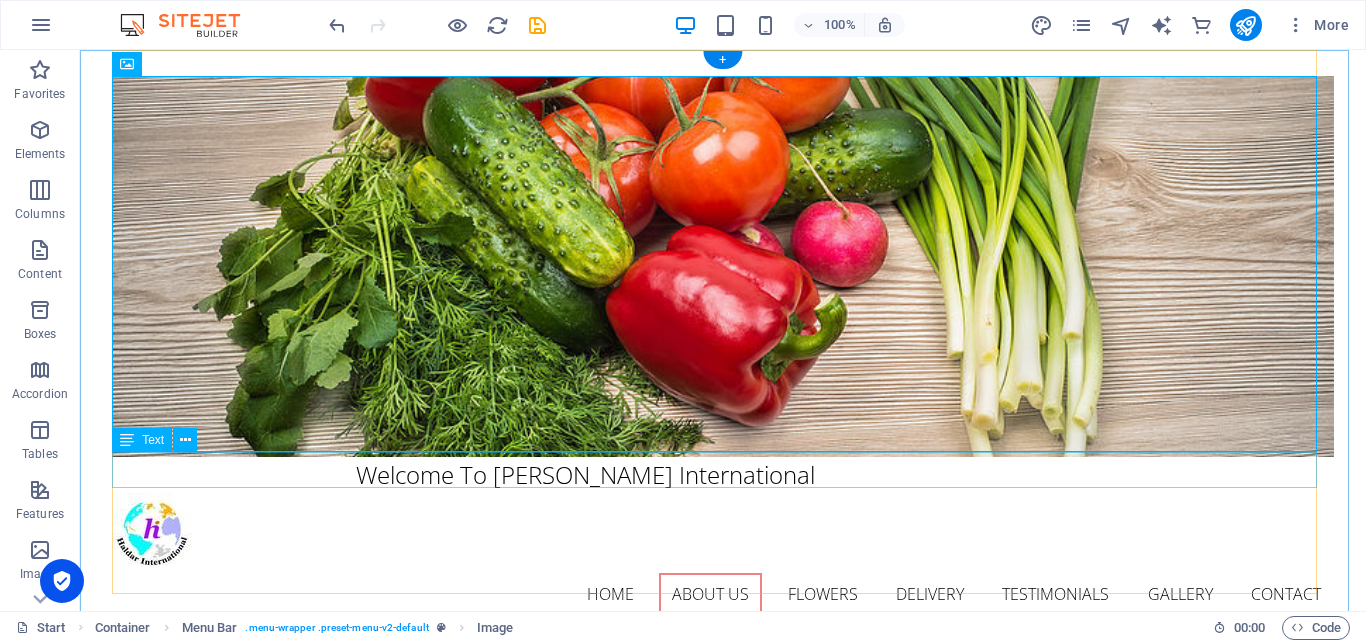 click on "Welcome To [PERSON_NAME] International" at bounding box center [723, 475] 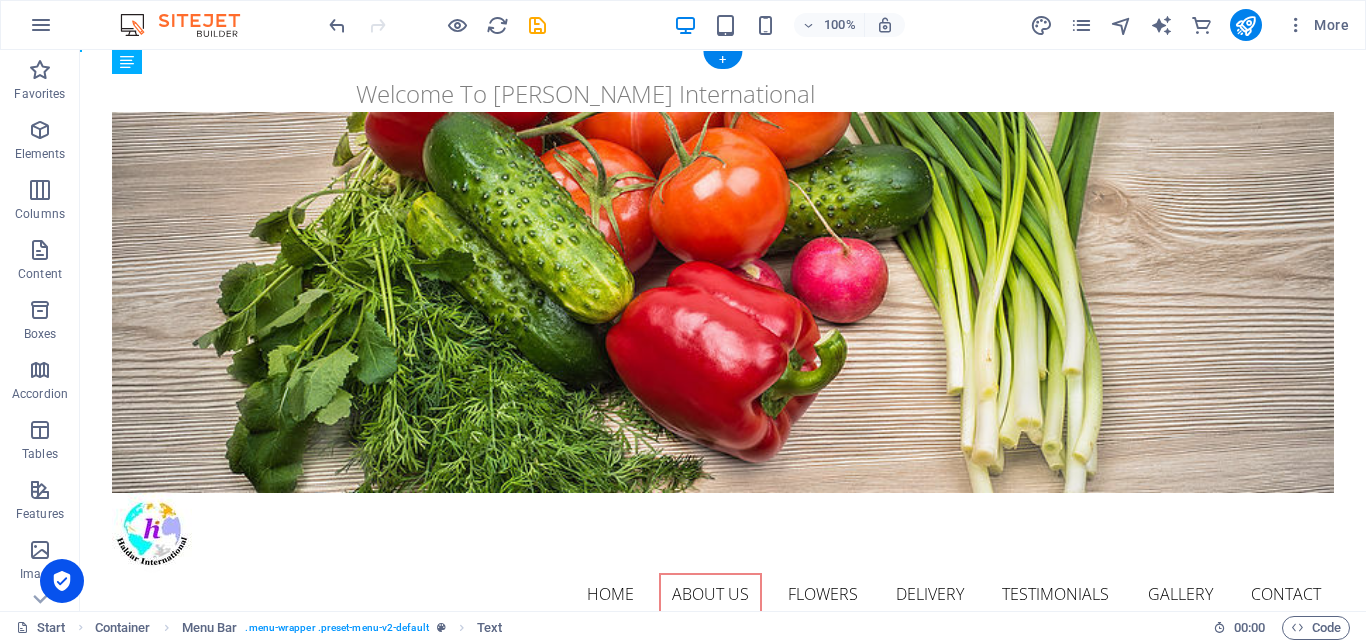 drag, startPoint x: 207, startPoint y: 486, endPoint x: 185, endPoint y: 399, distance: 89.73851 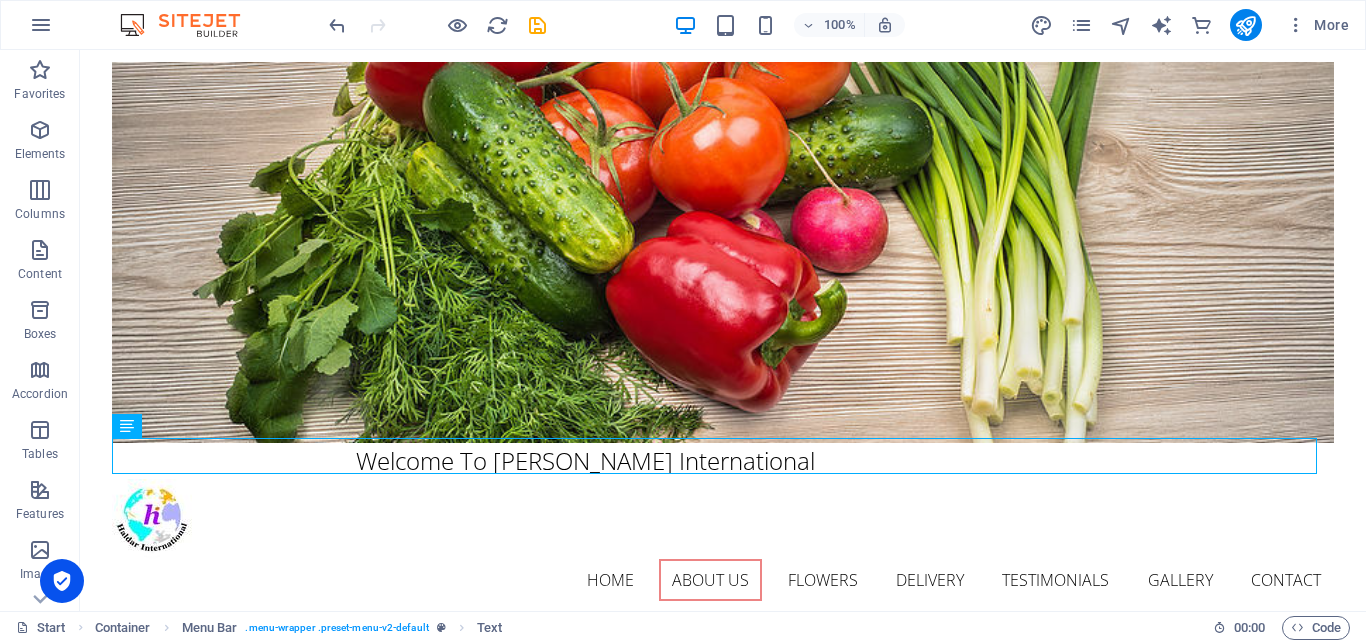 scroll, scrollTop: 0, scrollLeft: 0, axis: both 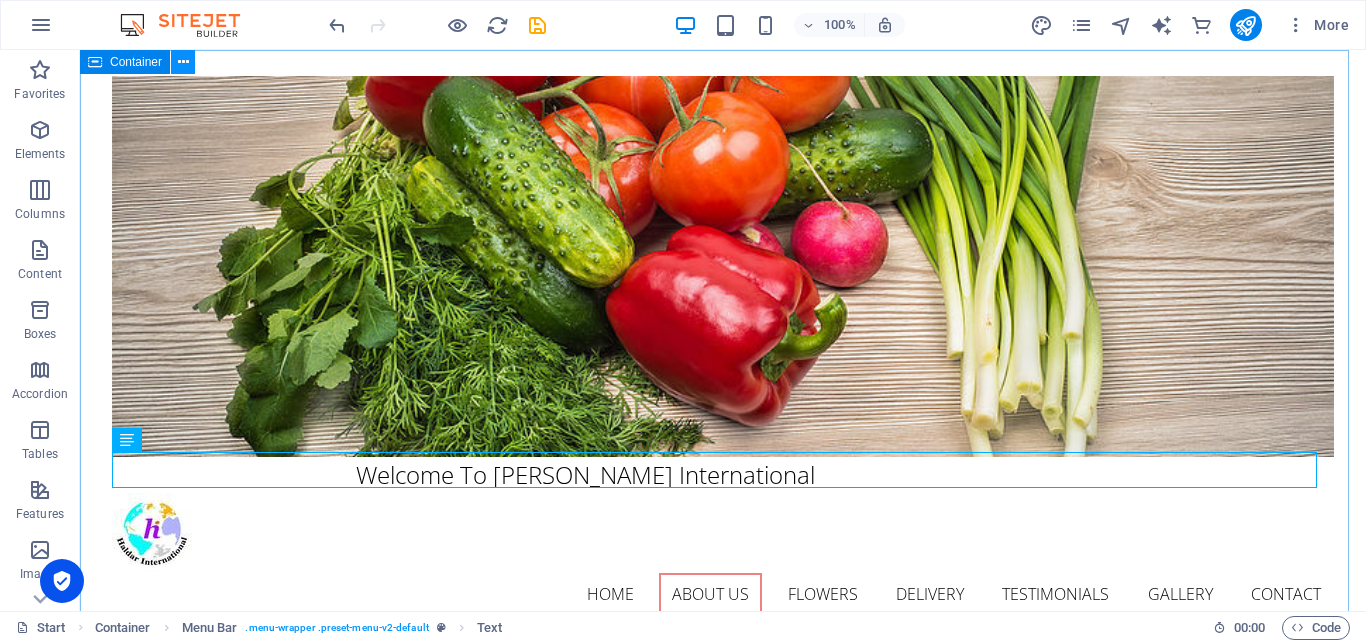 click at bounding box center (183, 62) 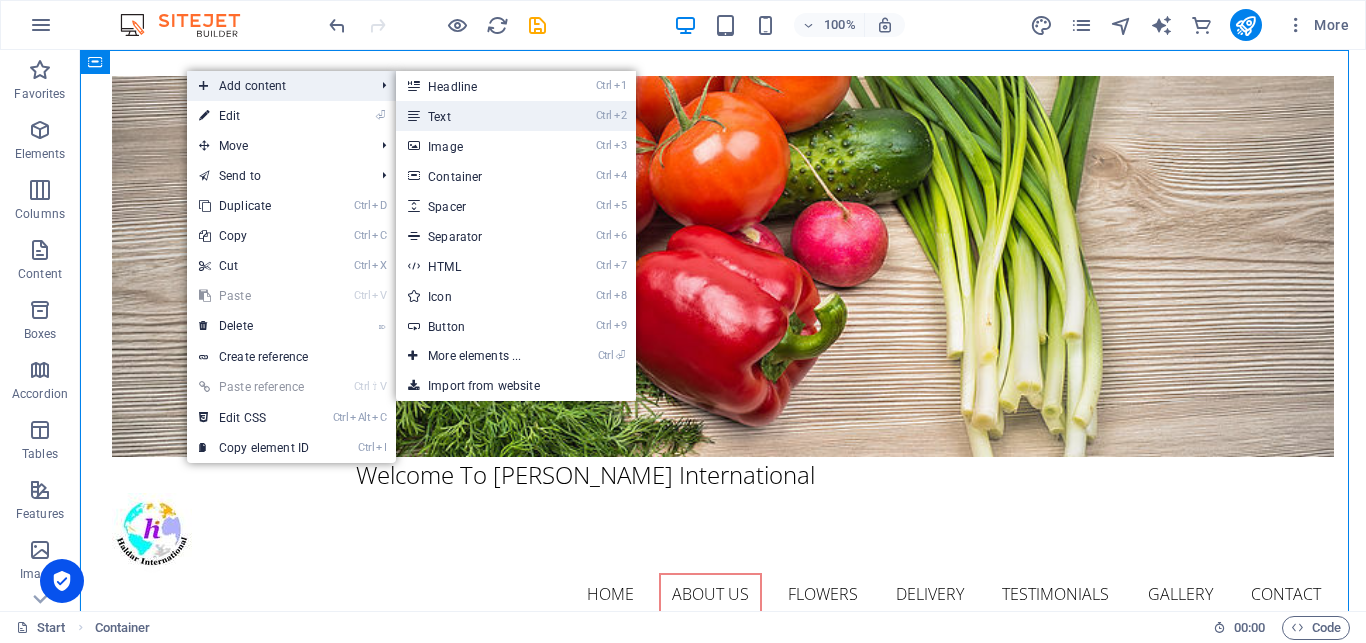 click on "Ctrl 2  Text" at bounding box center [478, 116] 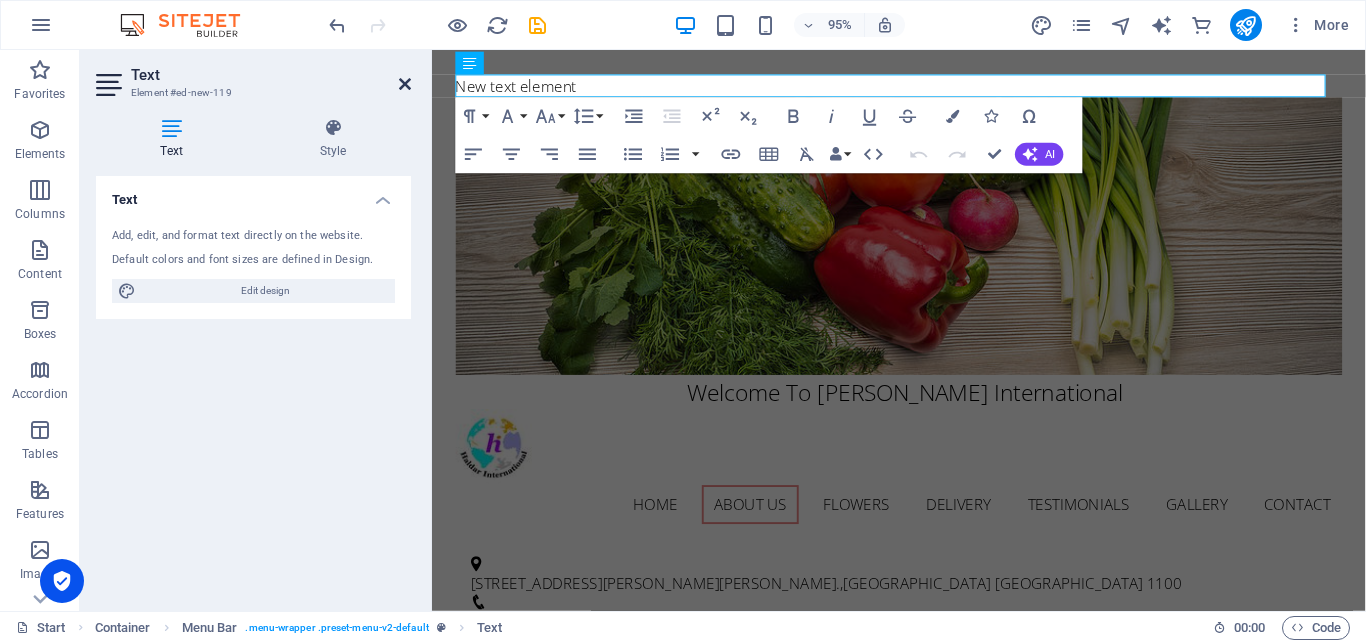 click at bounding box center [405, 84] 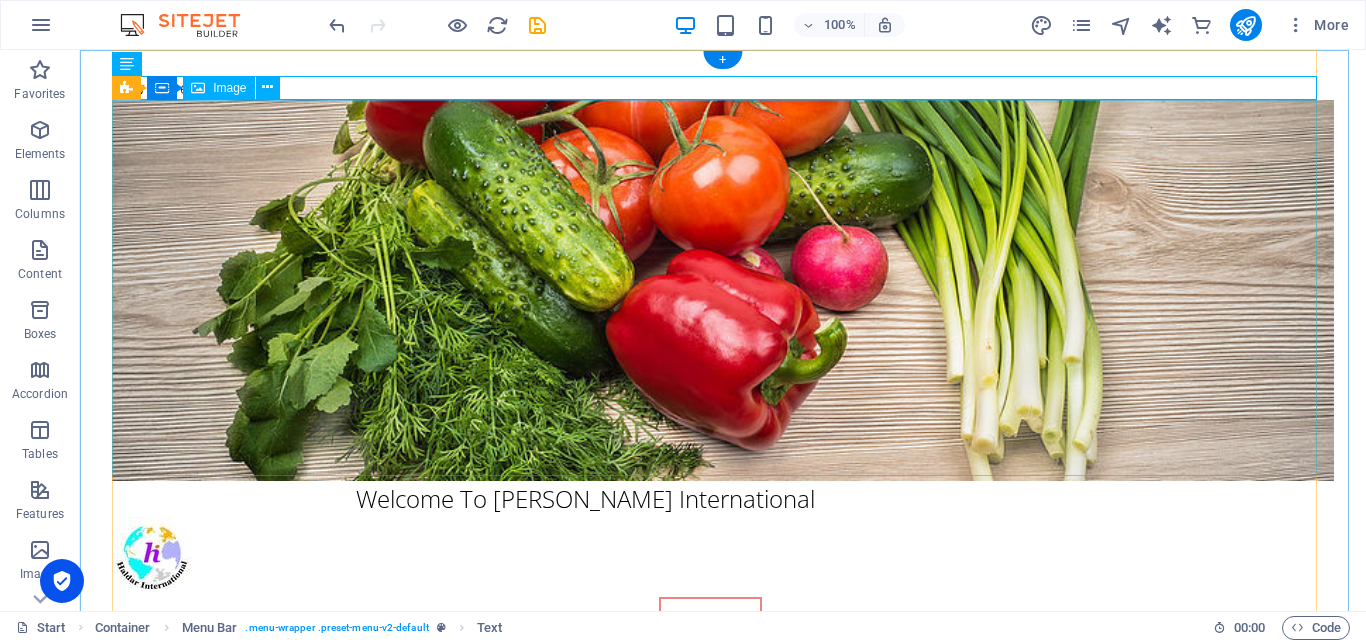 click at bounding box center (723, 291) 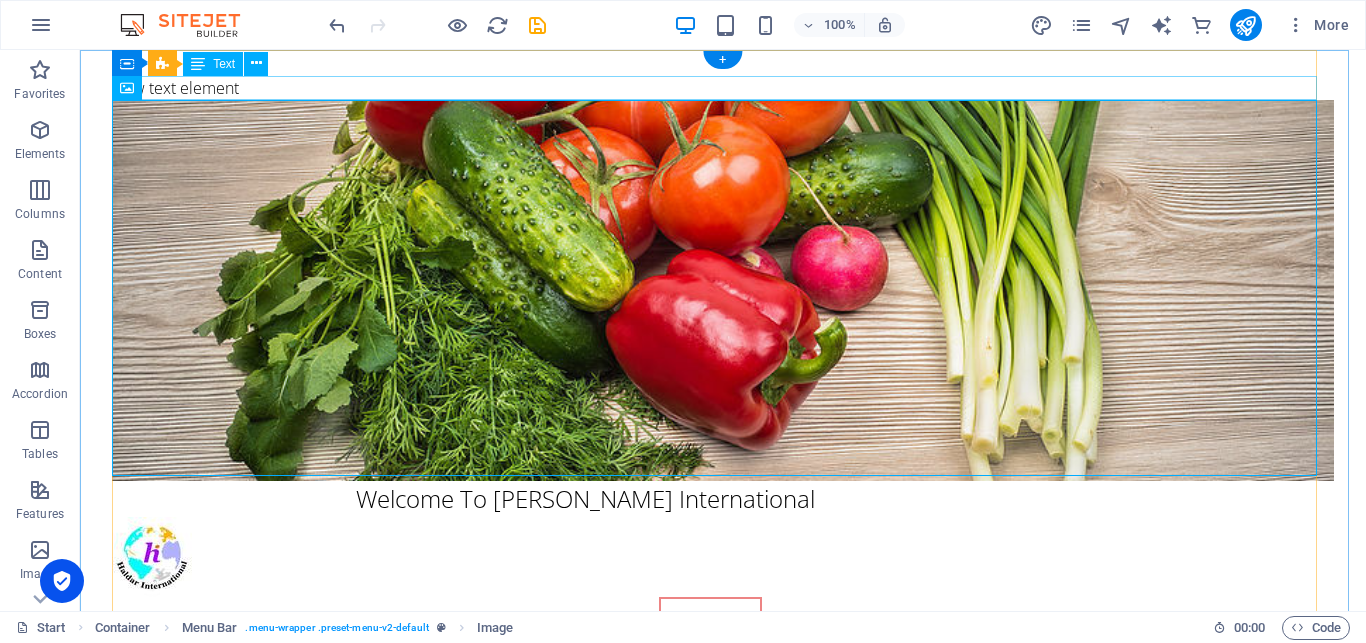 click on "New text element" at bounding box center [723, 88] 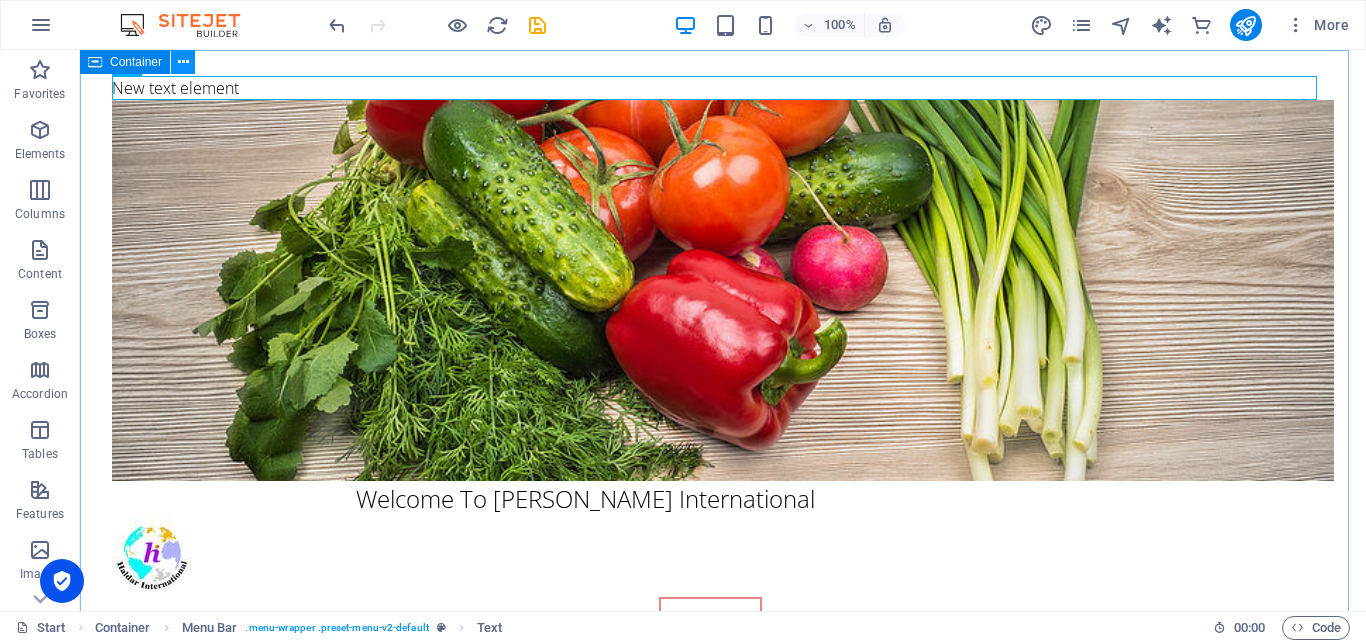click at bounding box center (183, 62) 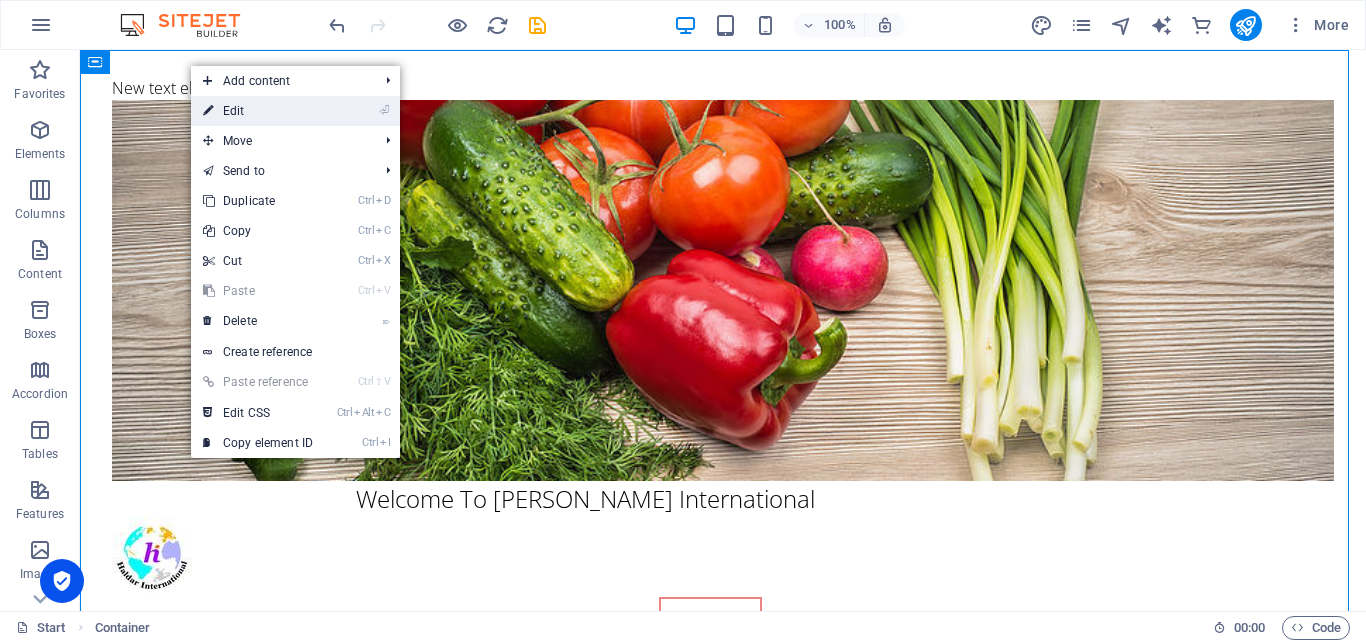 click on "⏎  Edit" at bounding box center [258, 111] 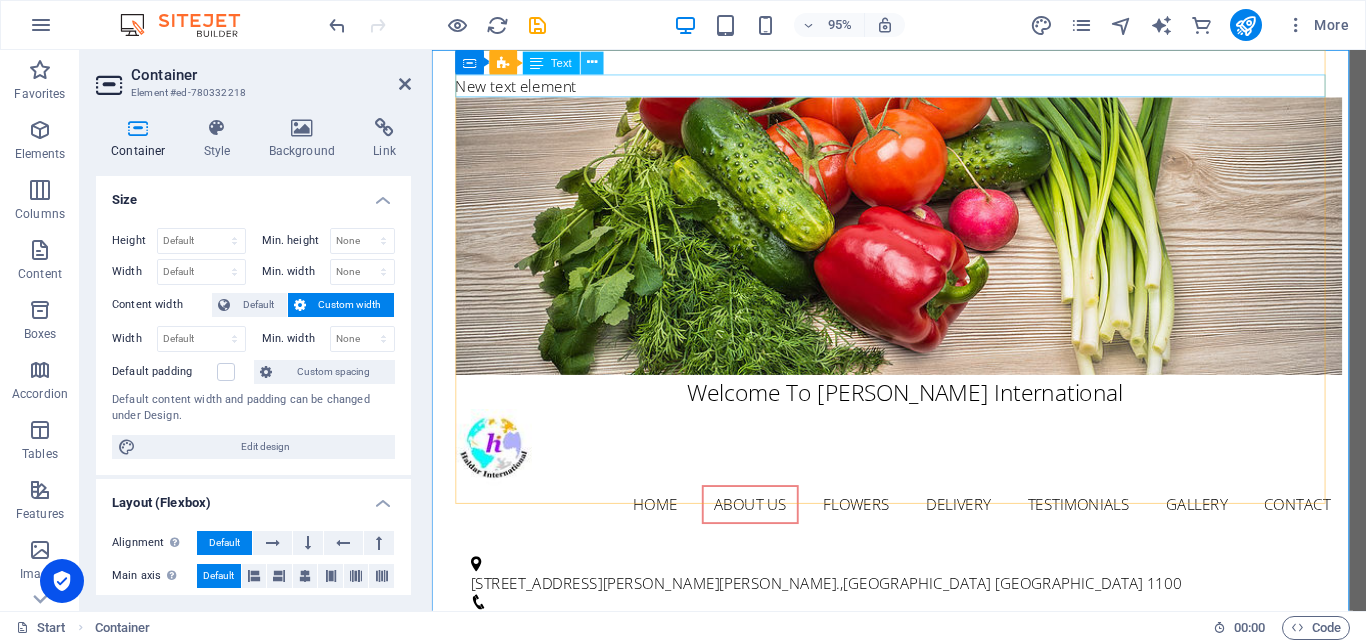 click at bounding box center [592, 63] 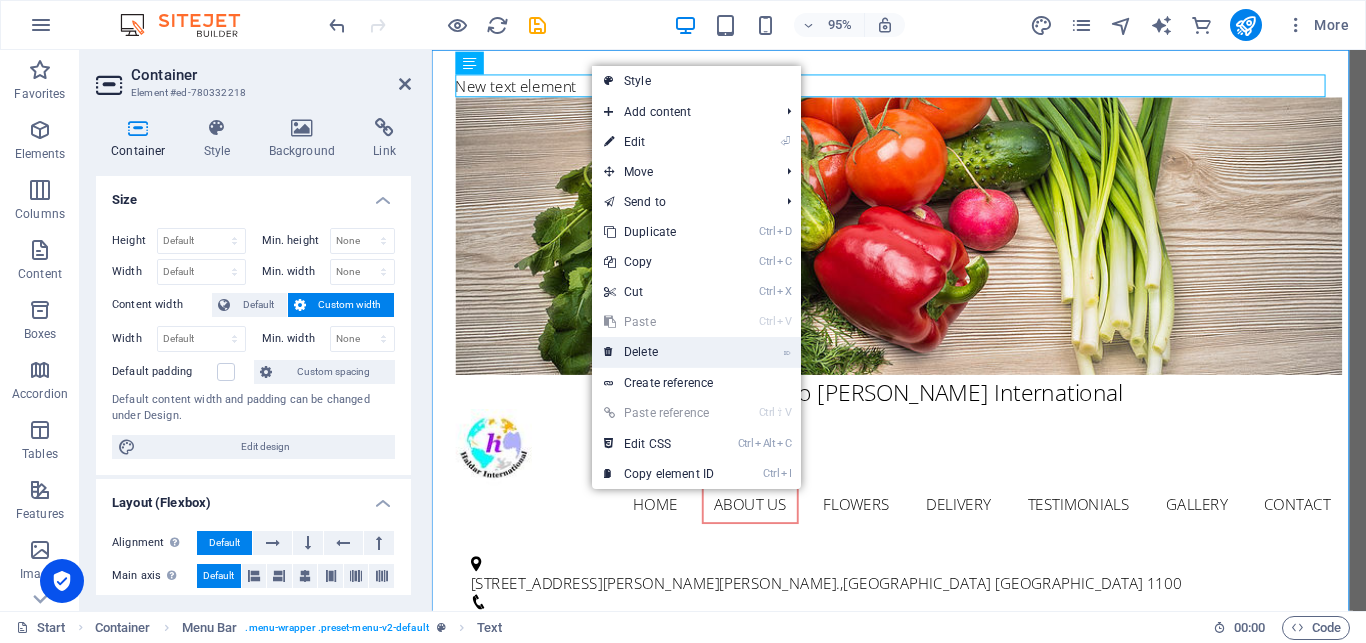 click on "⌦  Delete" at bounding box center [659, 352] 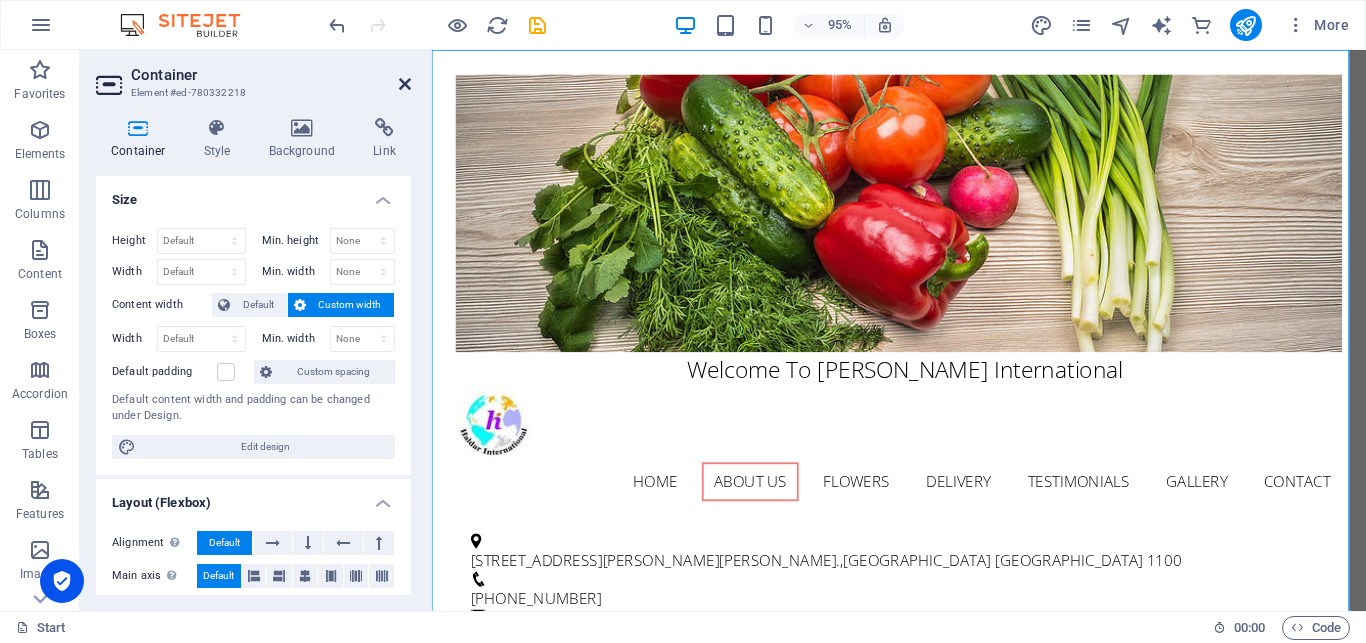 click at bounding box center [405, 84] 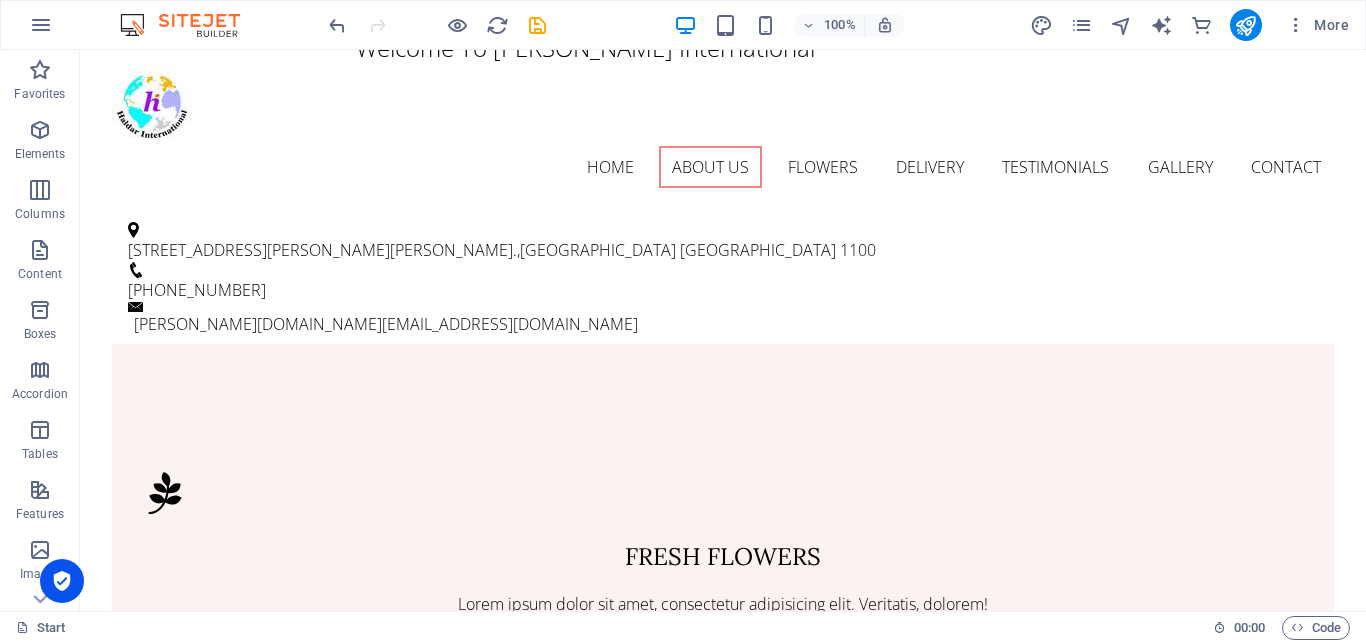 scroll, scrollTop: 0, scrollLeft: 0, axis: both 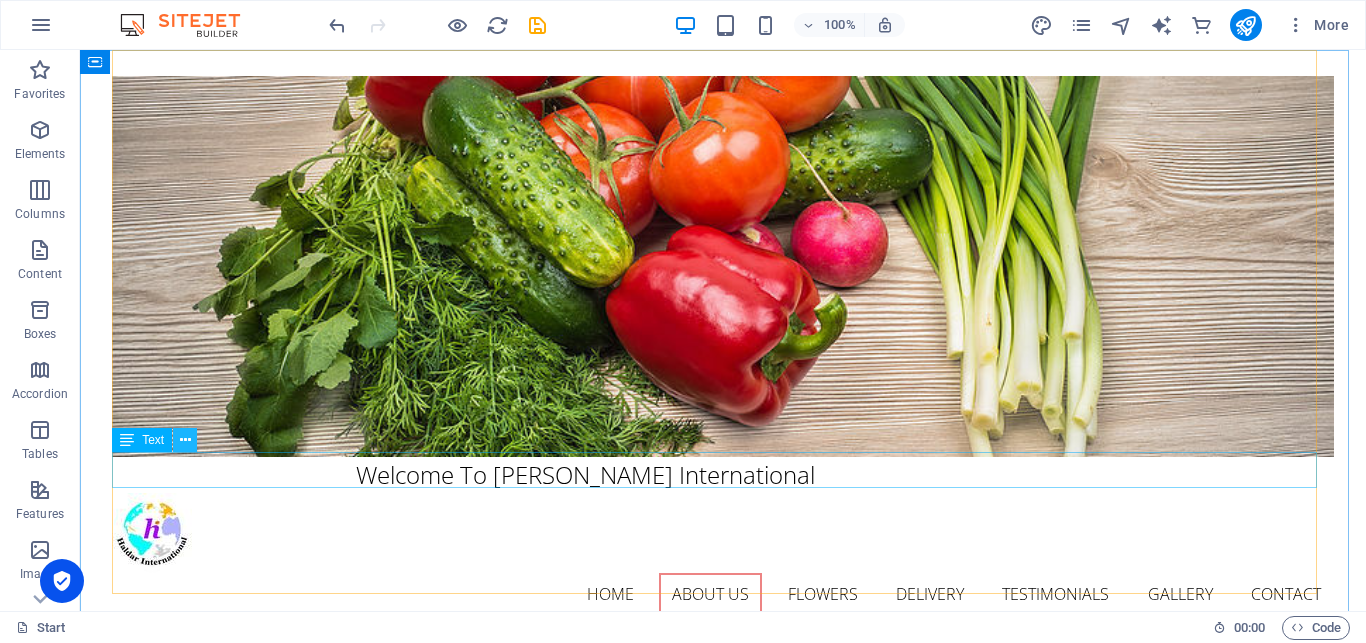 click at bounding box center [185, 440] 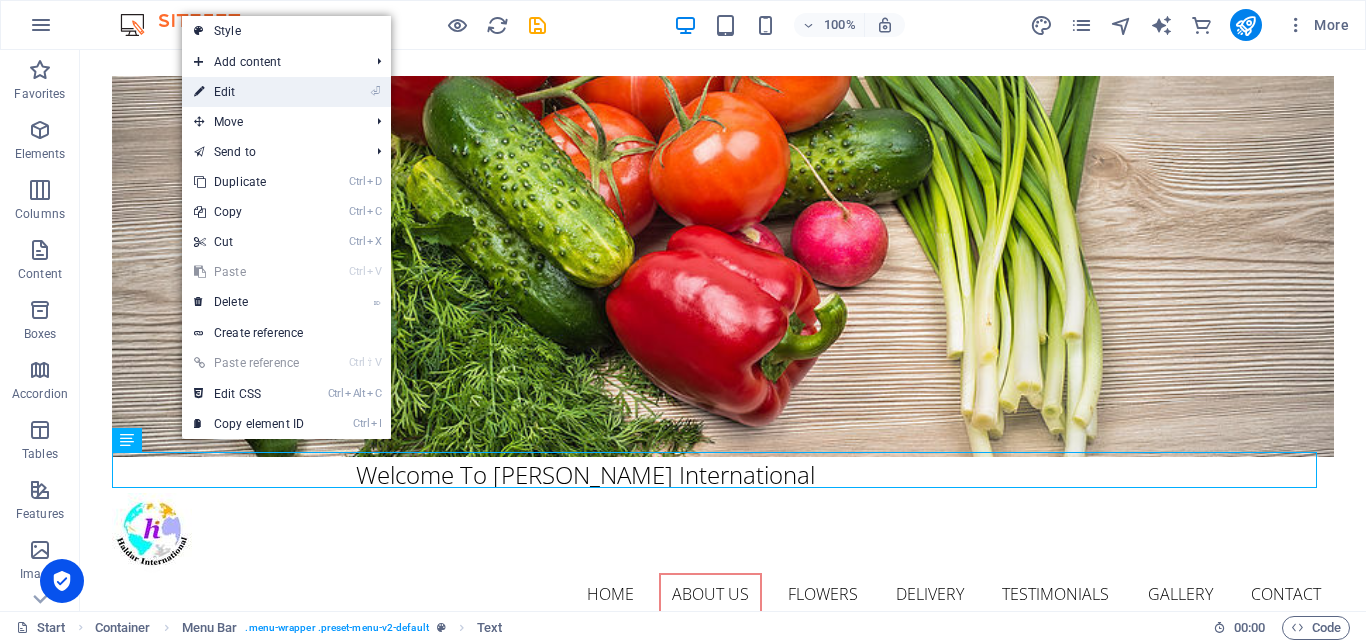 click on "⏎  Edit" at bounding box center (249, 92) 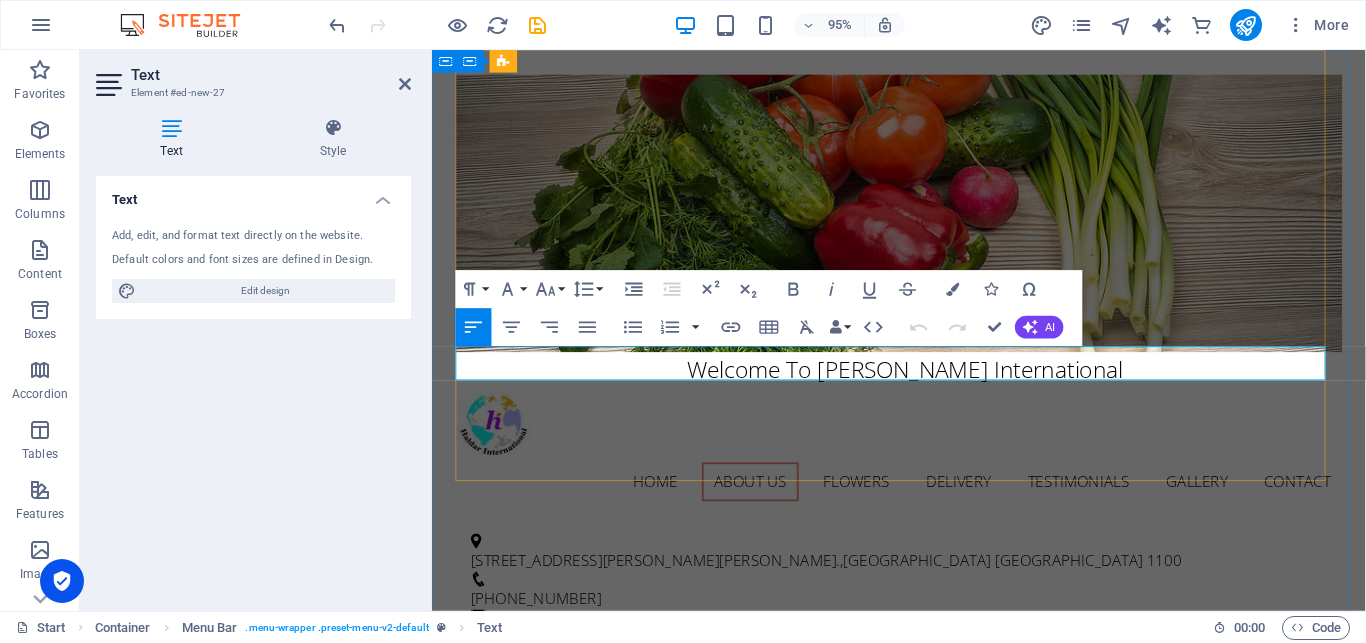 click on "Welcome To [PERSON_NAME] International" at bounding box center [924, 386] 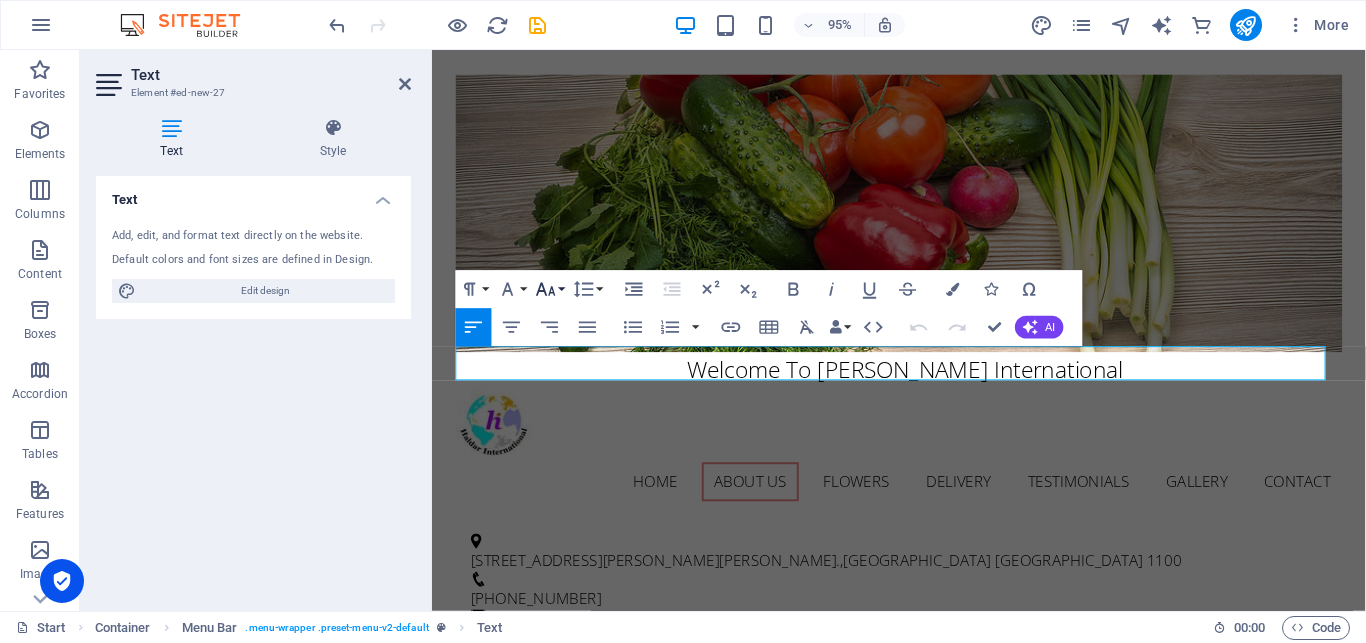 click on "Font Size" at bounding box center (549, 290) 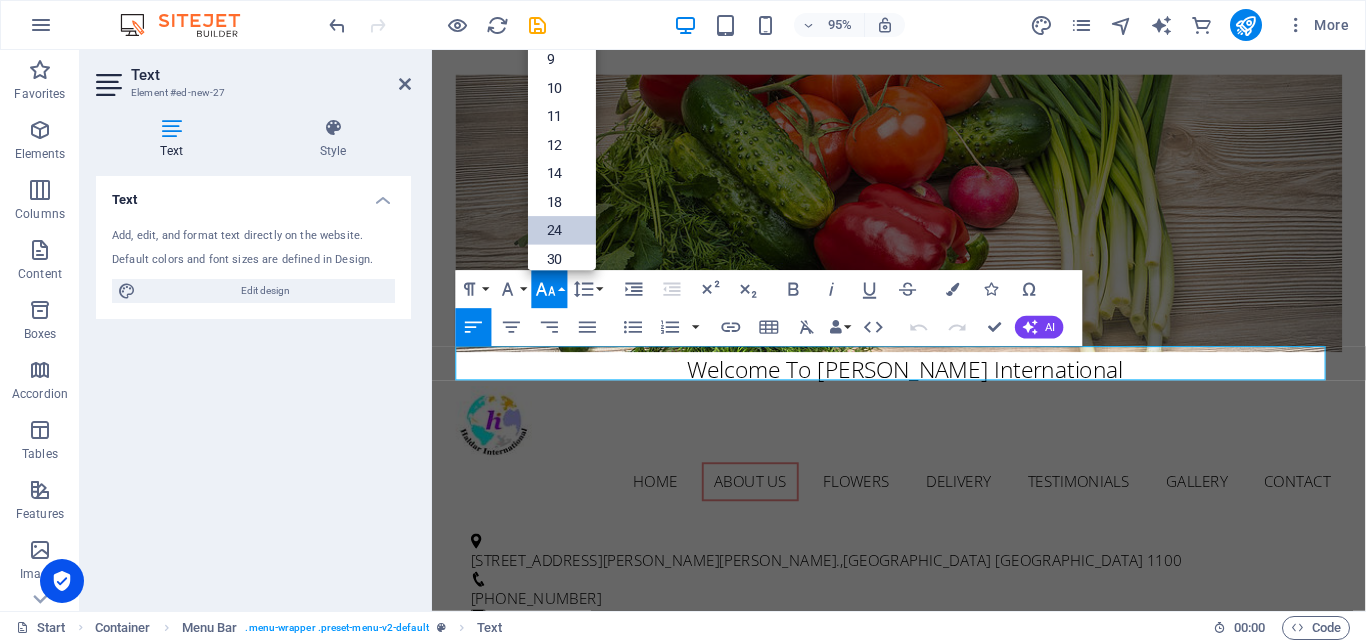 click on "24" at bounding box center (562, 230) 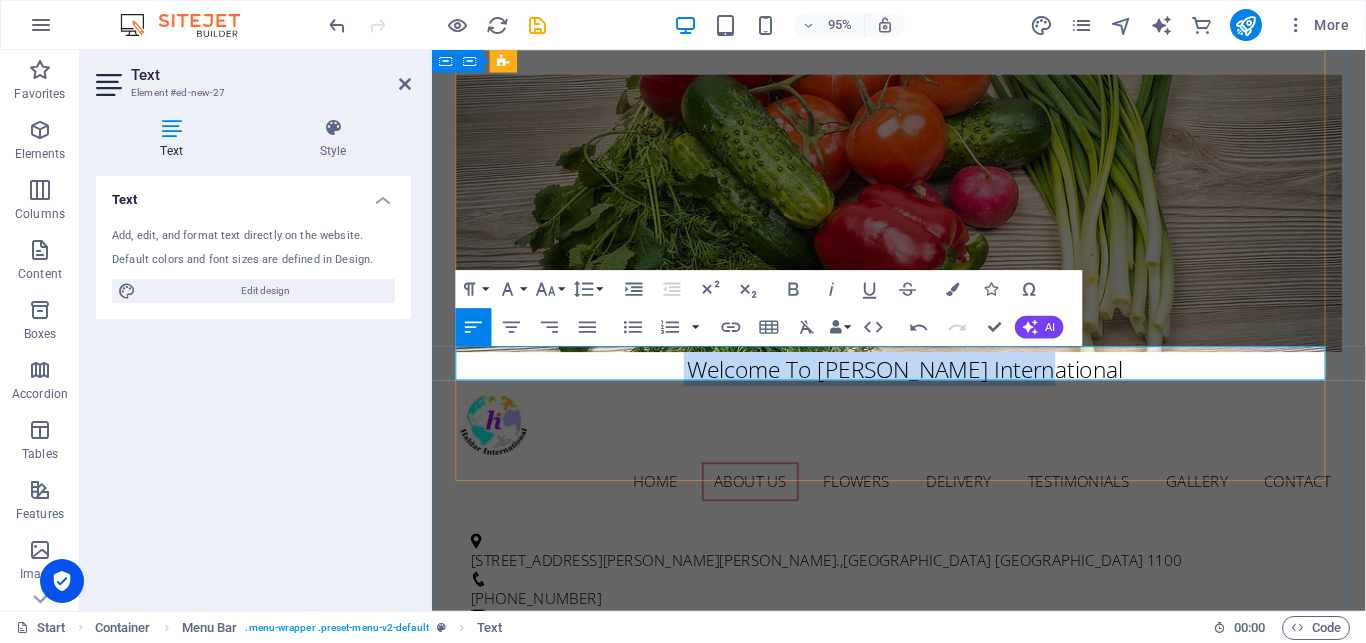 drag, startPoint x: 1078, startPoint y: 376, endPoint x: 705, endPoint y: 379, distance: 373.01205 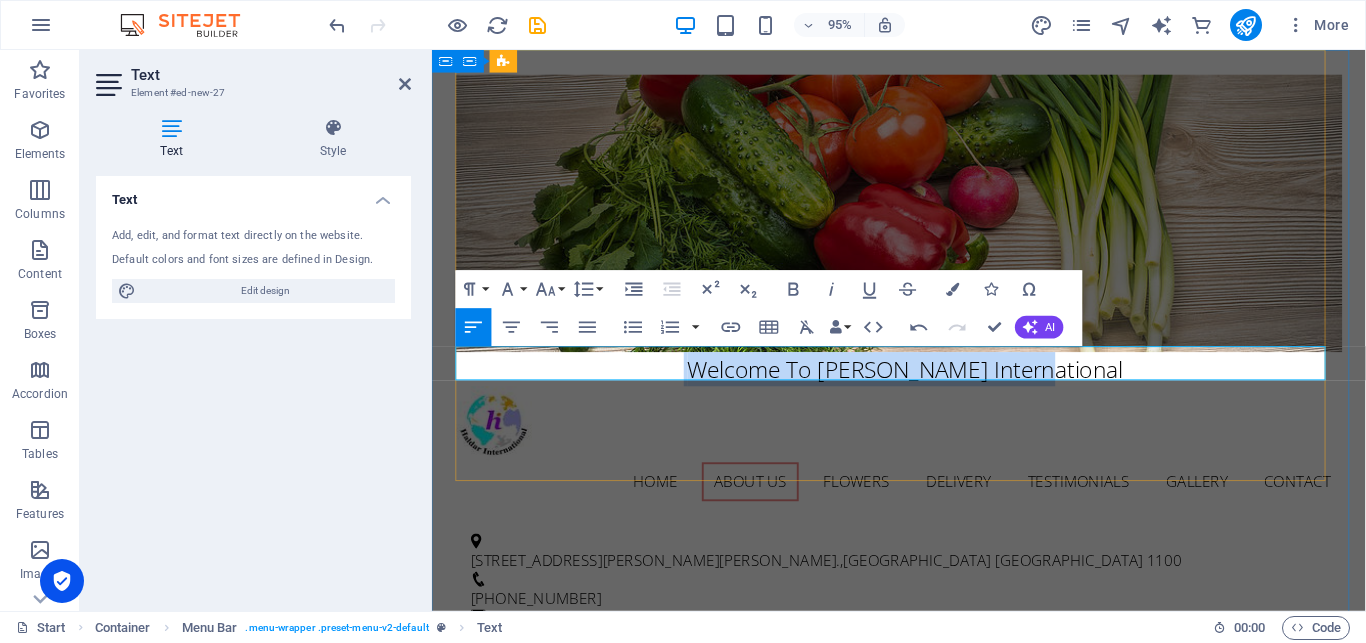click on "​       Welcome To [PERSON_NAME] International" at bounding box center [924, 386] 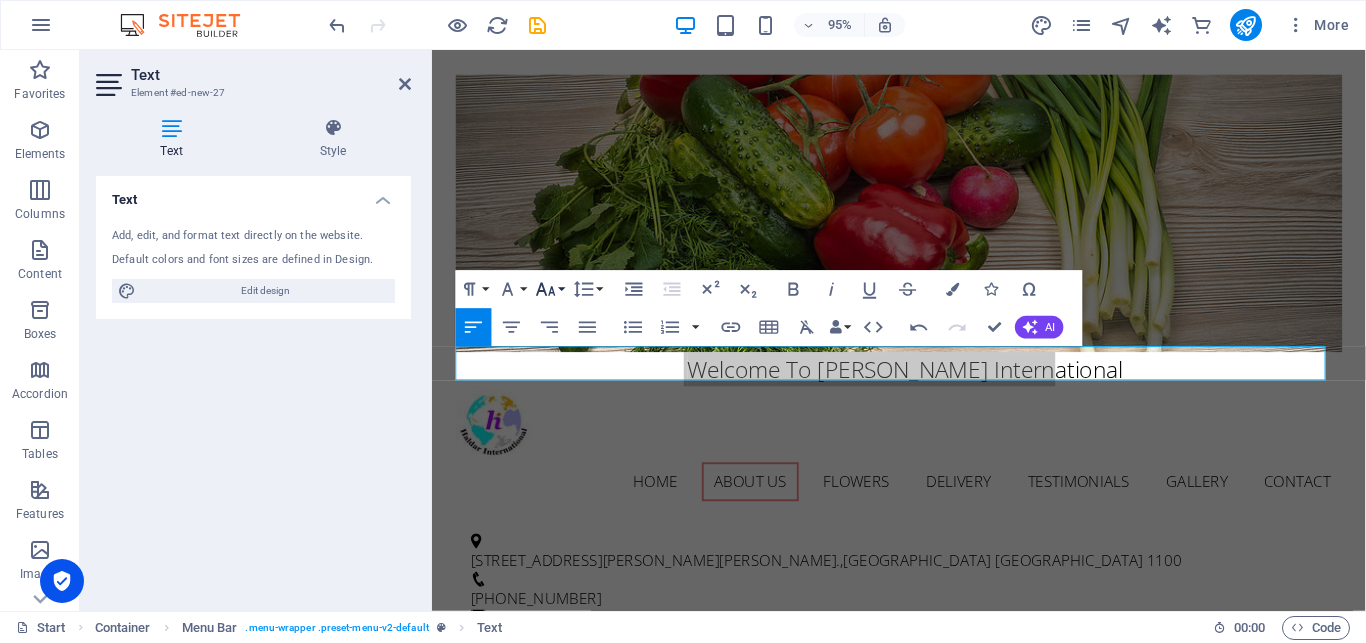 click on "Font Size" at bounding box center [549, 290] 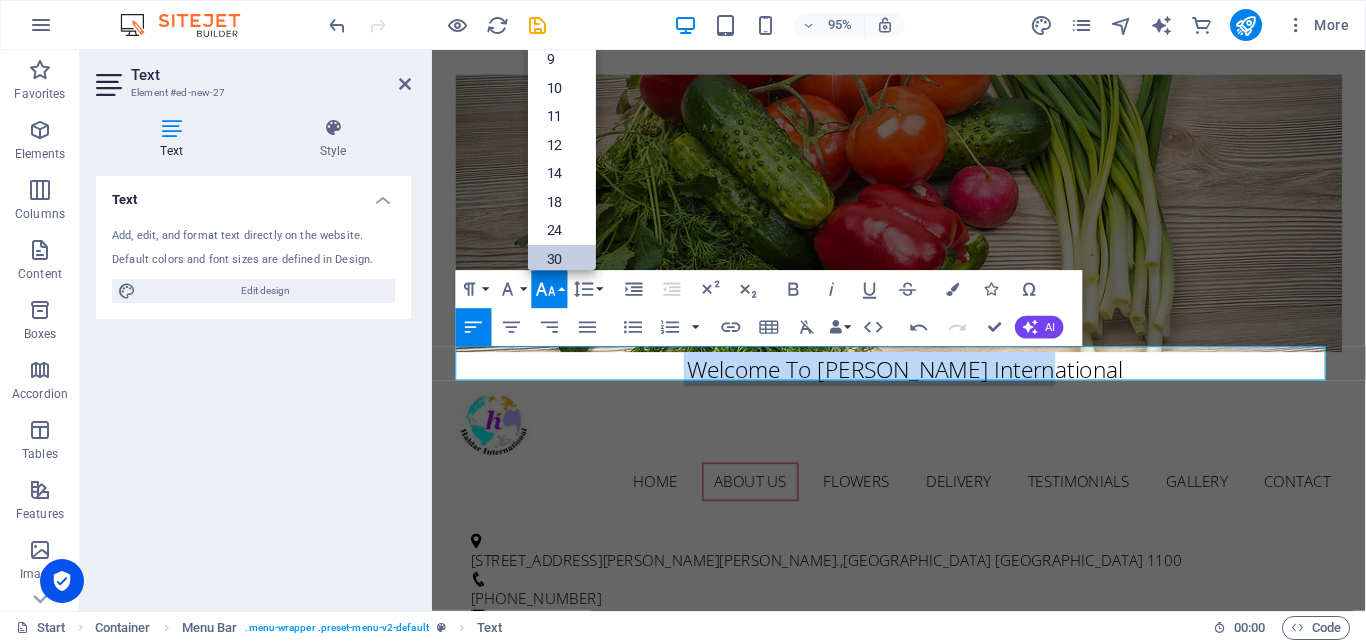 click on "30" at bounding box center (562, 259) 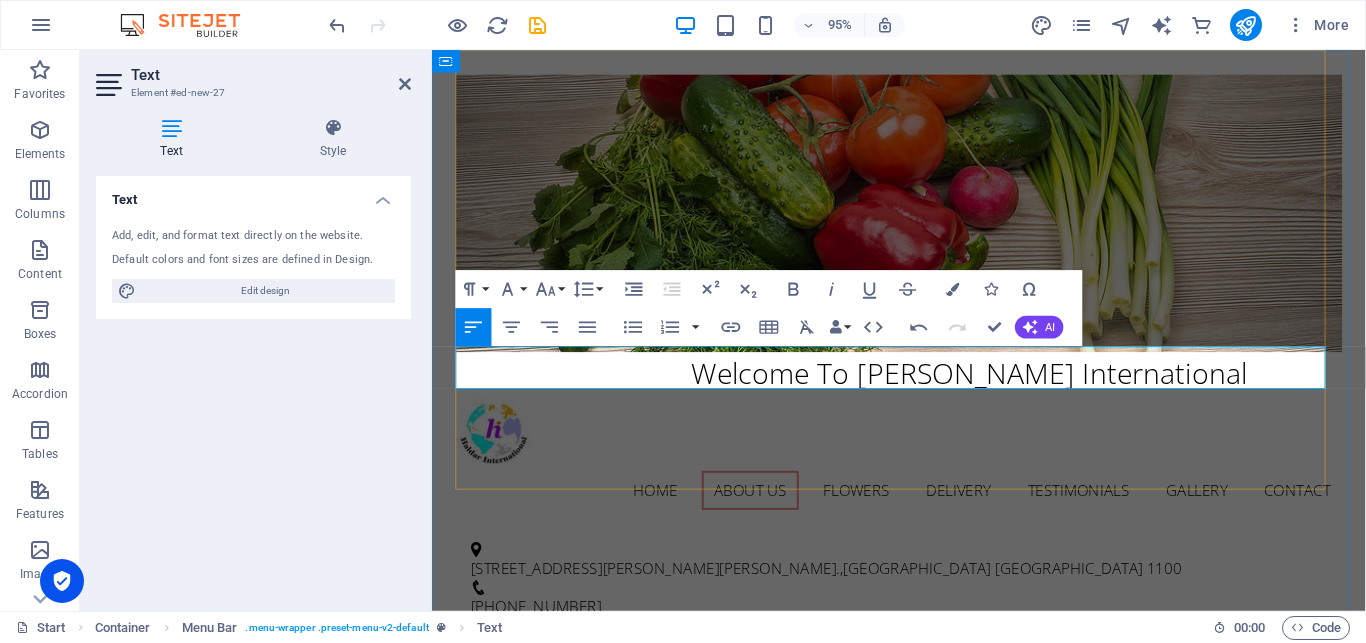click on "​        Welcome To [PERSON_NAME] International" at bounding box center (924, 390) 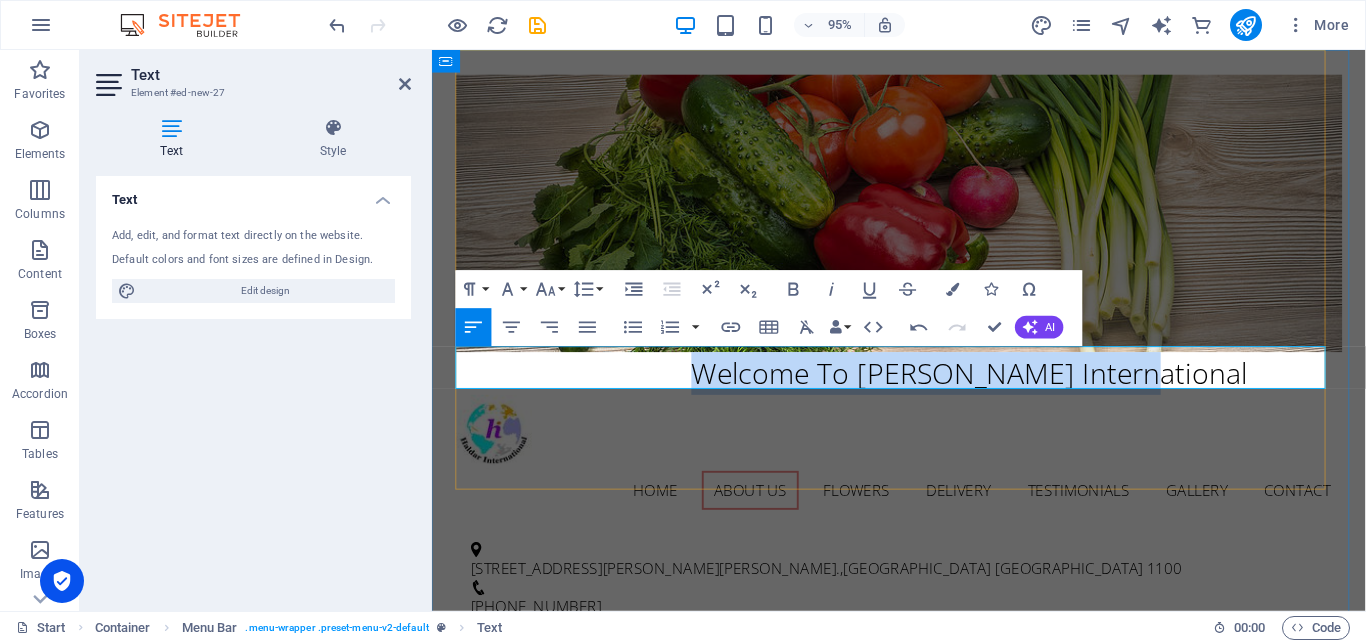 drag, startPoint x: 712, startPoint y: 383, endPoint x: 1198, endPoint y: 391, distance: 486.06583 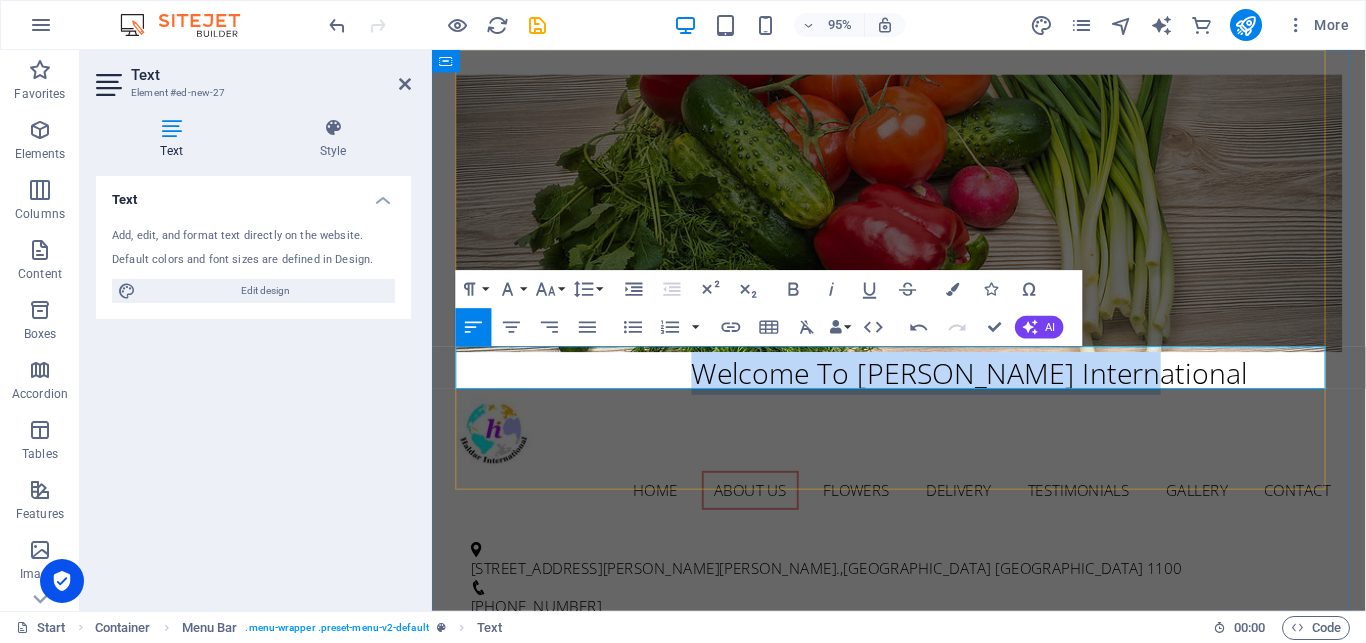 click on "​        Welcome To [PERSON_NAME] International" at bounding box center (924, 390) 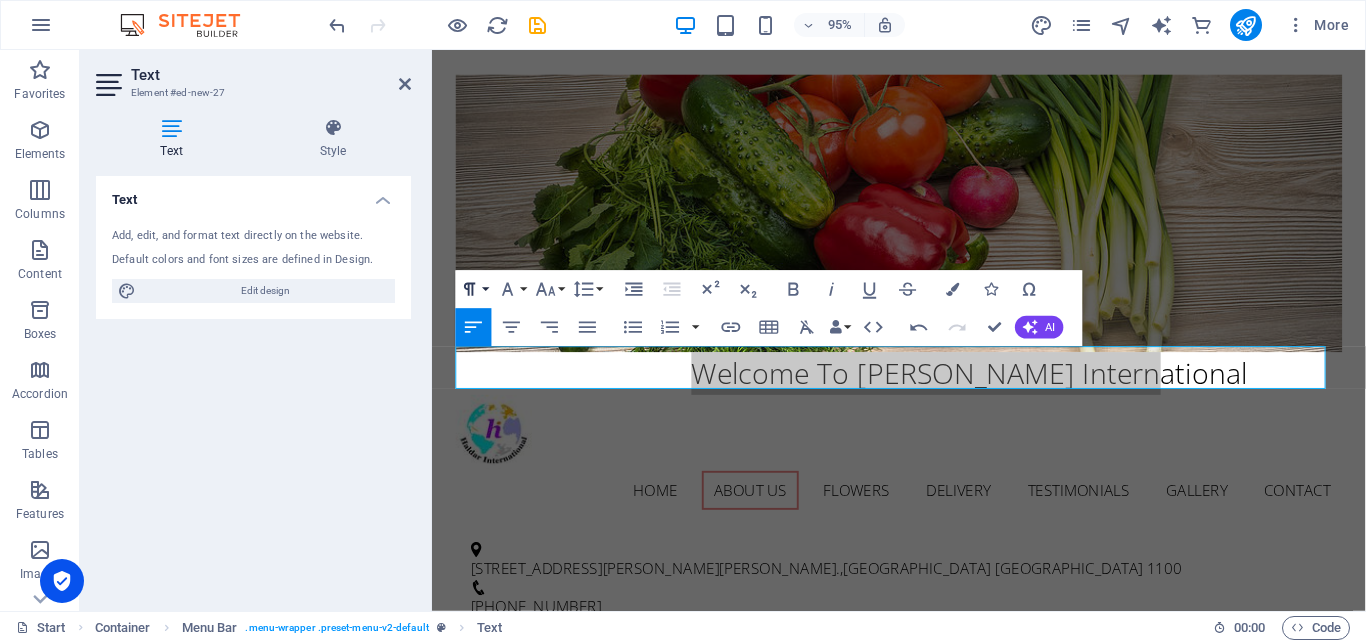click on "Paragraph Format" at bounding box center (473, 290) 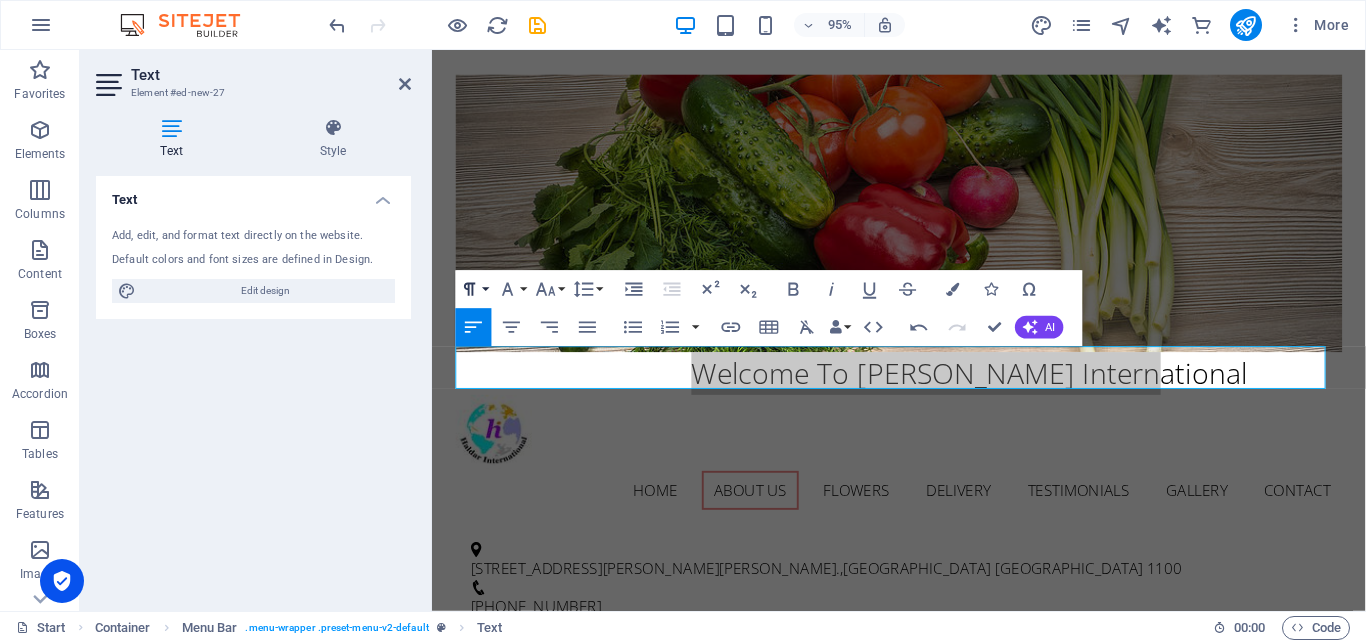 scroll, scrollTop: 8, scrollLeft: 0, axis: vertical 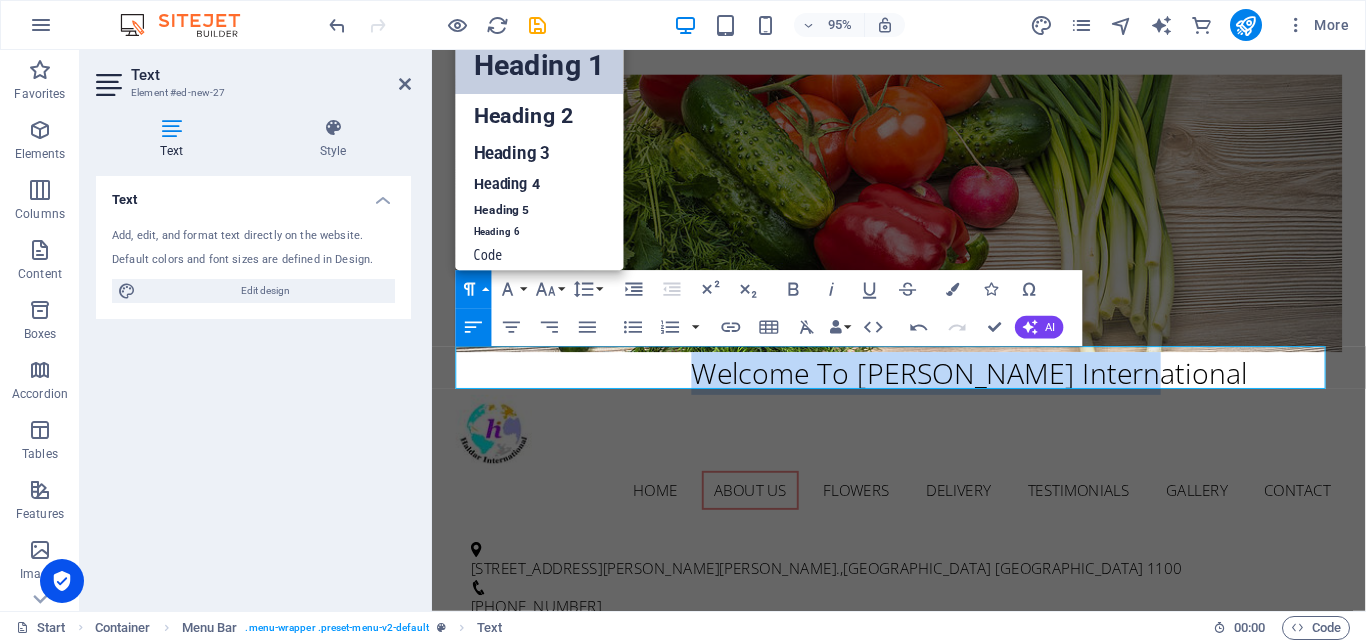 click on "Heading 1" at bounding box center (539, 66) 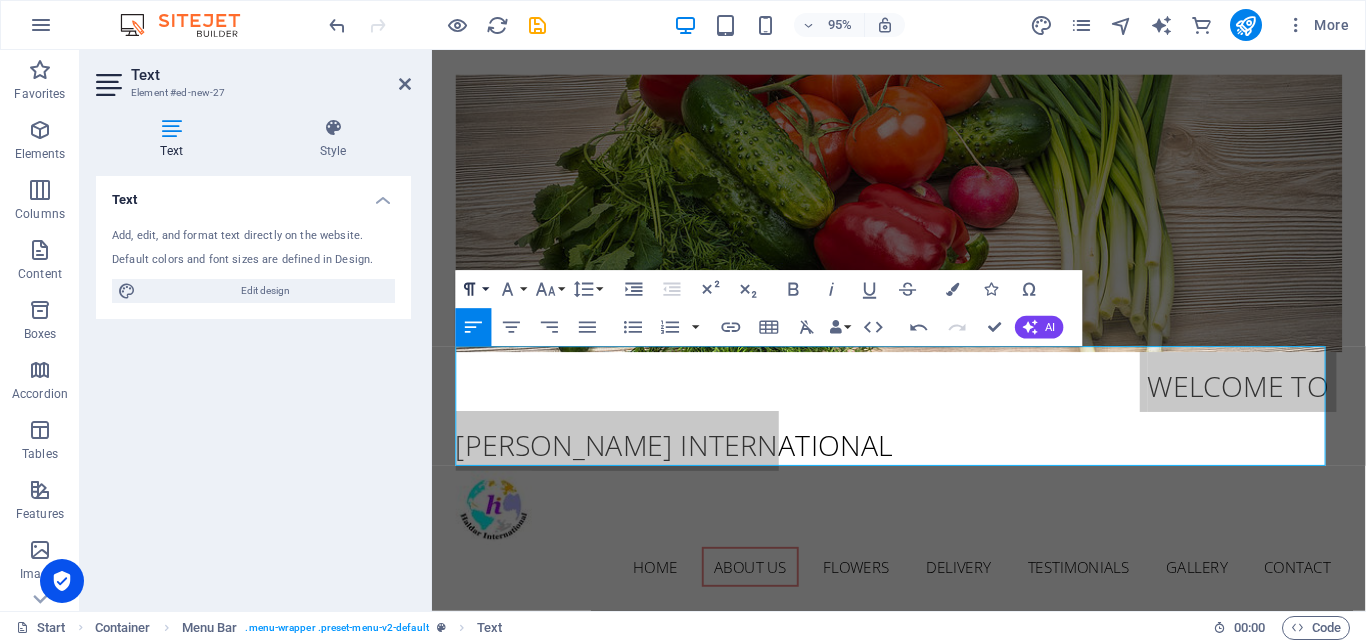 click on "Paragraph Format" at bounding box center (473, 290) 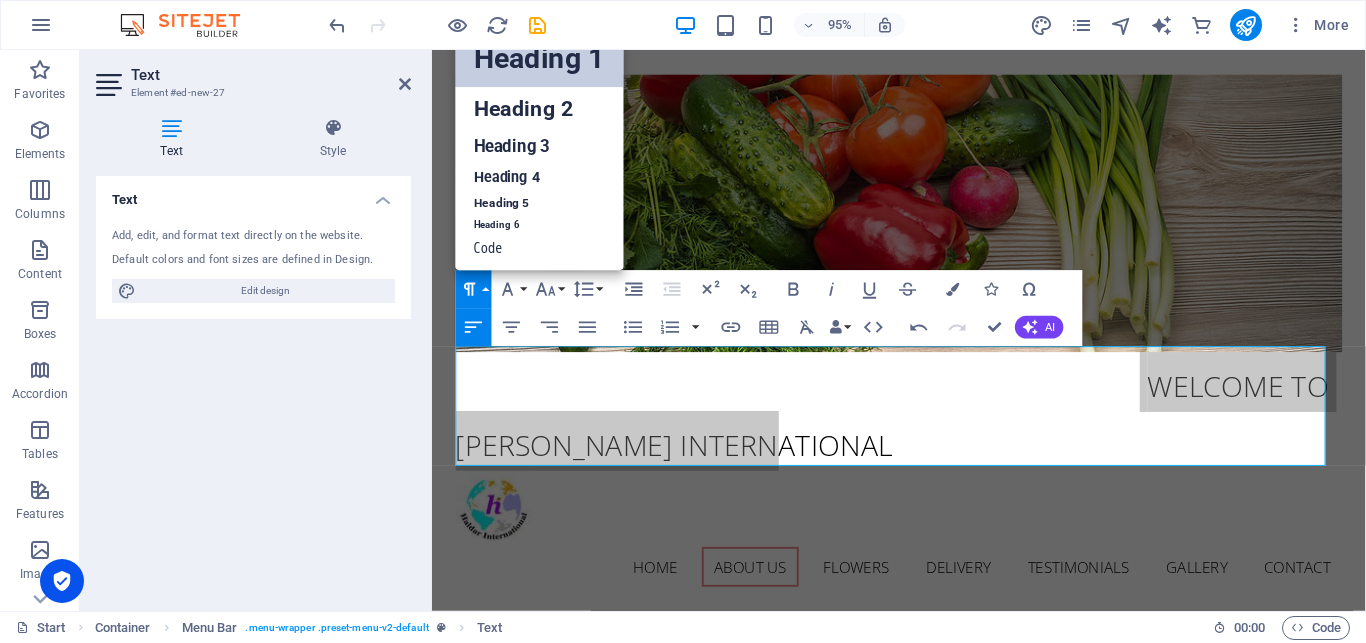 scroll, scrollTop: 16, scrollLeft: 0, axis: vertical 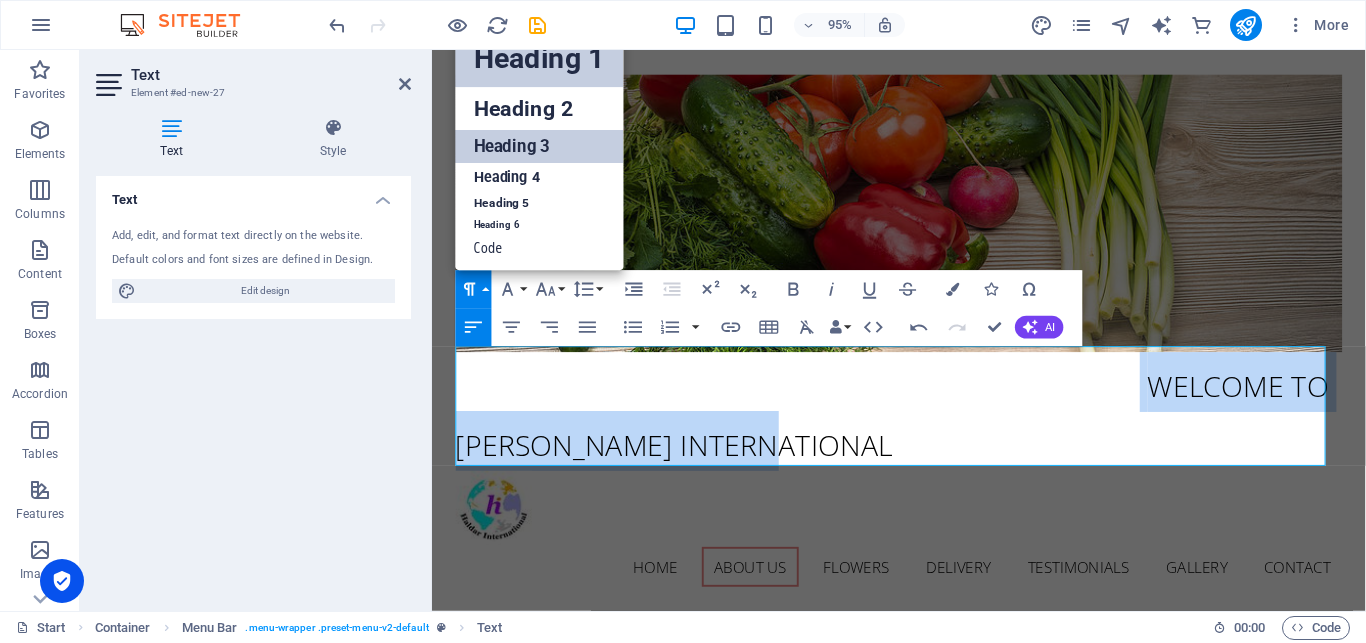 click on "Heading 3" at bounding box center [539, 146] 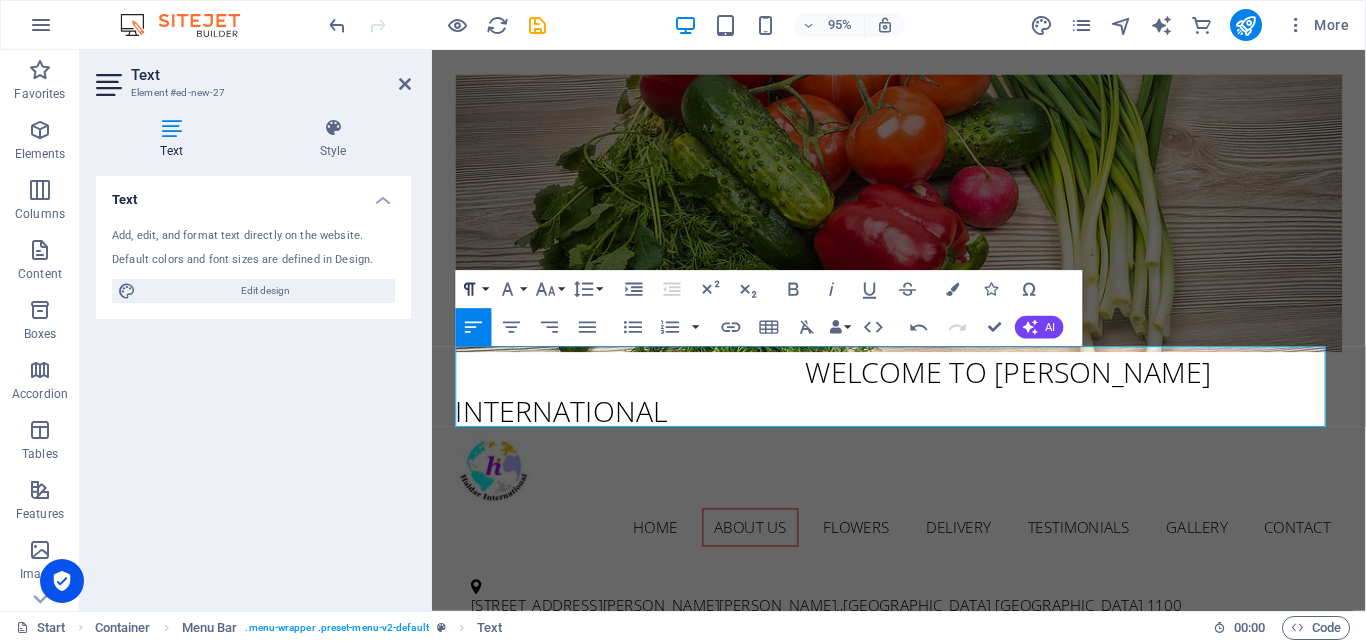 click on "Paragraph Format" at bounding box center (473, 290) 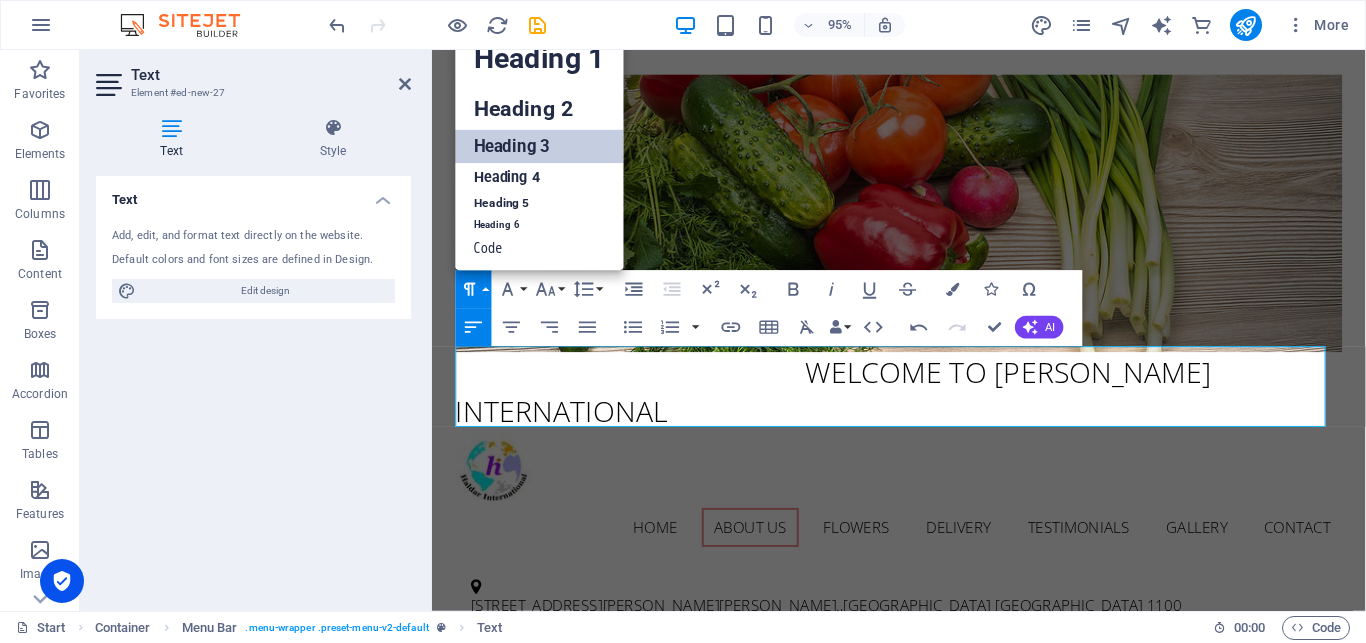 scroll, scrollTop: 16, scrollLeft: 0, axis: vertical 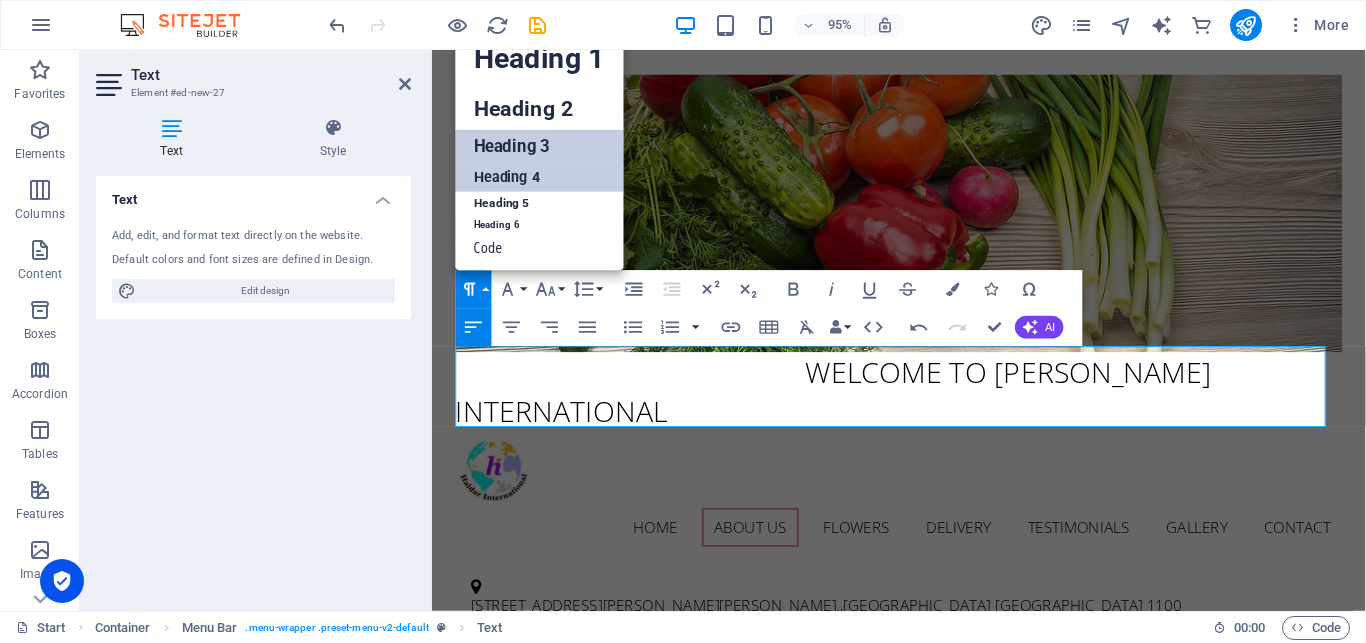 click on "Heading 4" at bounding box center (539, 177) 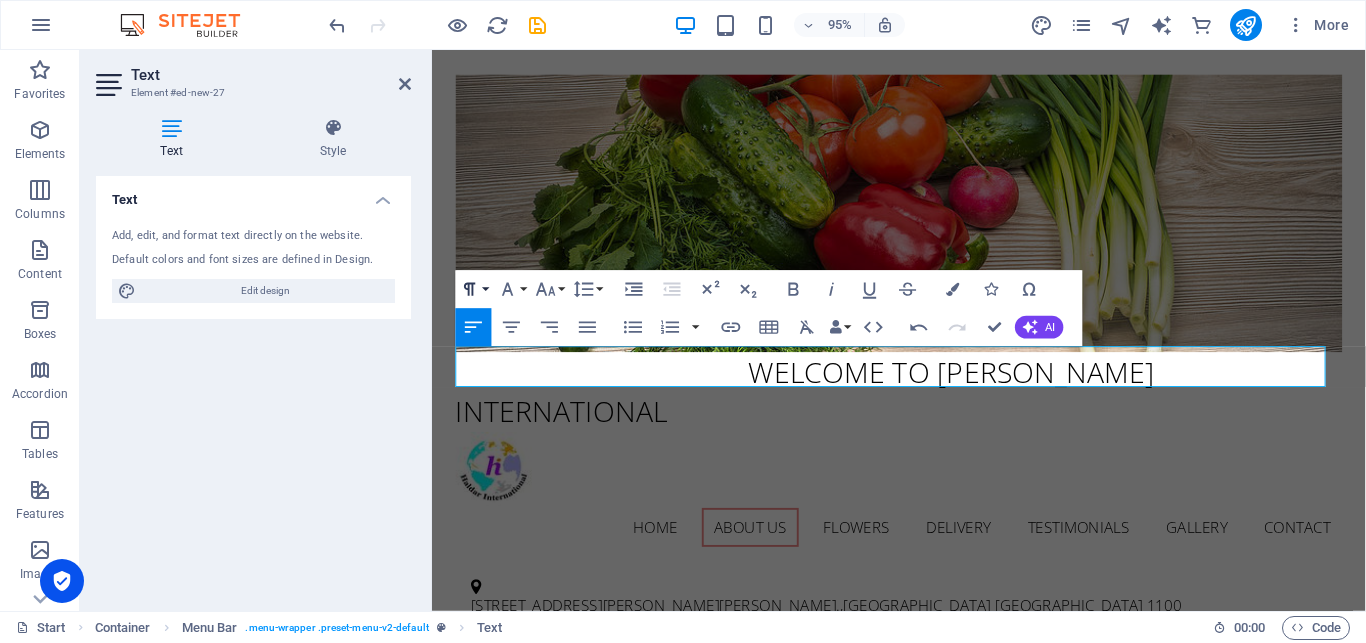 click on "Paragraph Format" at bounding box center (473, 290) 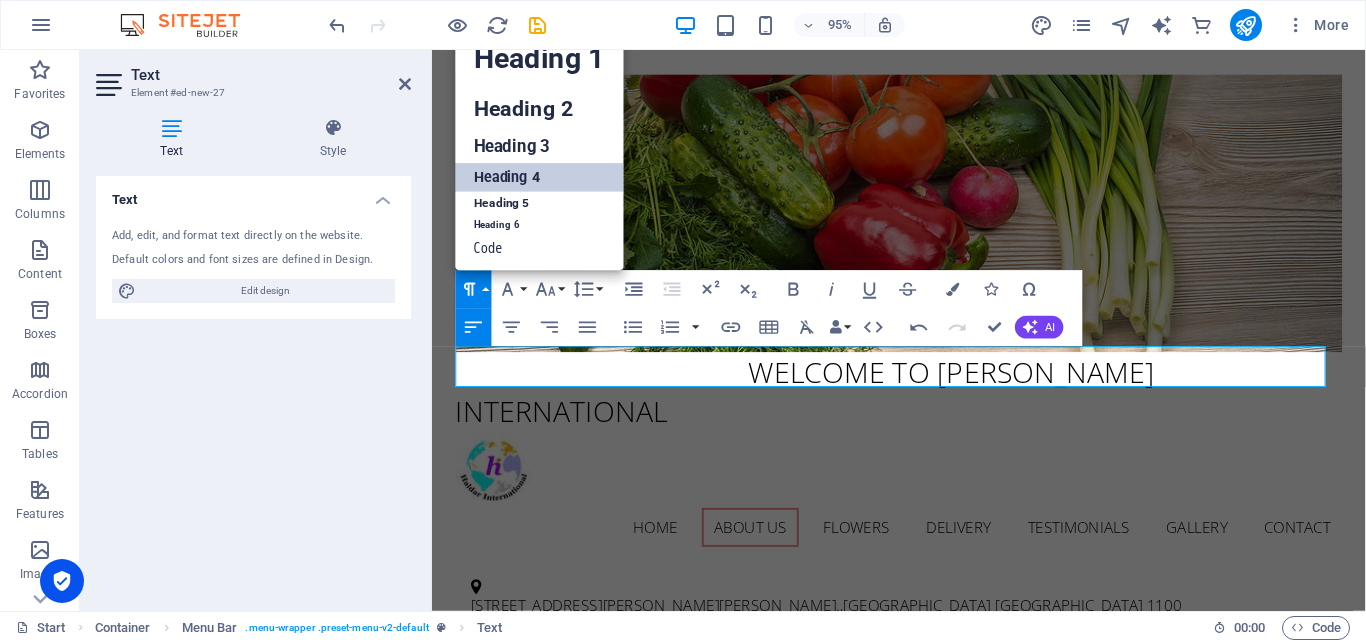 scroll, scrollTop: 16, scrollLeft: 0, axis: vertical 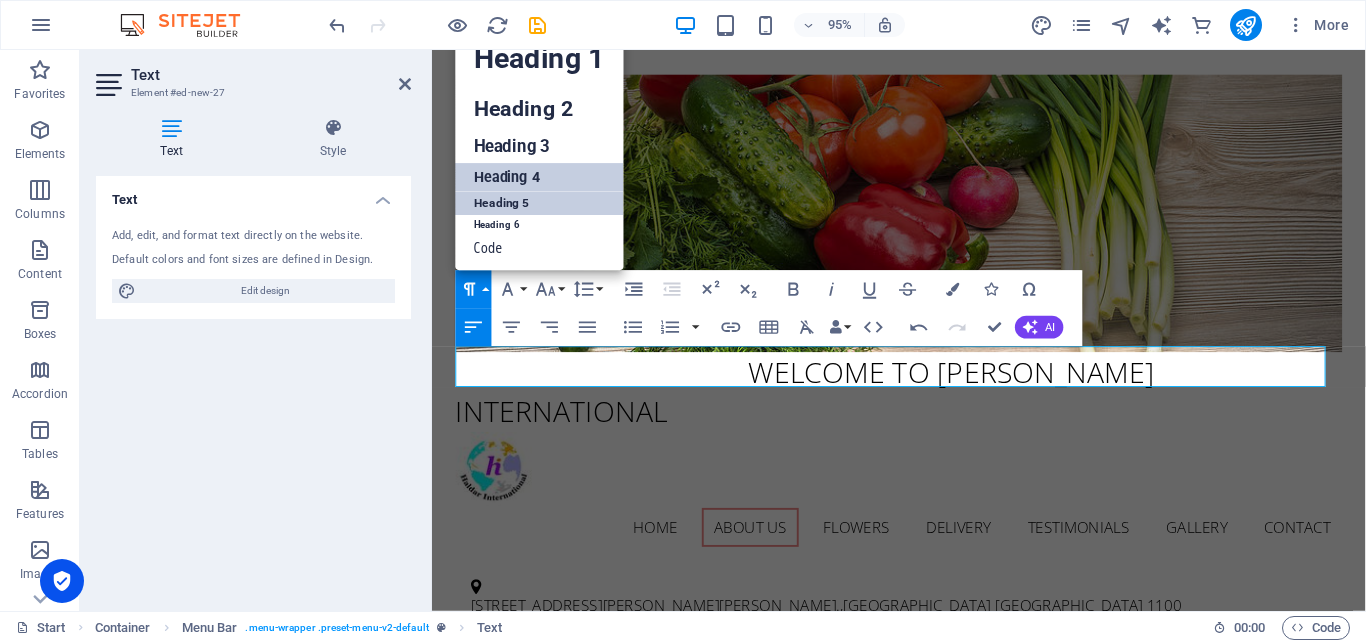 click on "Heading 5" at bounding box center (539, 204) 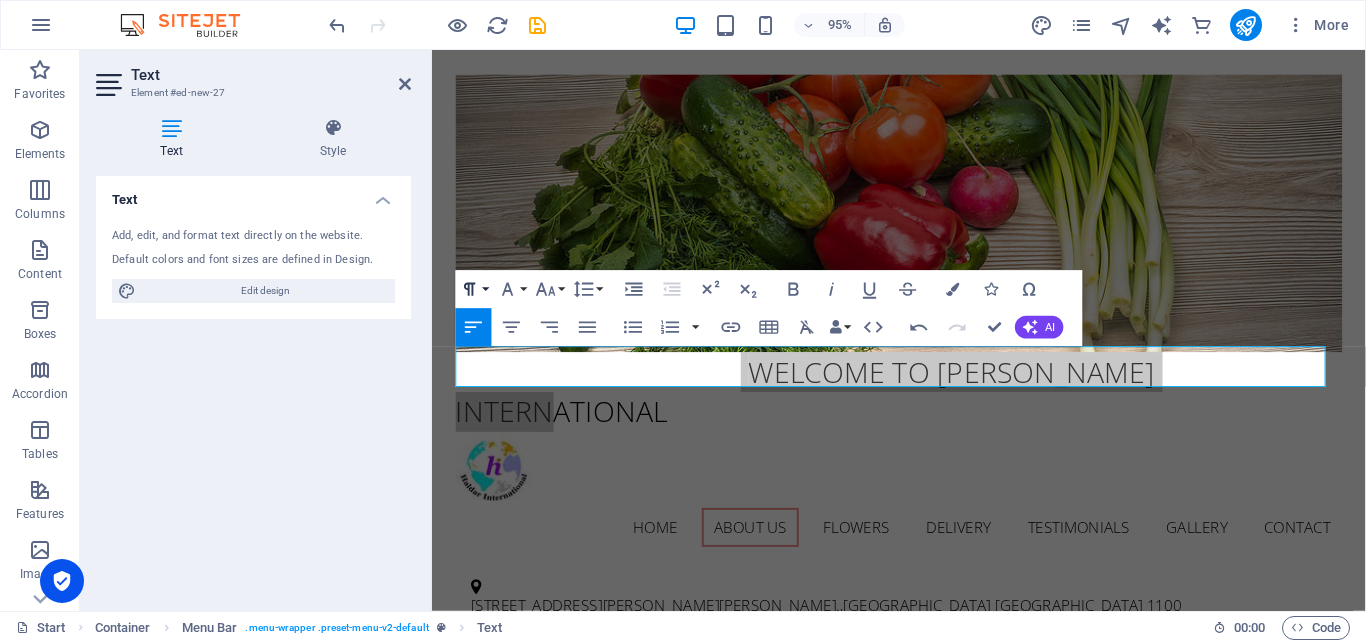 click on "Paragraph Format" at bounding box center (473, 290) 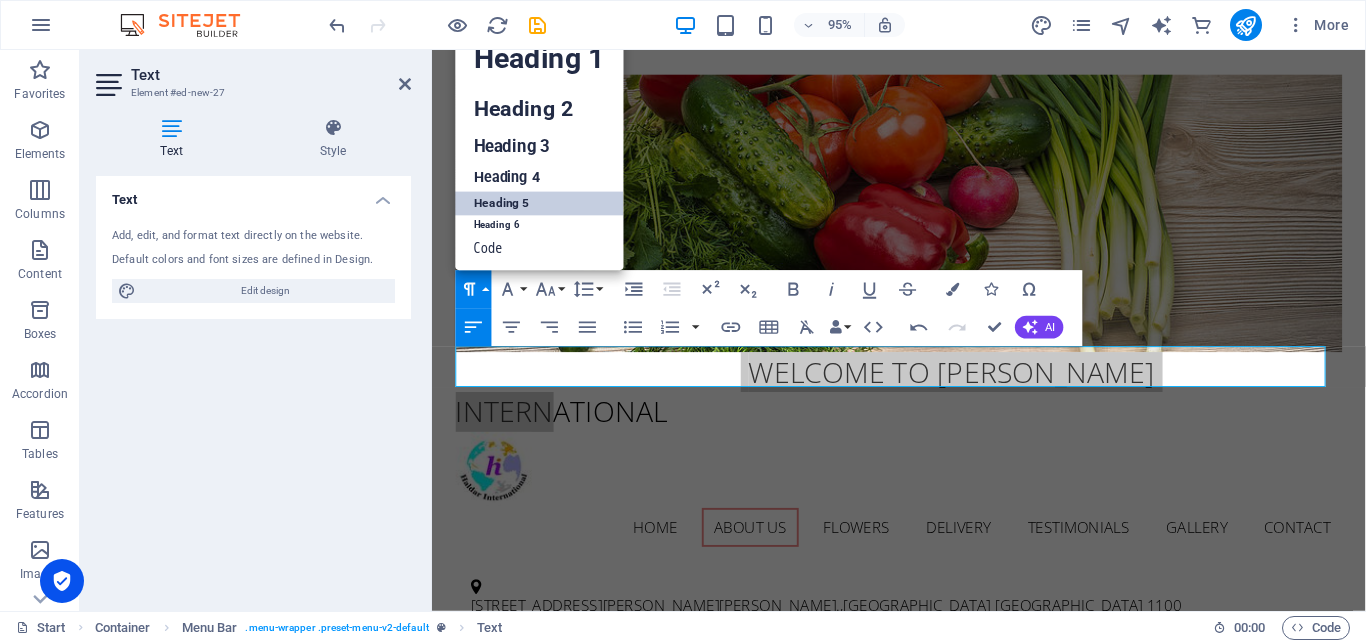 scroll, scrollTop: 16, scrollLeft: 0, axis: vertical 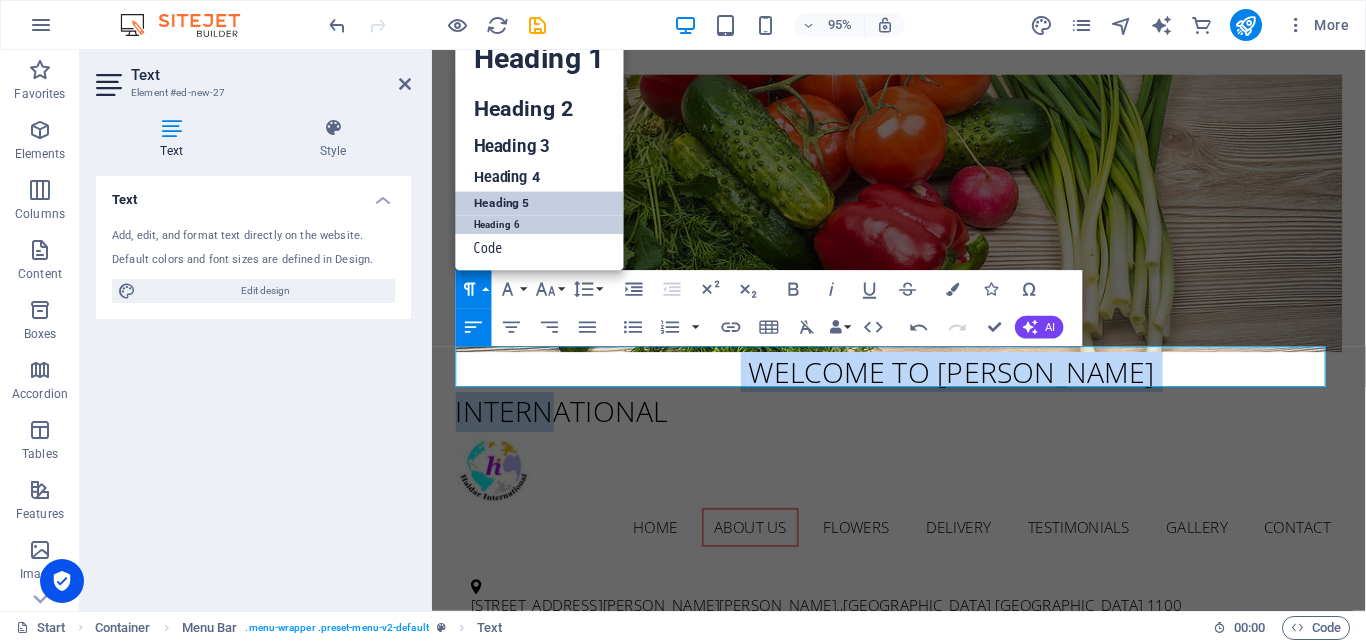 click on "Heading 6" at bounding box center [539, 224] 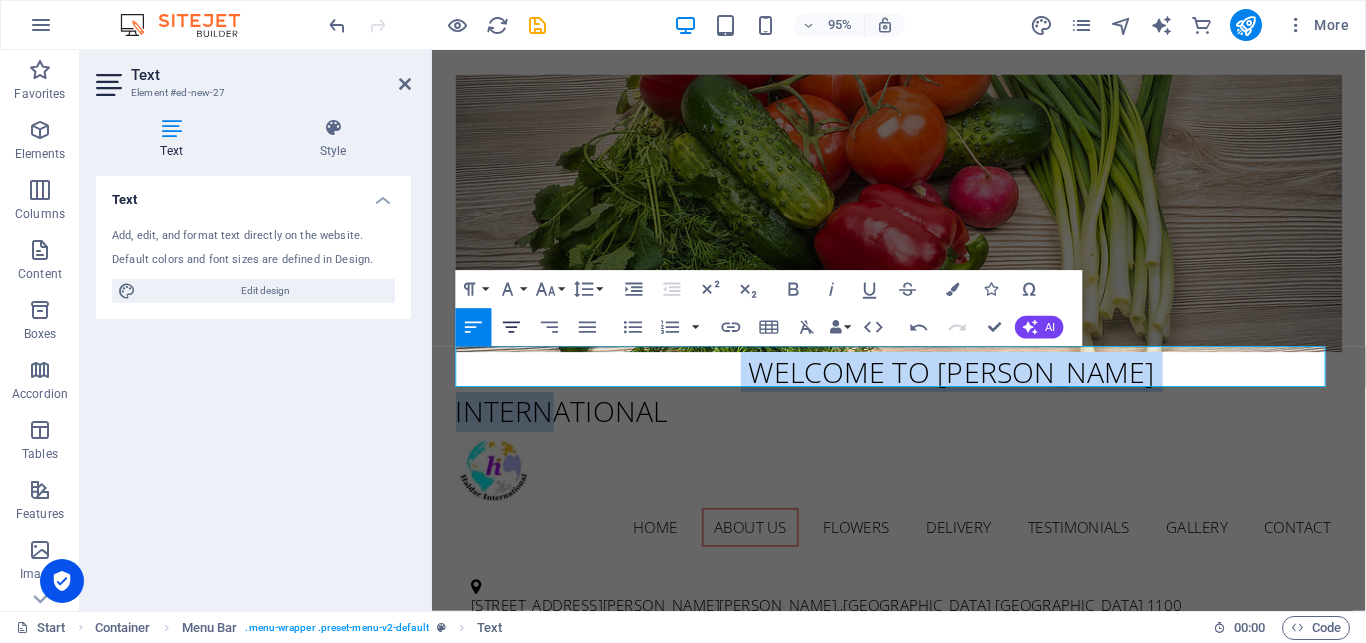 click 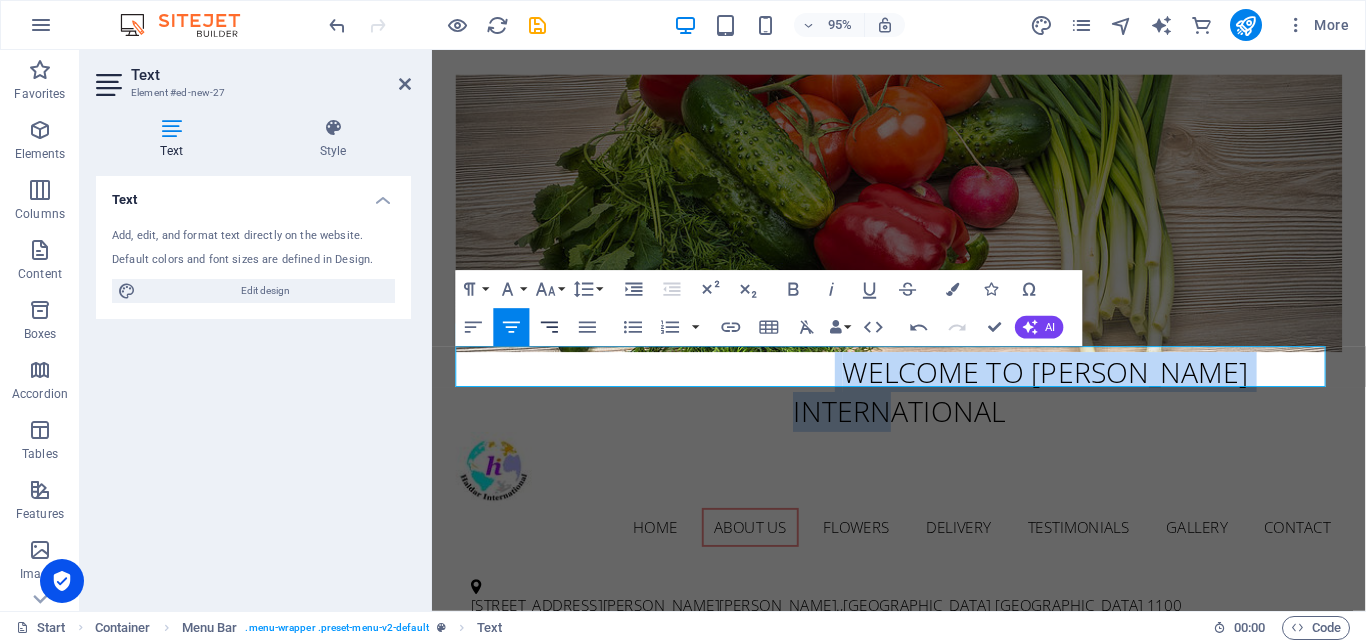 click 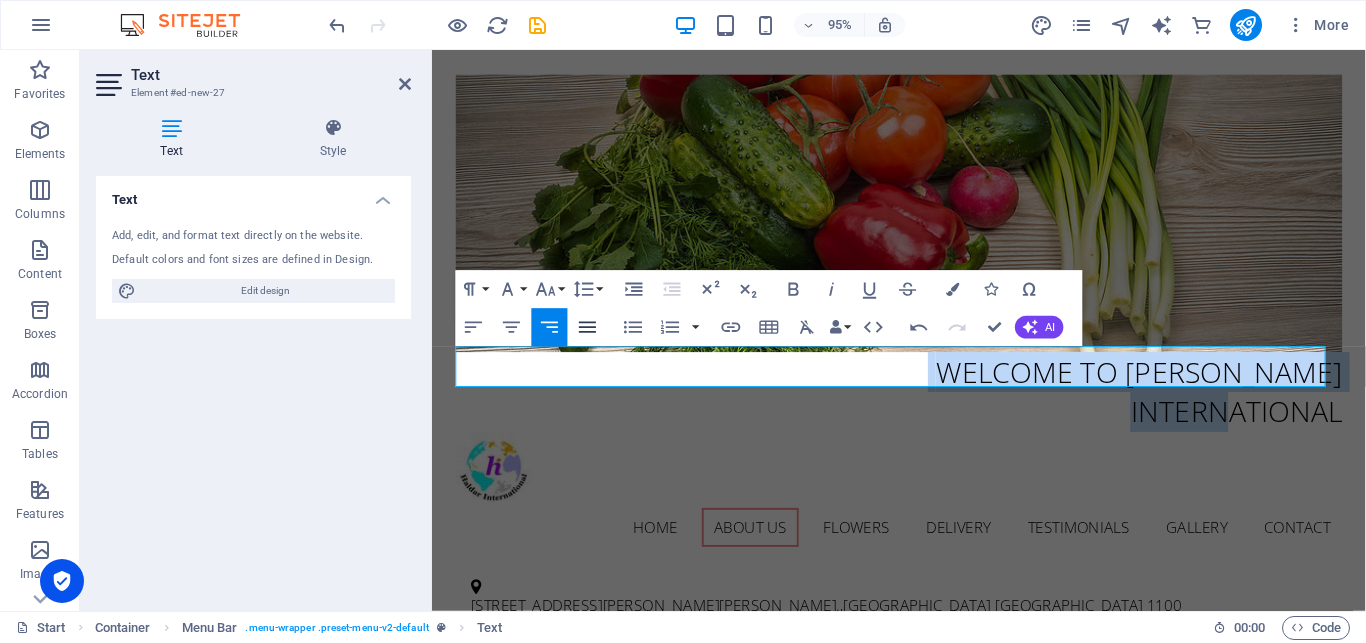 click 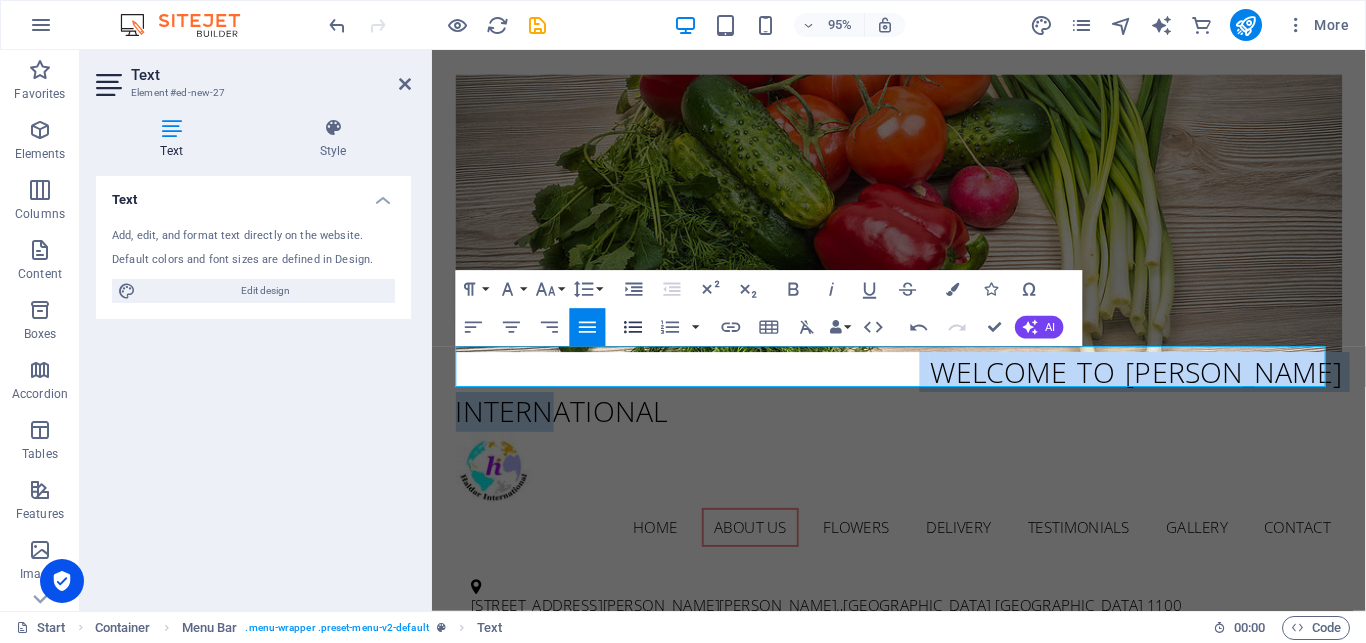 click 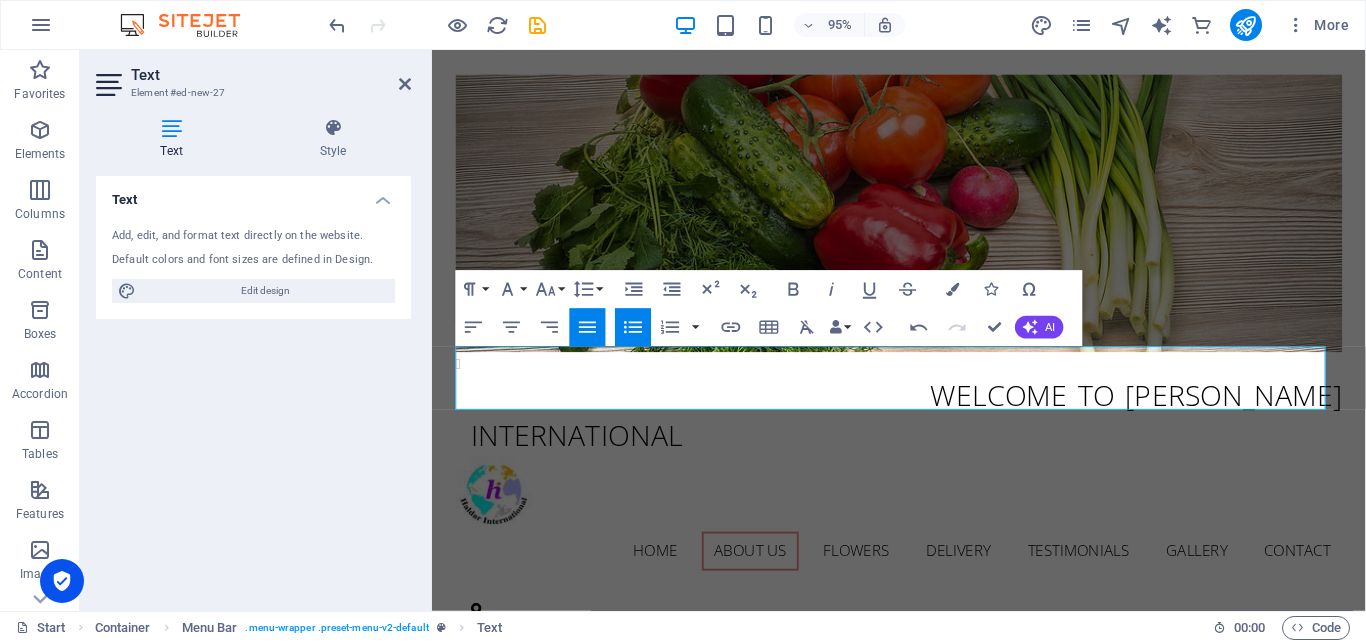 click 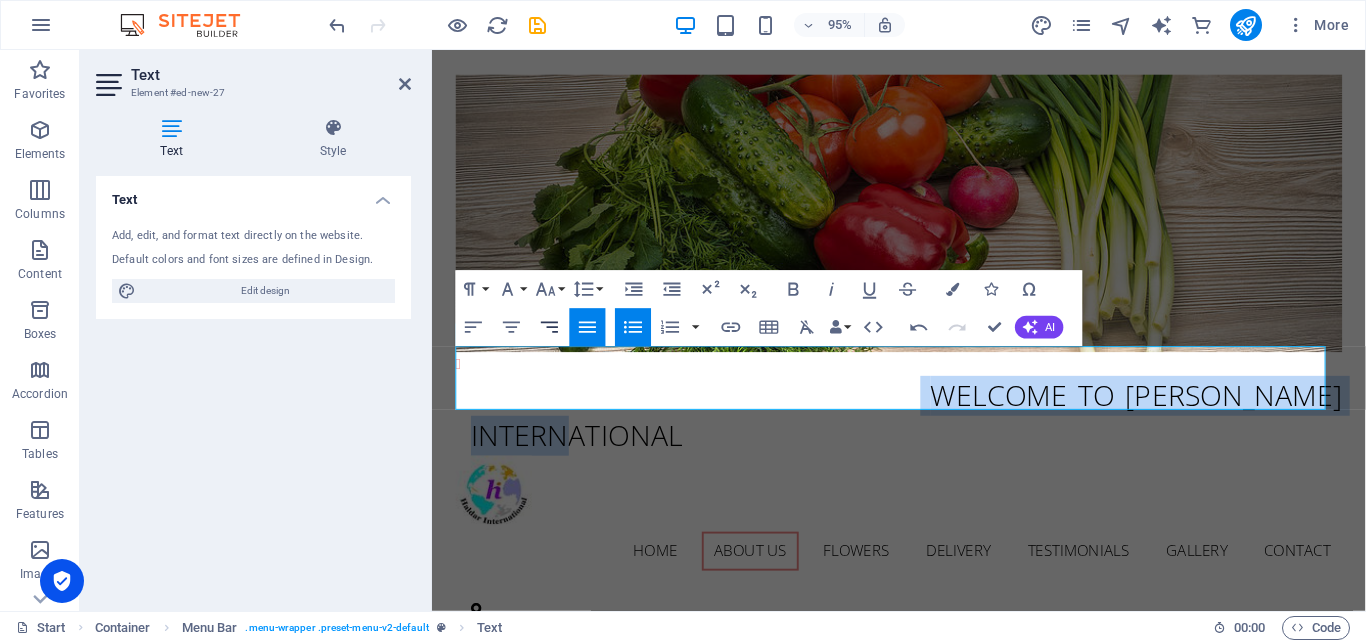 click 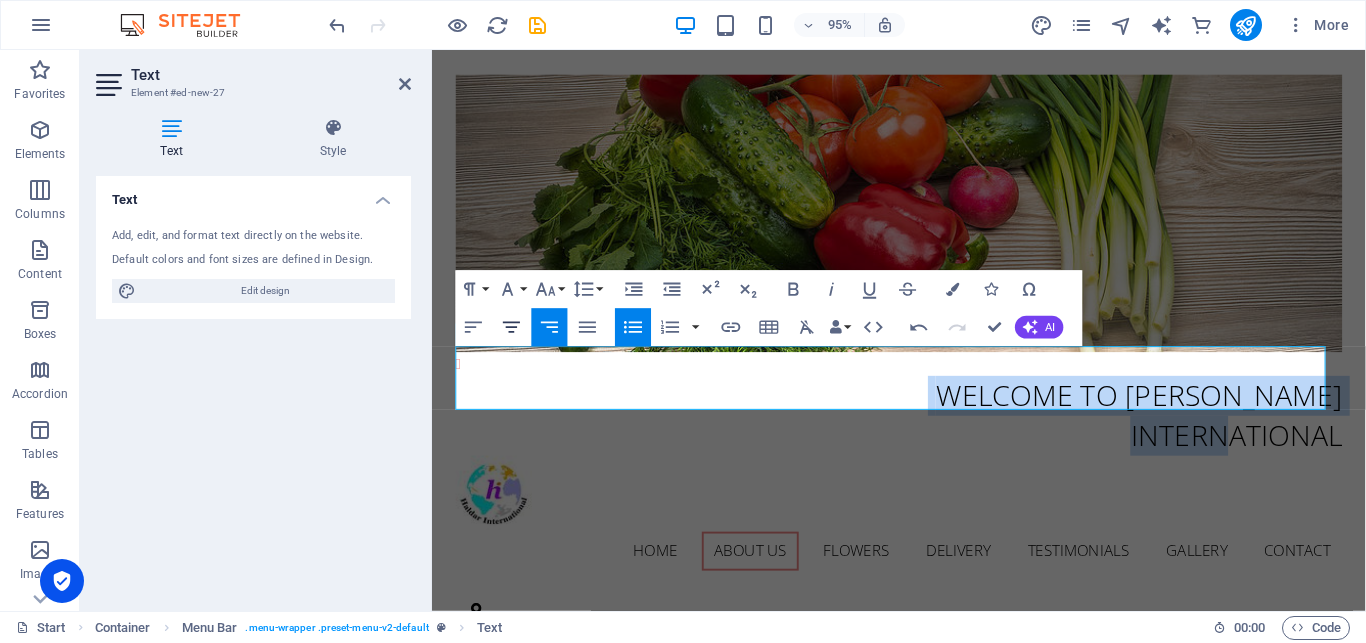 click 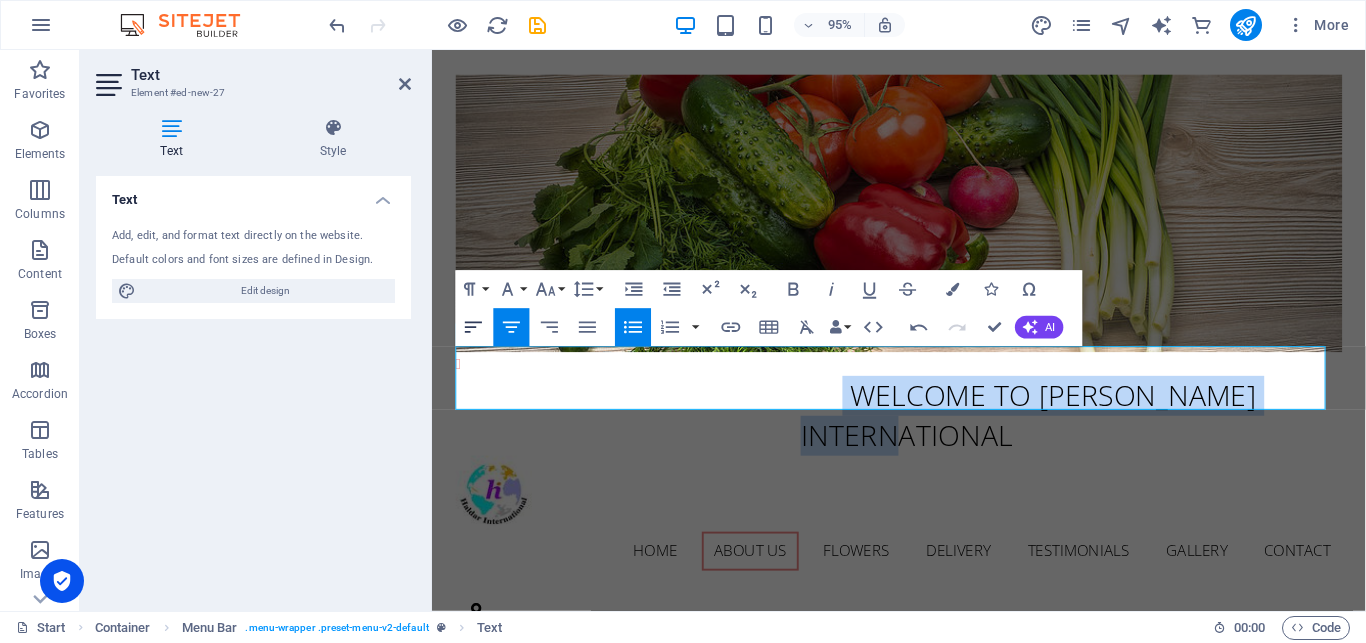 click 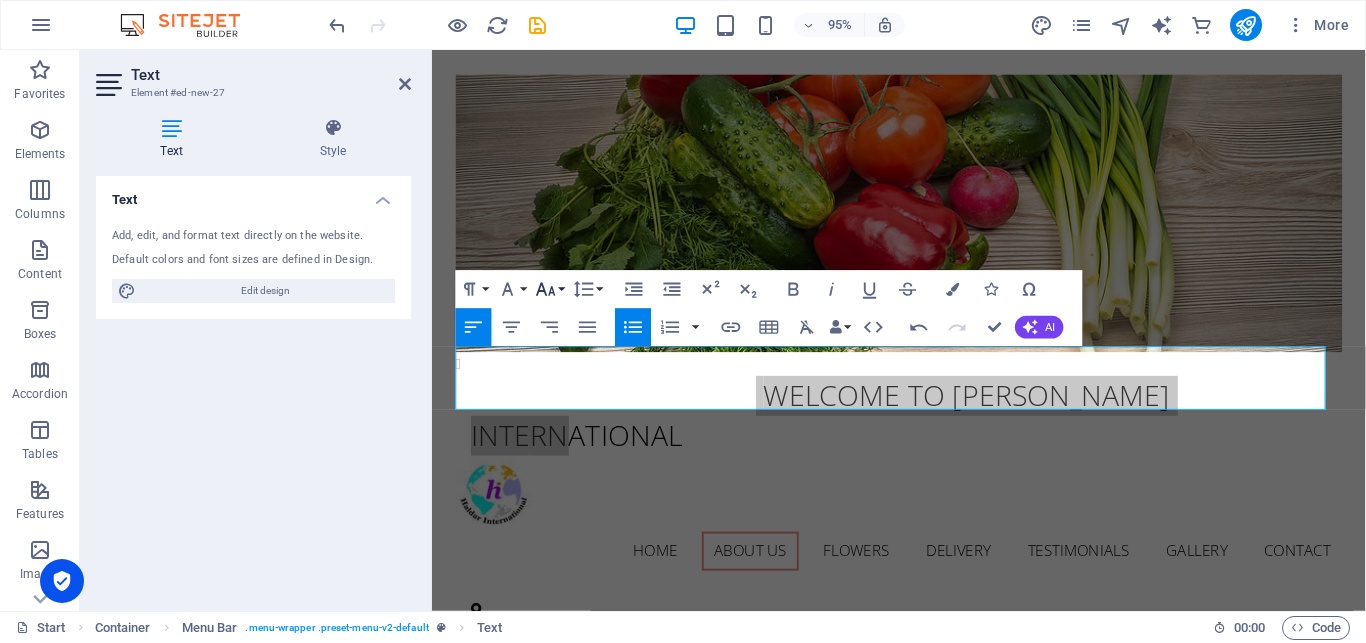 click on "Font Size" at bounding box center (549, 290) 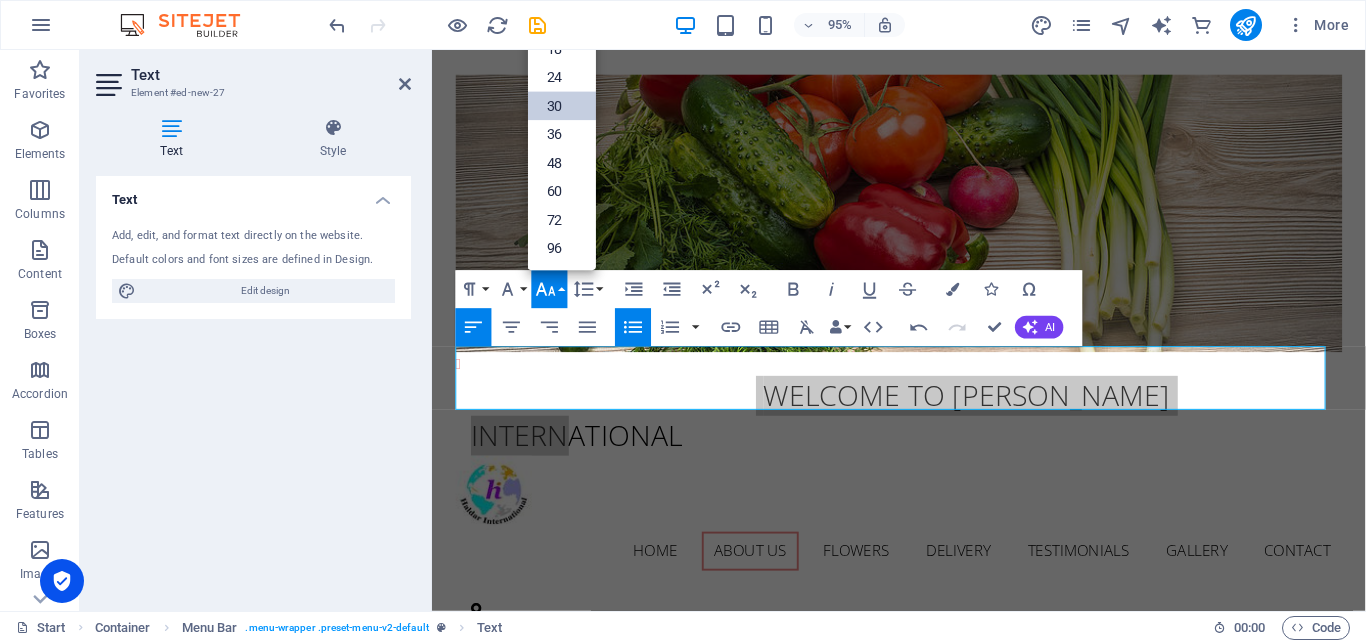 scroll, scrollTop: 161, scrollLeft: 0, axis: vertical 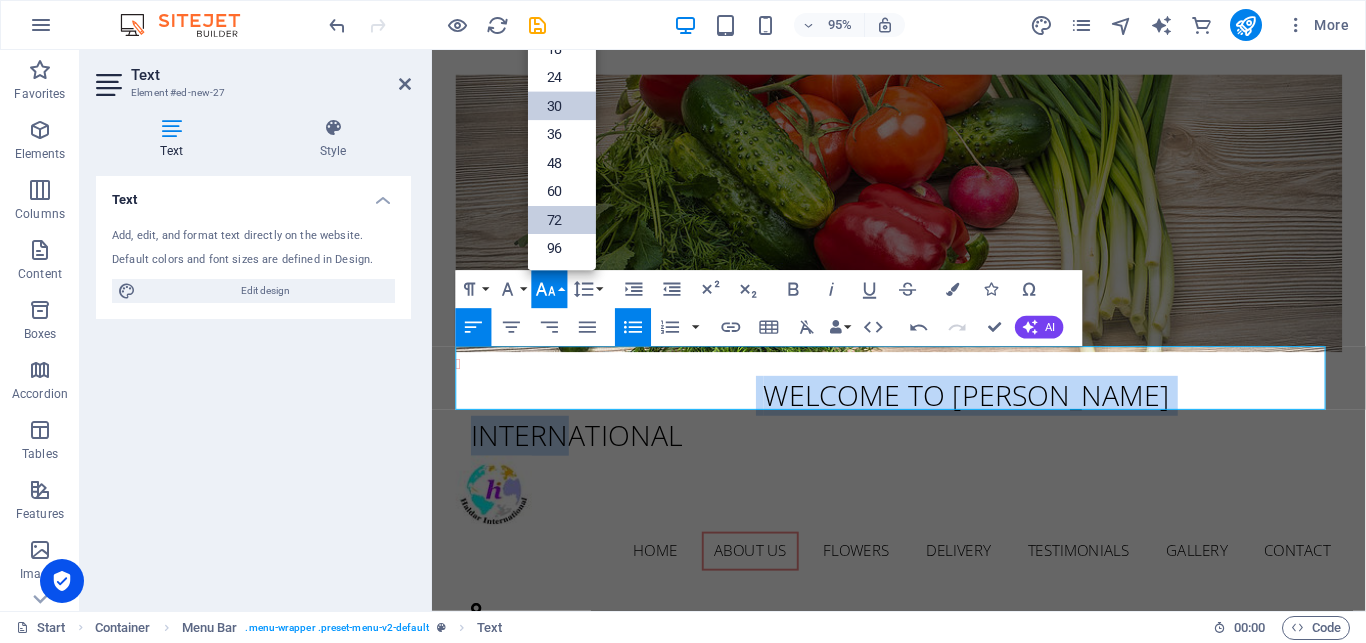 click on "72" at bounding box center [562, 220] 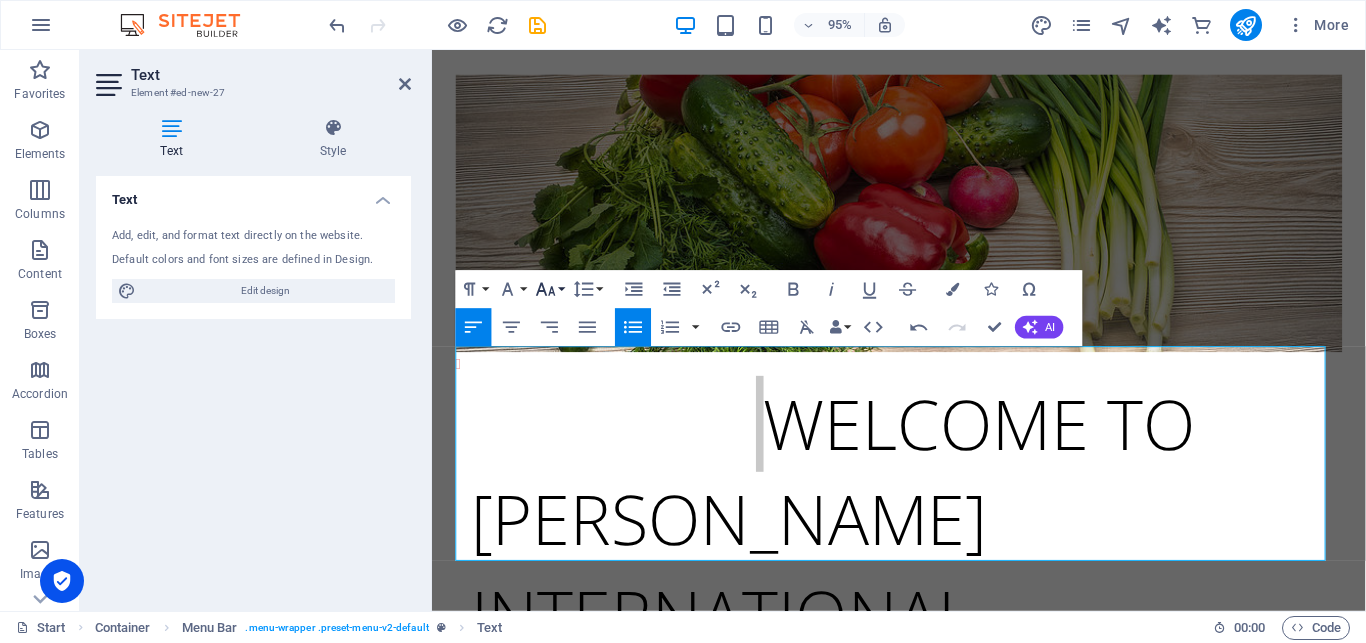 click 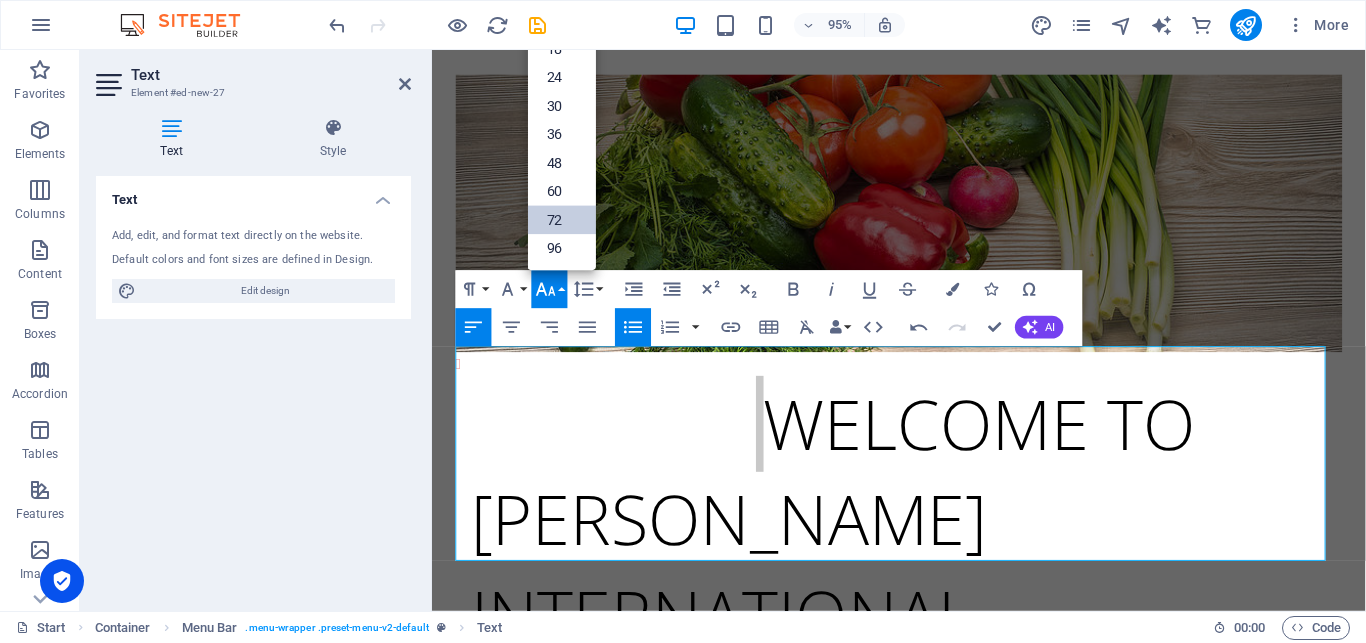 scroll, scrollTop: 161, scrollLeft: 0, axis: vertical 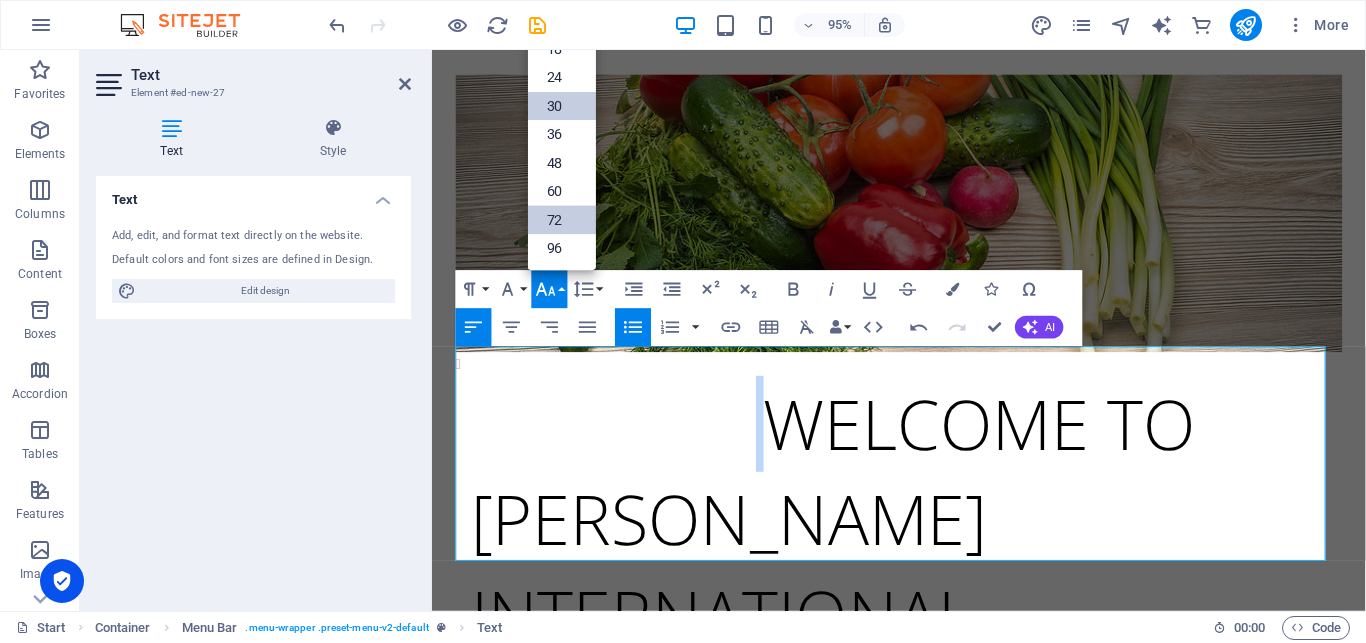 click on "30" at bounding box center [562, 106] 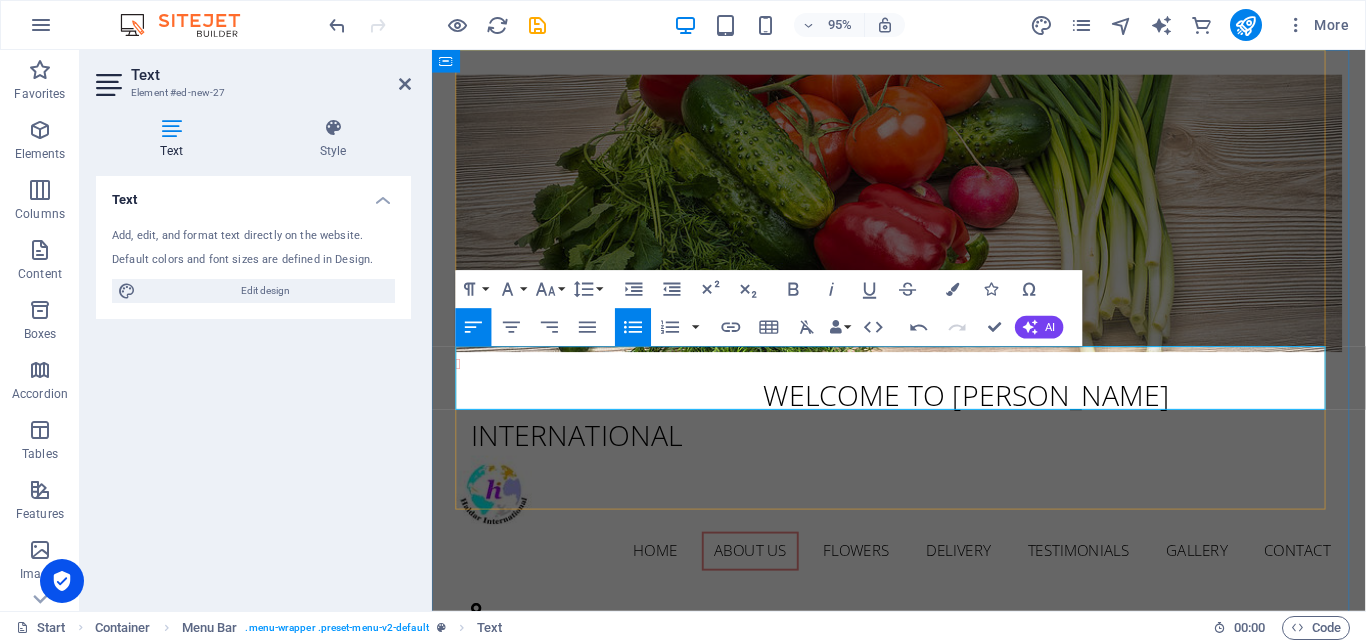 click on "​        Welcome To [PERSON_NAME] International" at bounding box center [932, 435] 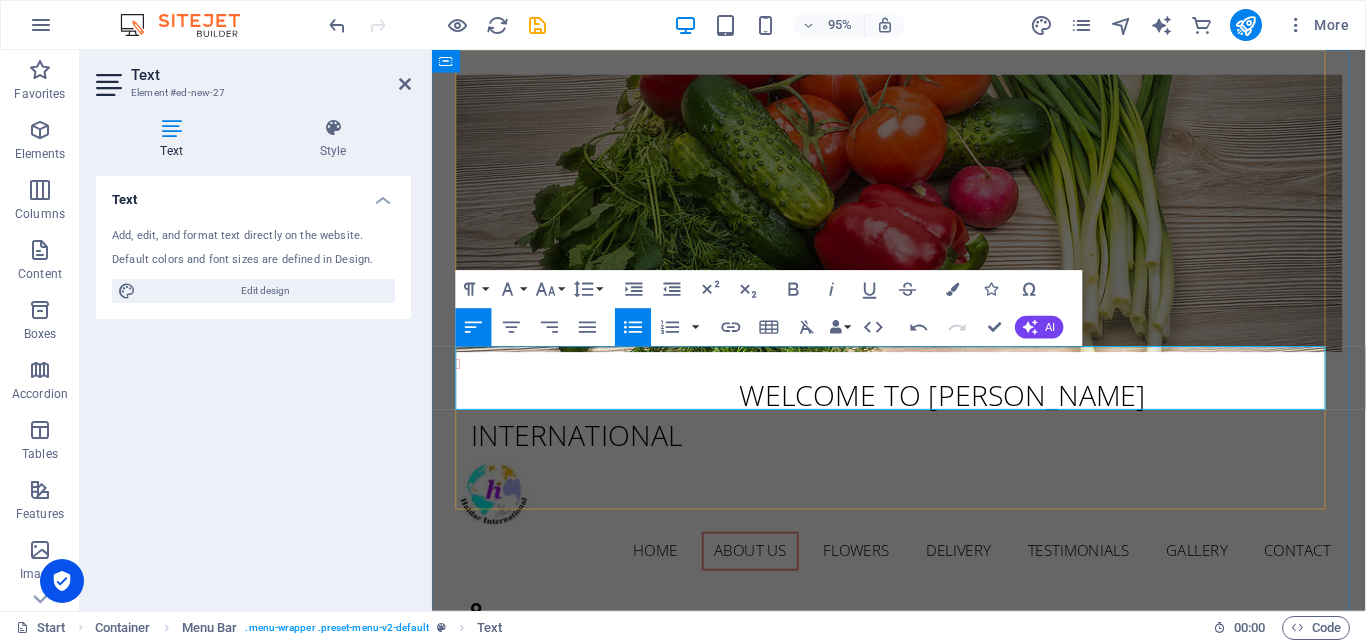 click on "Welcome To [PERSON_NAME] International" at bounding box center [932, 435] 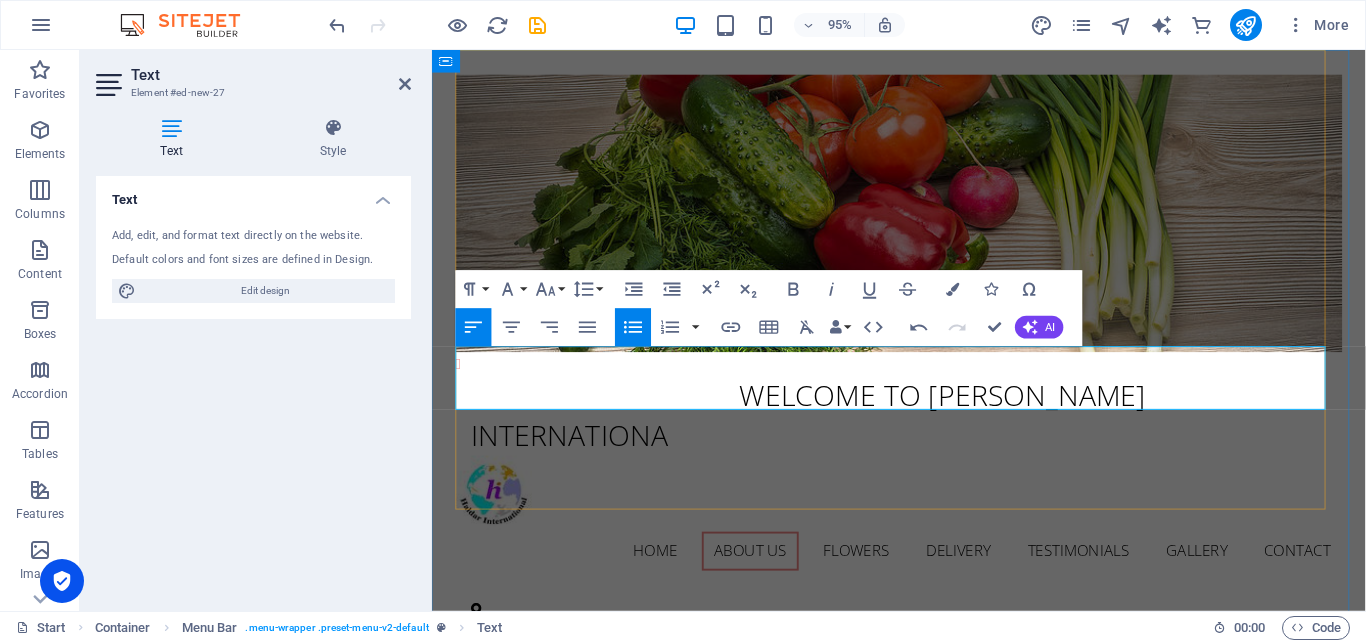type 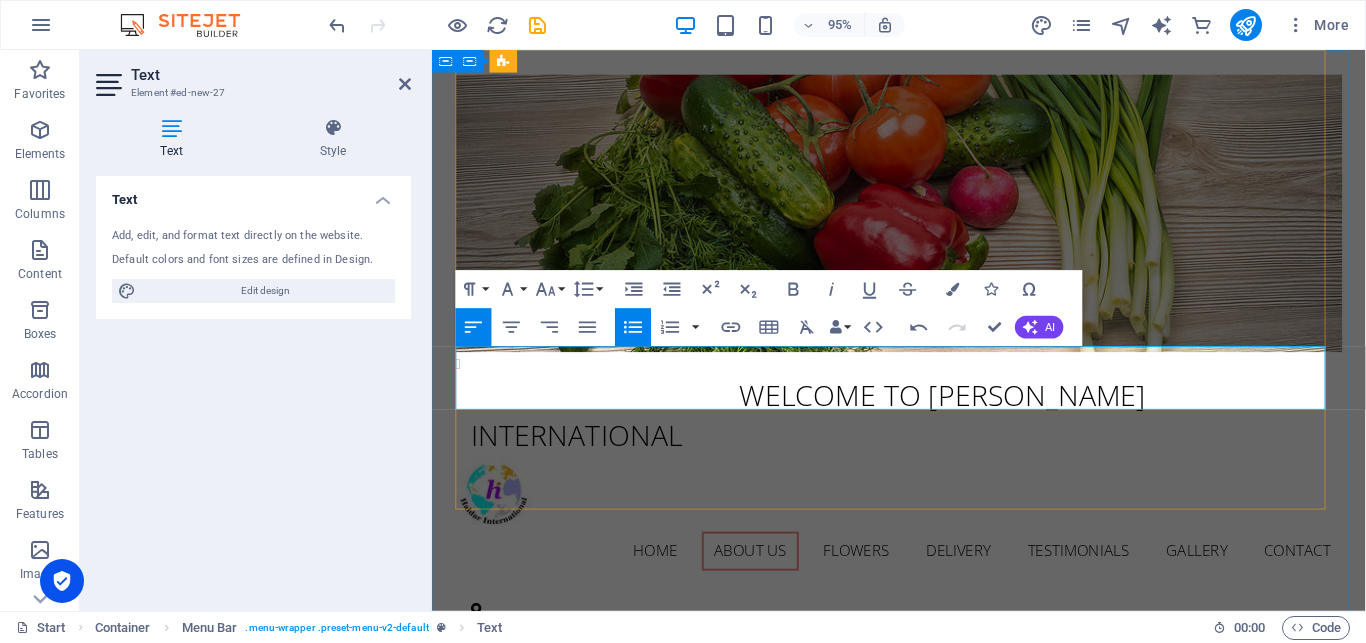 click on "Welcome To [PERSON_NAME] International" at bounding box center (932, 435) 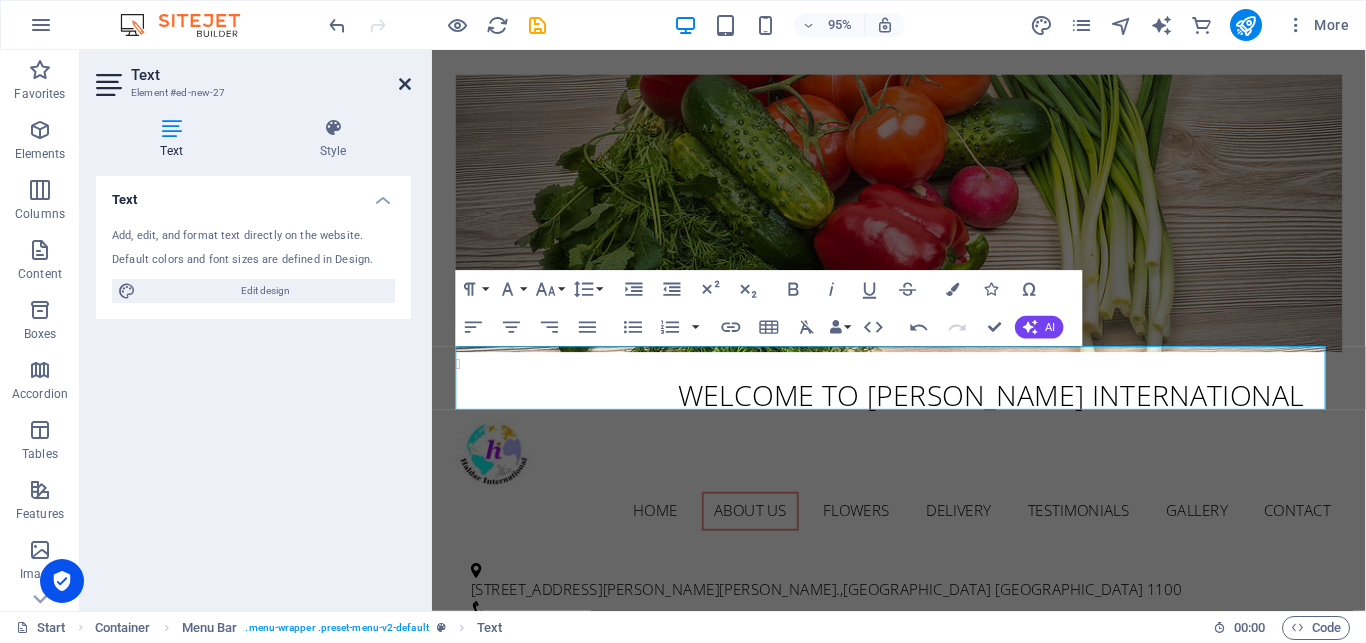 click at bounding box center [405, 84] 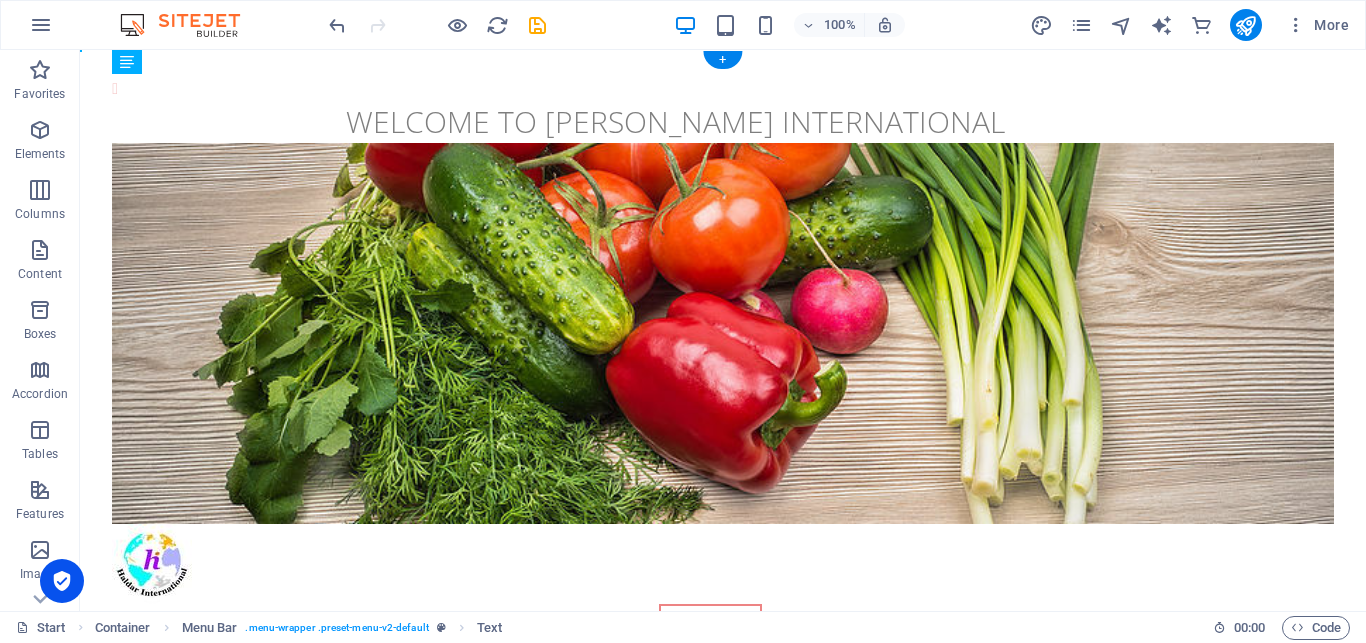 drag, startPoint x: 238, startPoint y: 490, endPoint x: 165, endPoint y: 364, distance: 145.61937 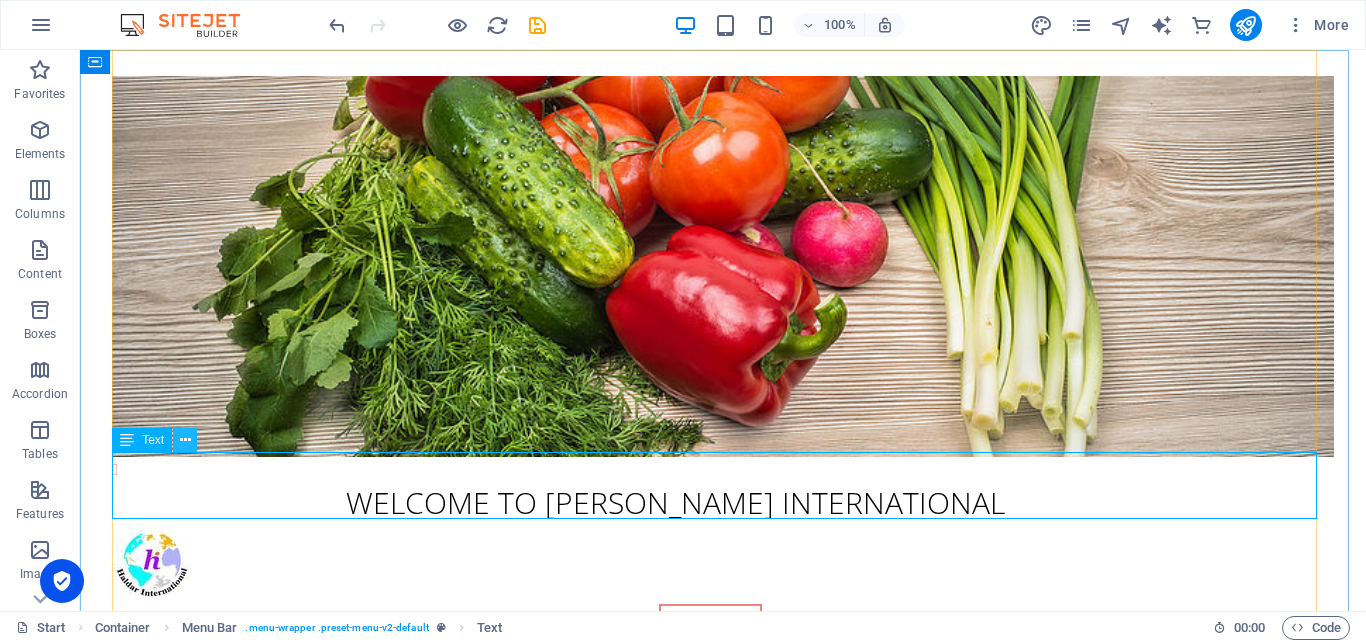 click at bounding box center [185, 440] 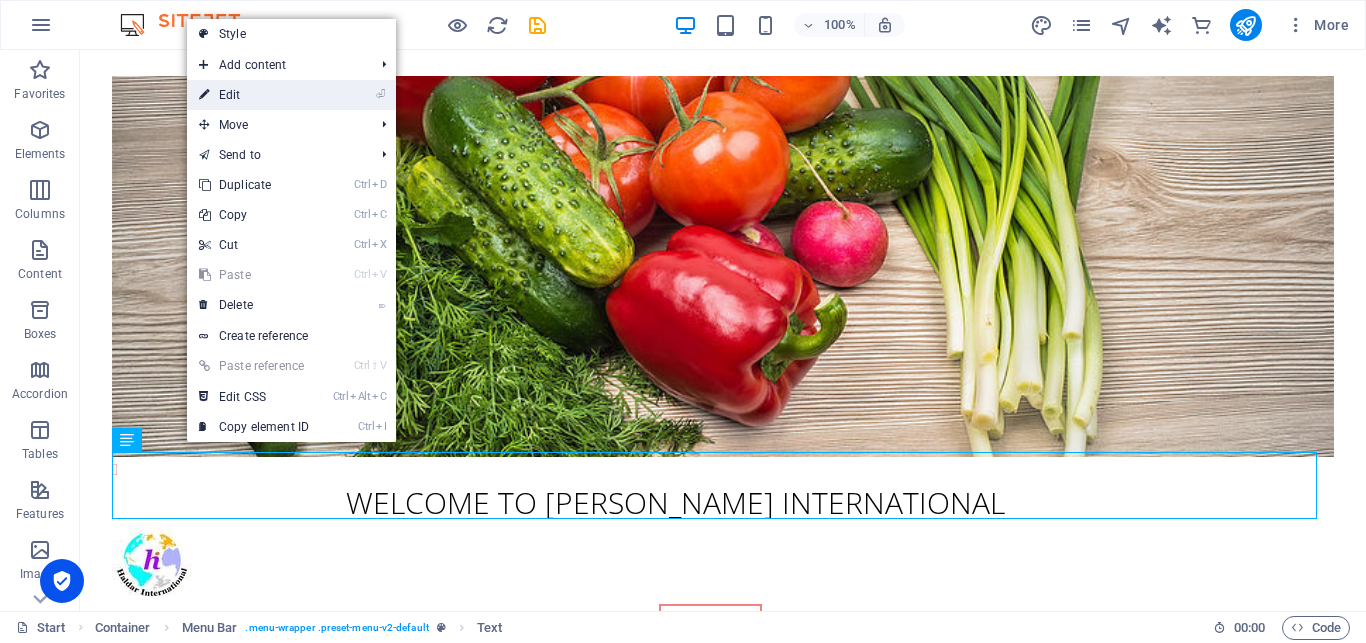 click on "⏎  Edit" at bounding box center [254, 95] 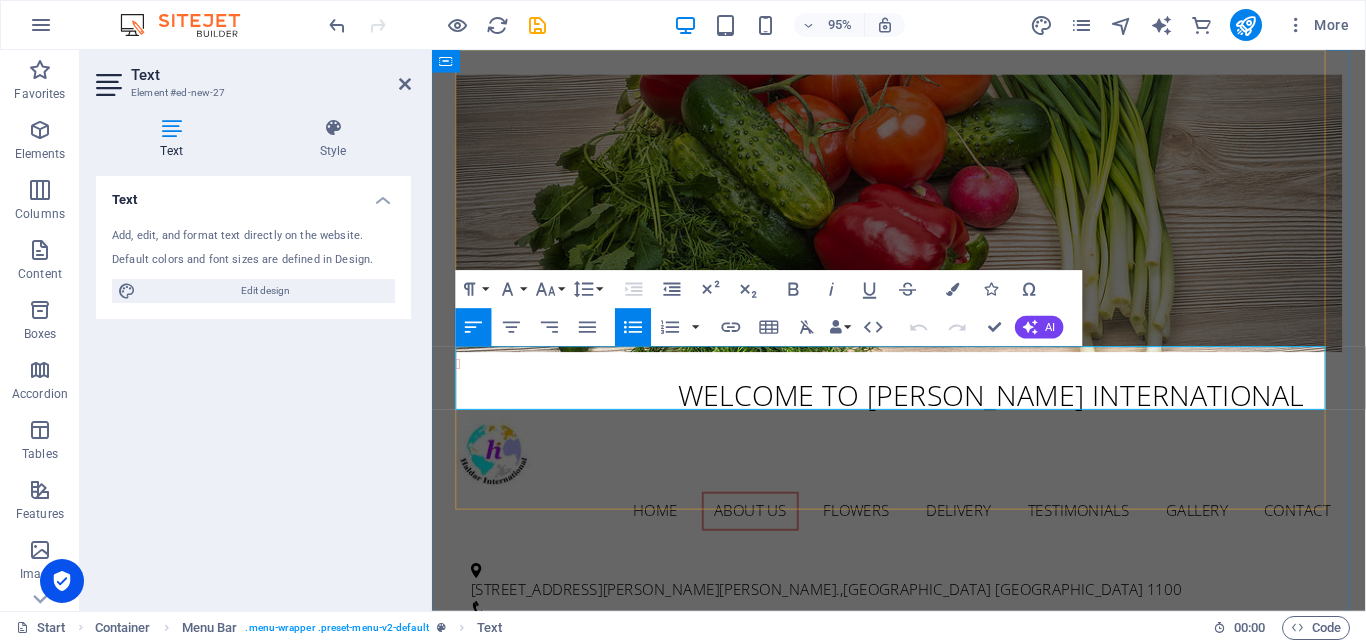 click on "Welcome To [PERSON_NAME] International" at bounding box center (932, 414) 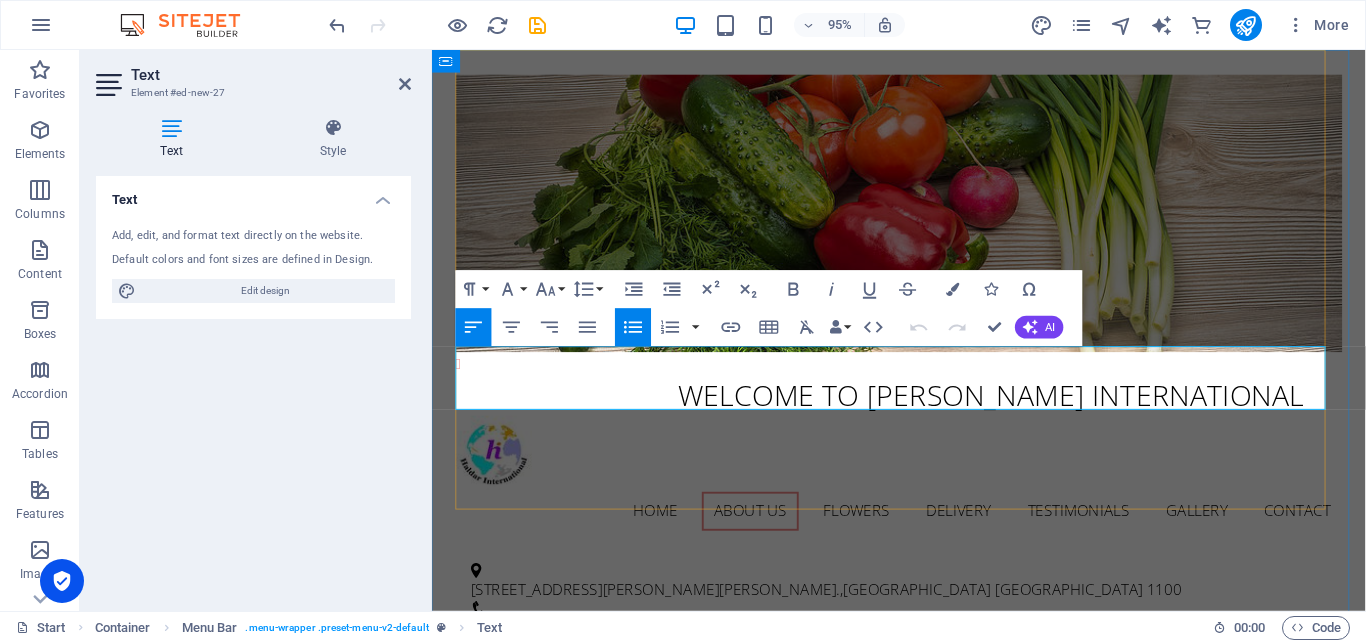 type 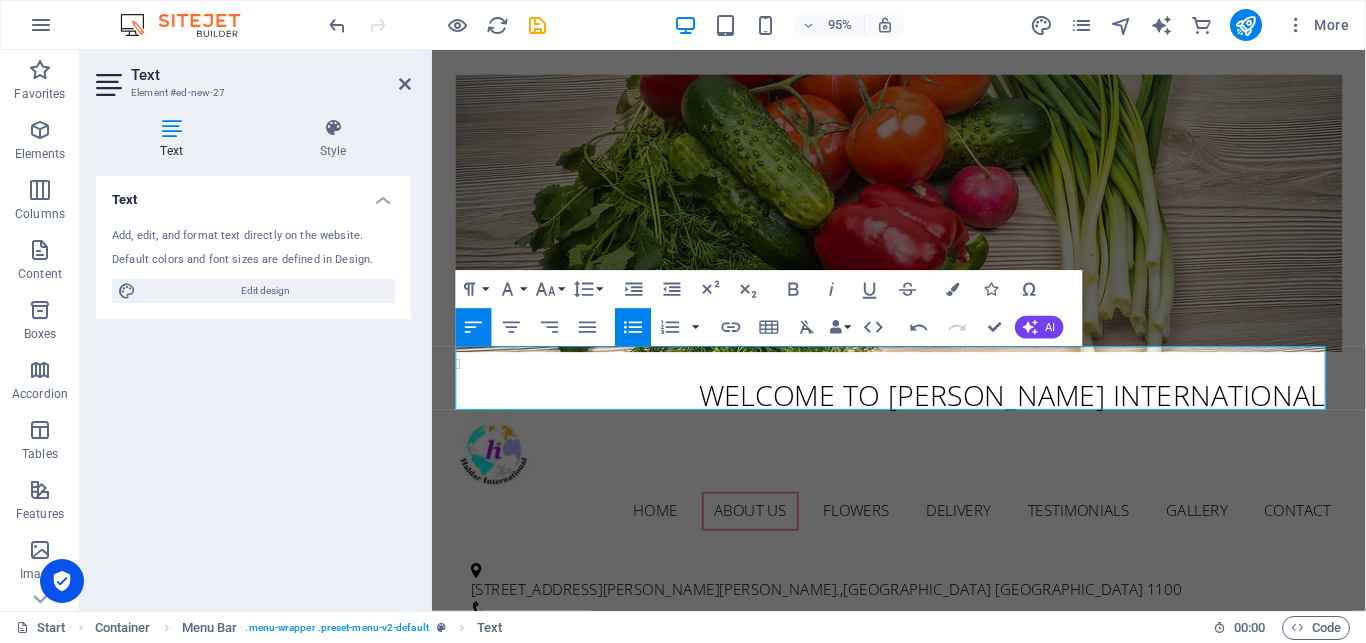 click on "Text Element #ed-new-27 Text Style Text Add, edit, and format text directly on the website. Default colors and font sizes are defined in Design. Edit design Alignment Left aligned Centered Right aligned Menu Bar Element Layout How this element expands within the layout (Flexbox). Size Default auto px % 1/1 1/2 1/3 1/4 1/5 1/6 1/7 1/8 1/9 1/10 Grow Shrink Order Container layout Visible Visible Opacity 100 % Overflow Spacing Margin Default auto px % rem vw vh Custom Custom auto px % rem vw vh auto px % rem vw vh auto px % rem vw vh auto px % rem vw vh Padding Default px rem % vh vw Custom Custom px rem % vh vw px rem % vh vw px rem % vh vw px rem % vh vw Border Style              - Width 1 auto px rem % vh vw Custom Custom 1 auto px rem % vh vw 1 auto px rem % vh vw 1 auto px rem % vh vw 1 auto px rem % vh vw  - Color Round corners Default px rem % vh vw Custom Custom px rem % vh vw px rem % vh vw px rem % vh vw px rem % vh vw Shadow Default None Outside Inside Color X offset 0 px rem vh vw Y offset 0" at bounding box center [256, 330] 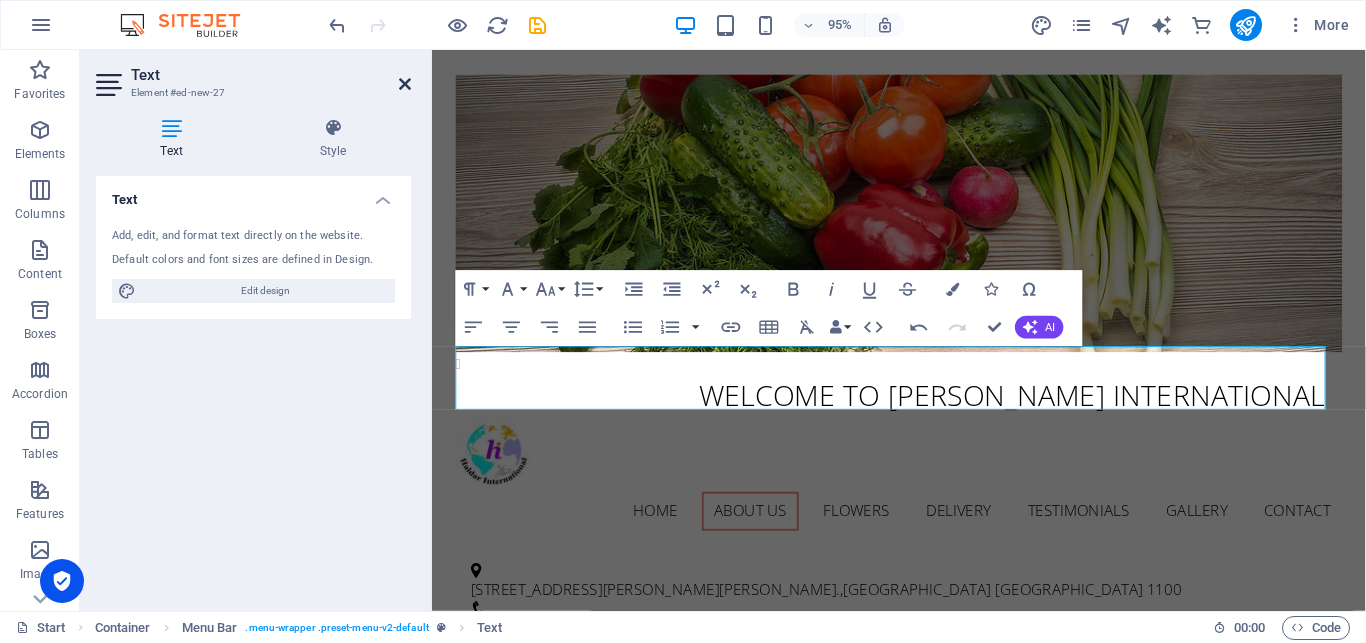 click at bounding box center (405, 84) 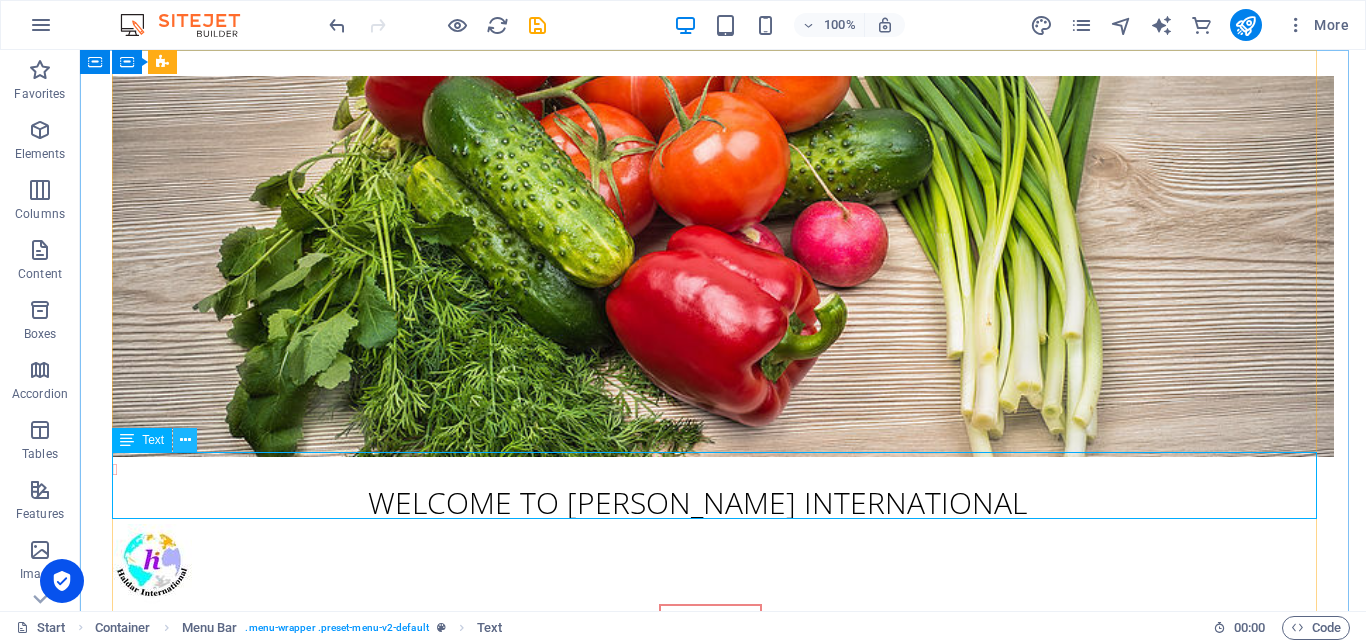 click at bounding box center (185, 440) 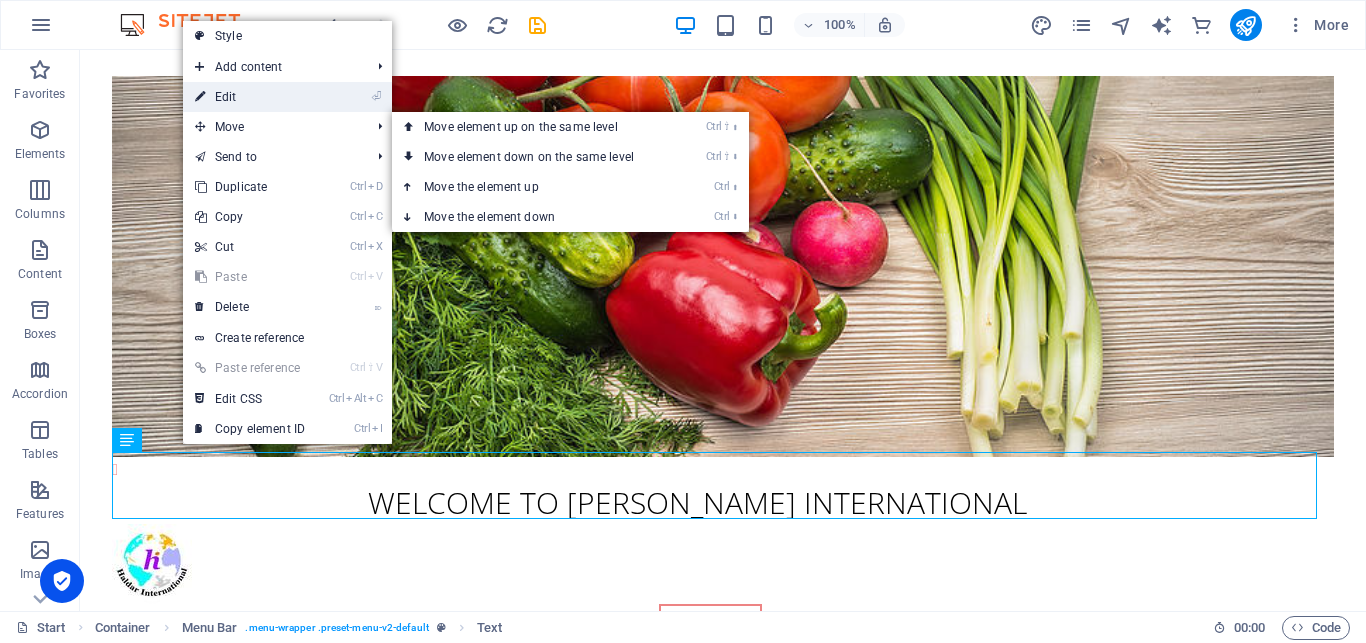 click on "⏎  Edit" at bounding box center [250, 97] 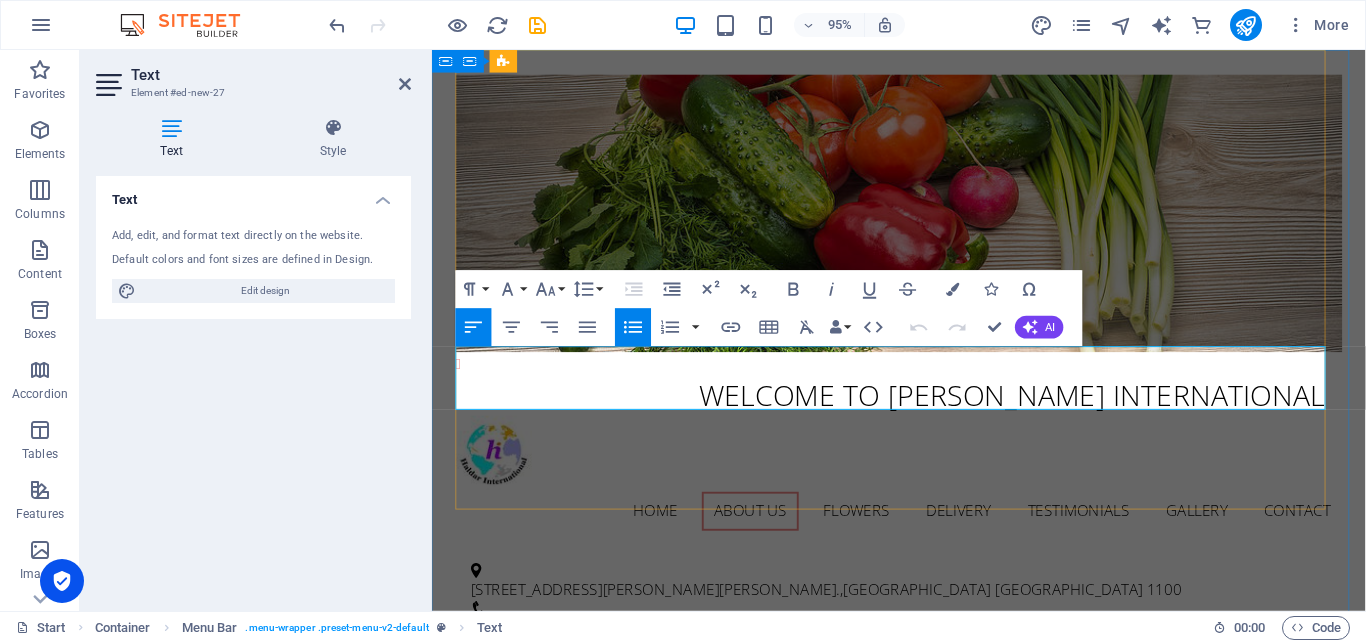 click on "Welcome To [PERSON_NAME] International" at bounding box center (932, 414) 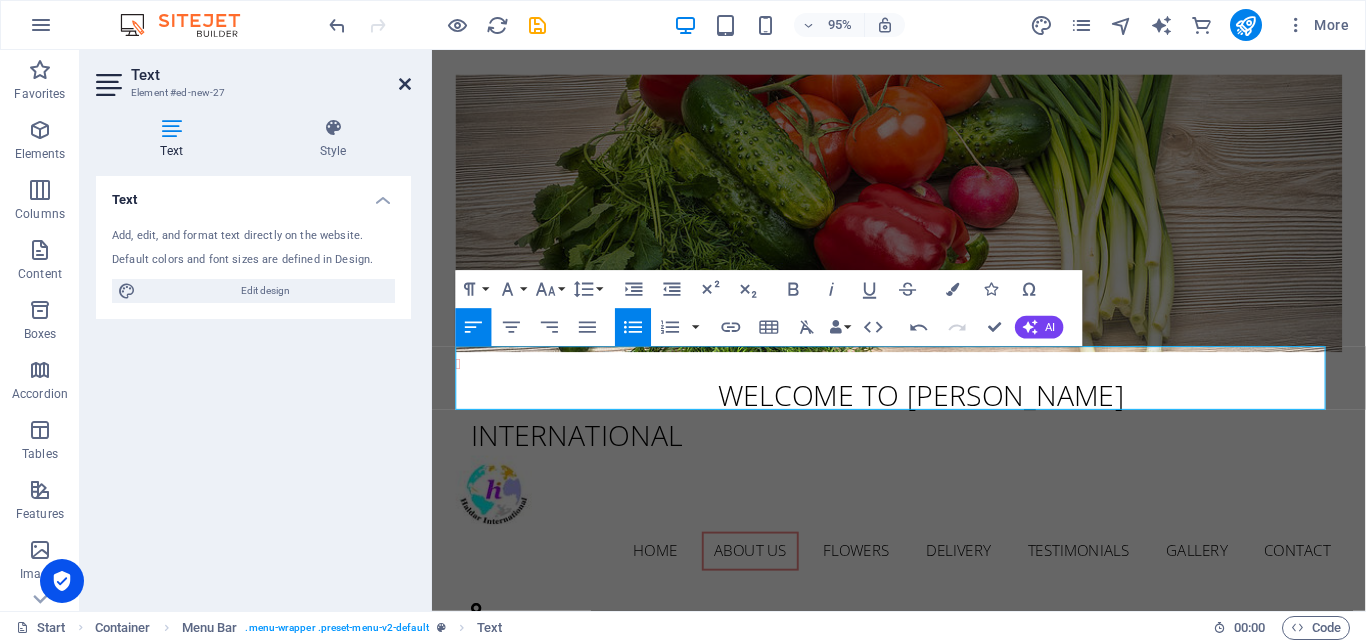 click at bounding box center [405, 84] 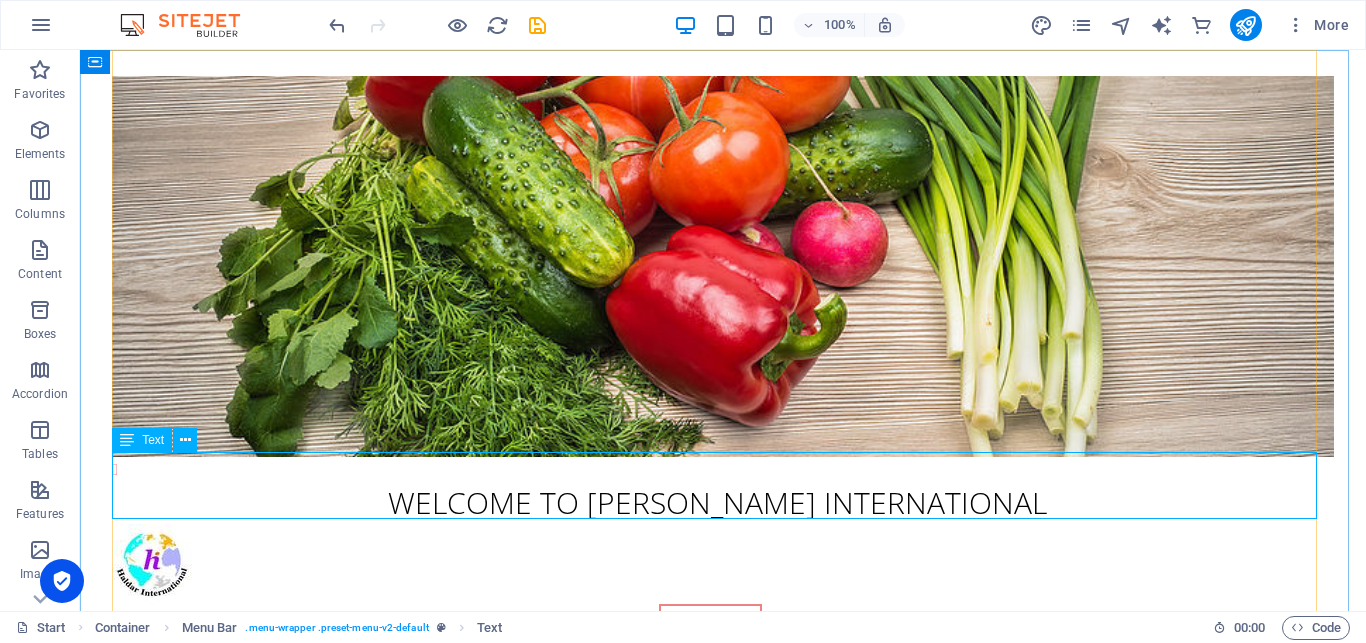 click at bounding box center [127, 440] 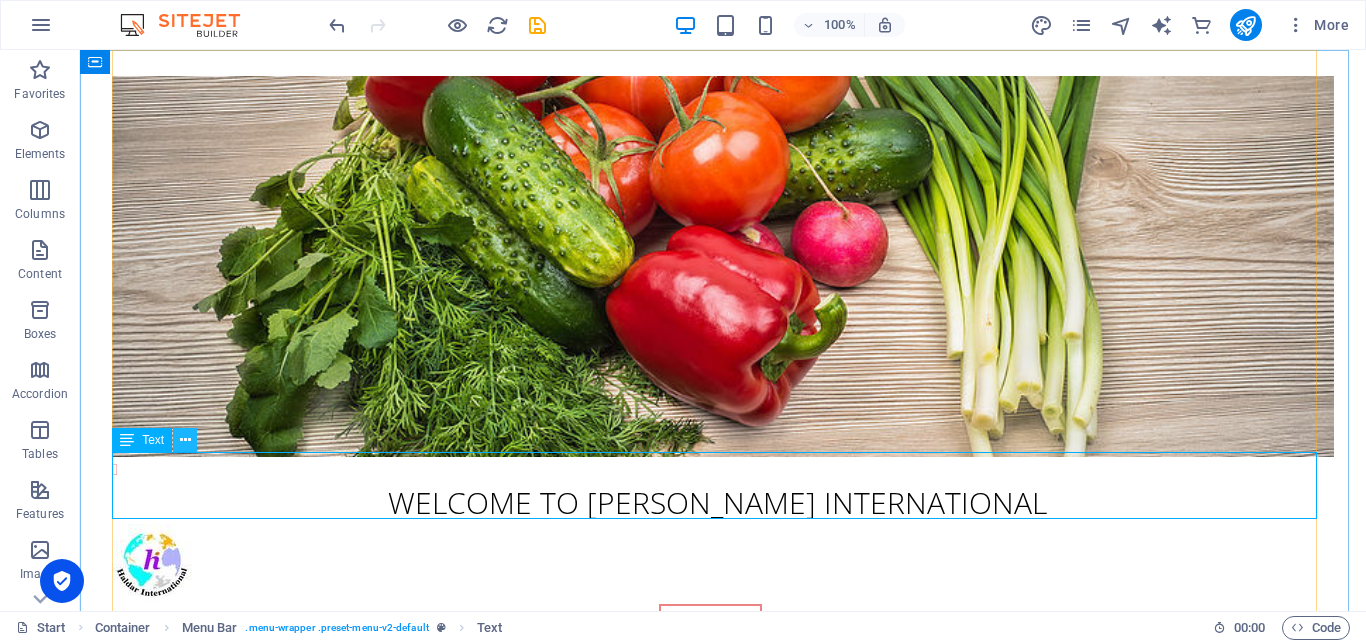 click at bounding box center [185, 440] 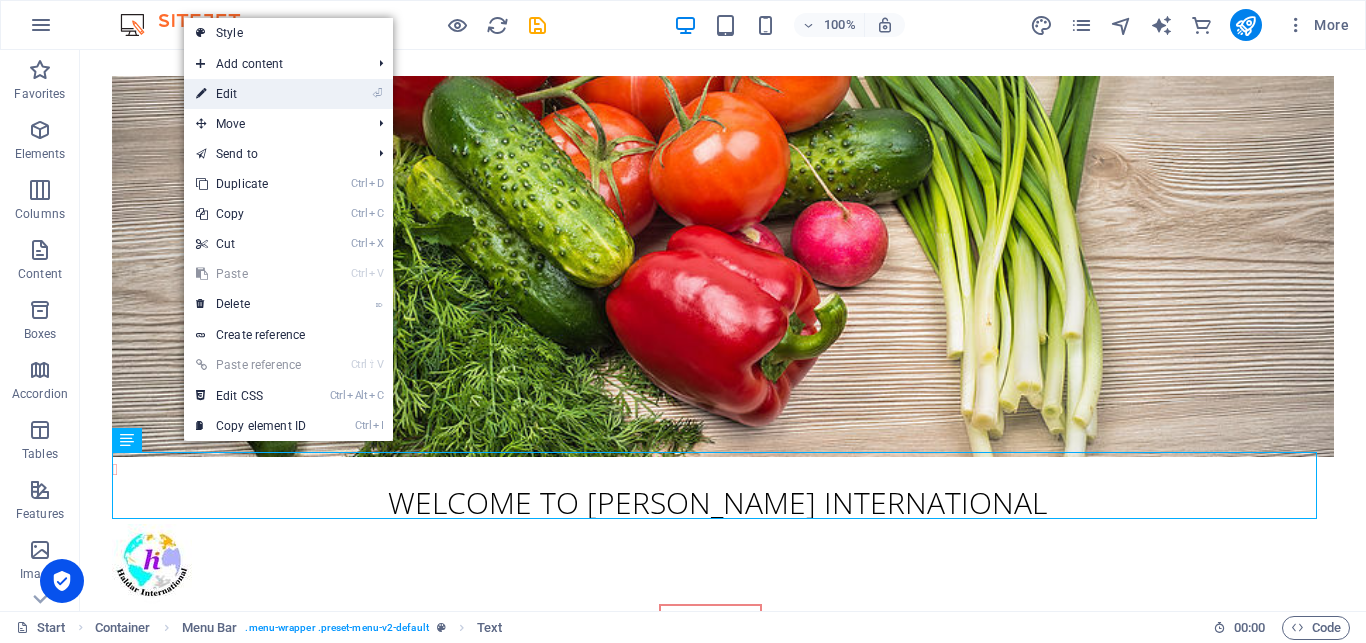 click on "⏎  Edit" at bounding box center [251, 94] 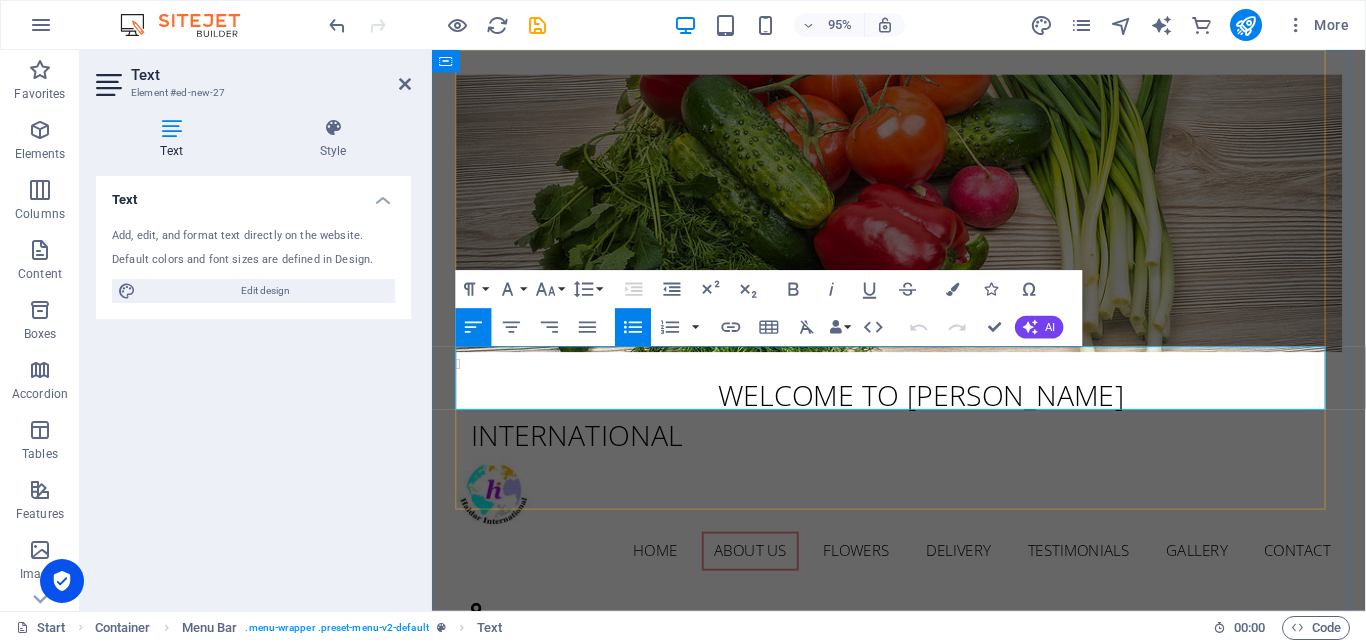 click on "Welcome To [PERSON_NAME] International" at bounding box center [932, 435] 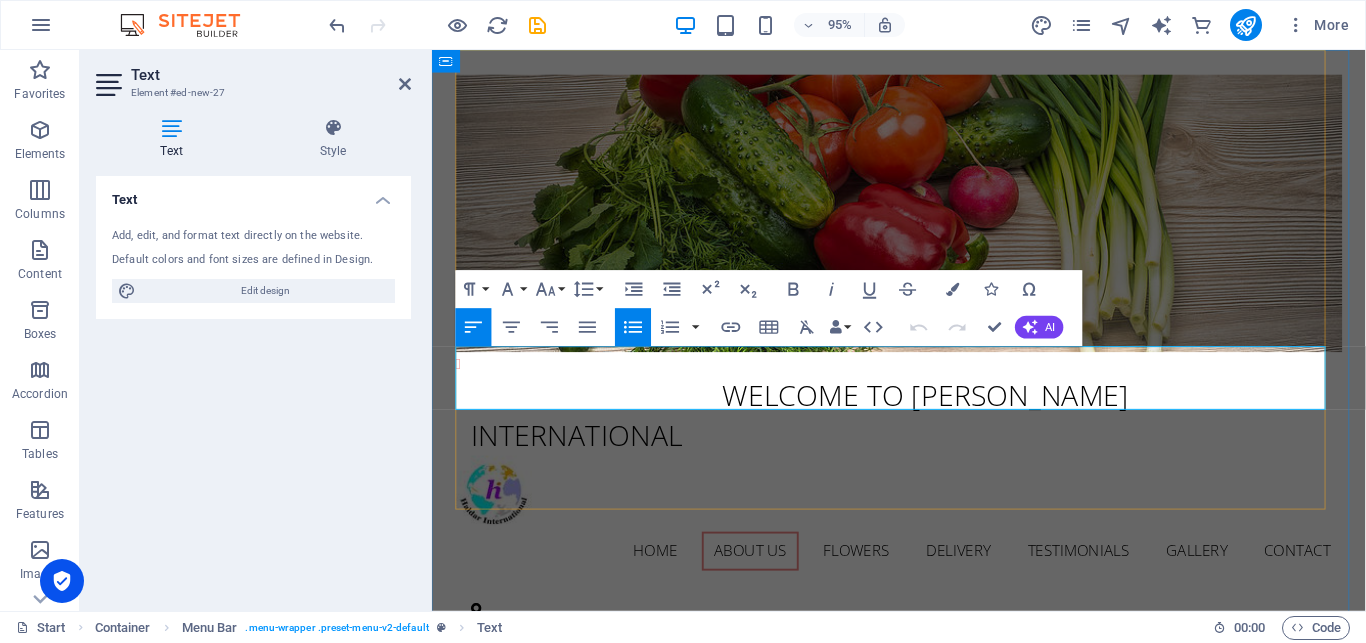 type 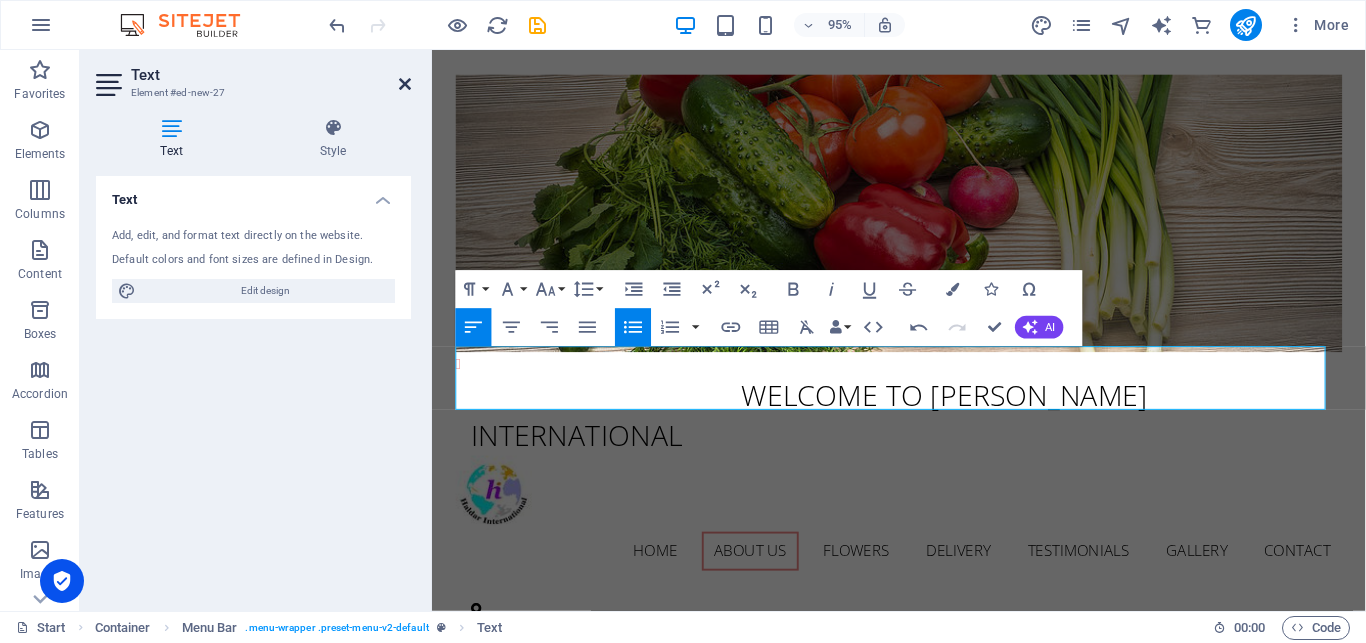 click at bounding box center [405, 84] 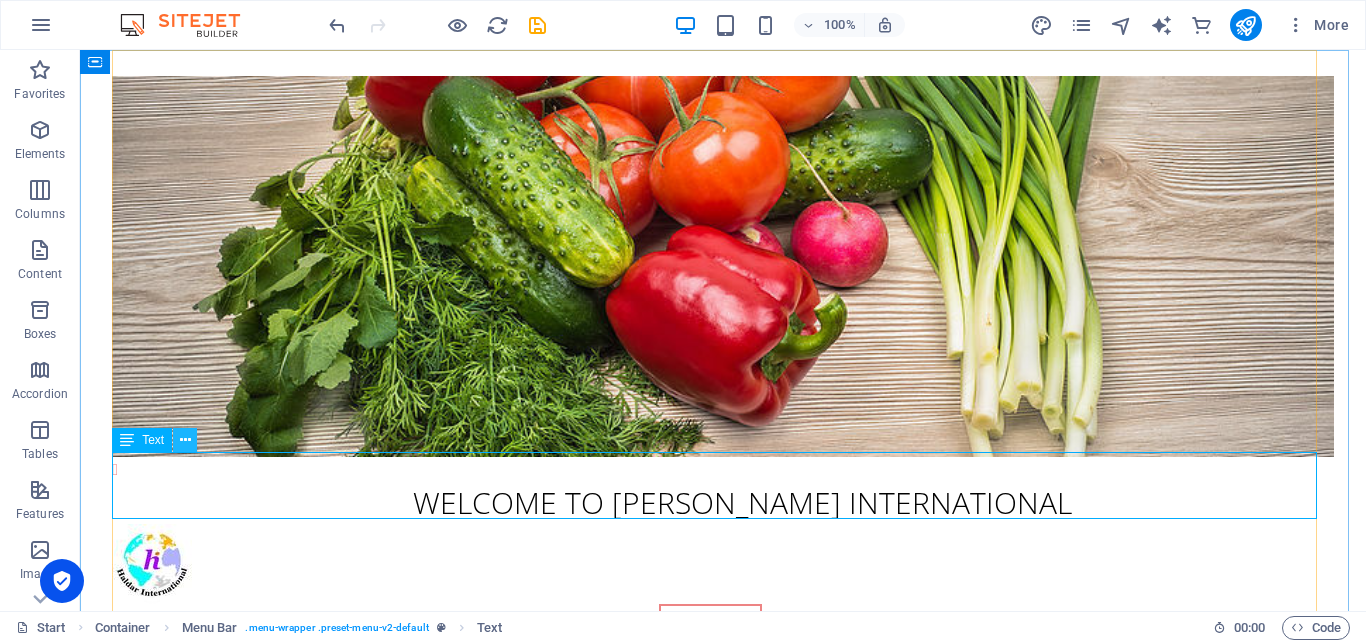 click at bounding box center [185, 440] 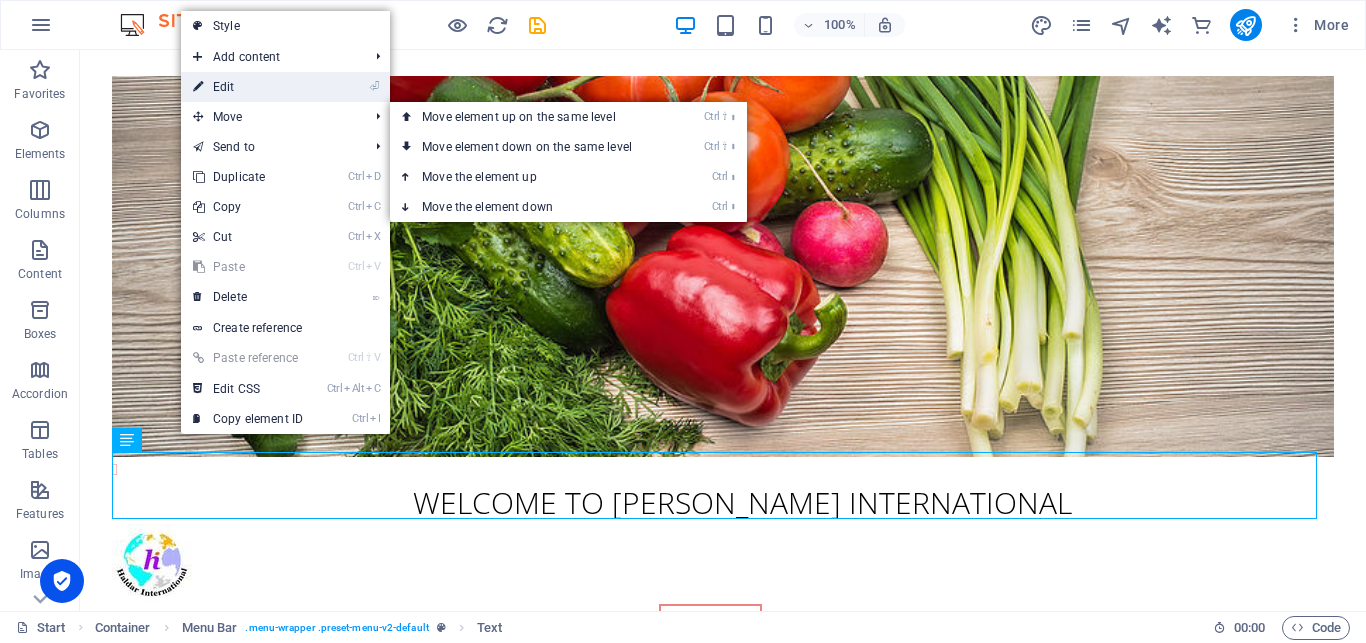 click on "⏎  Edit" at bounding box center [248, 87] 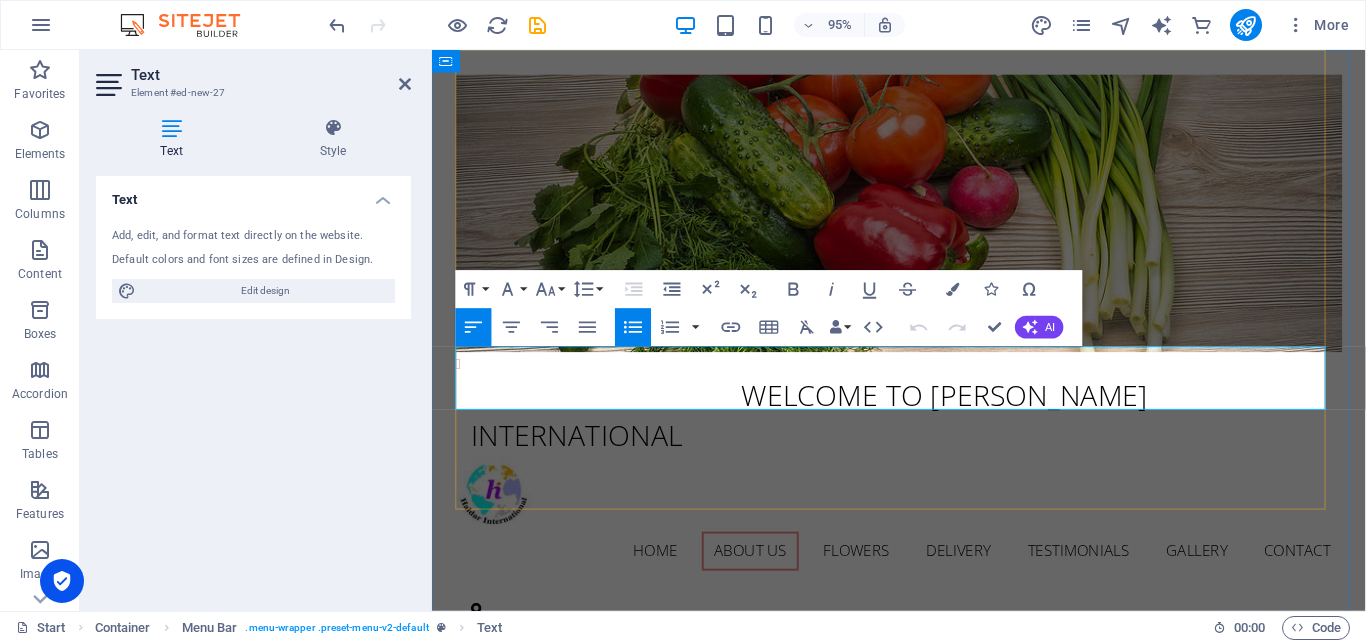 click on "Welcome To [PERSON_NAME] International" at bounding box center (932, 435) 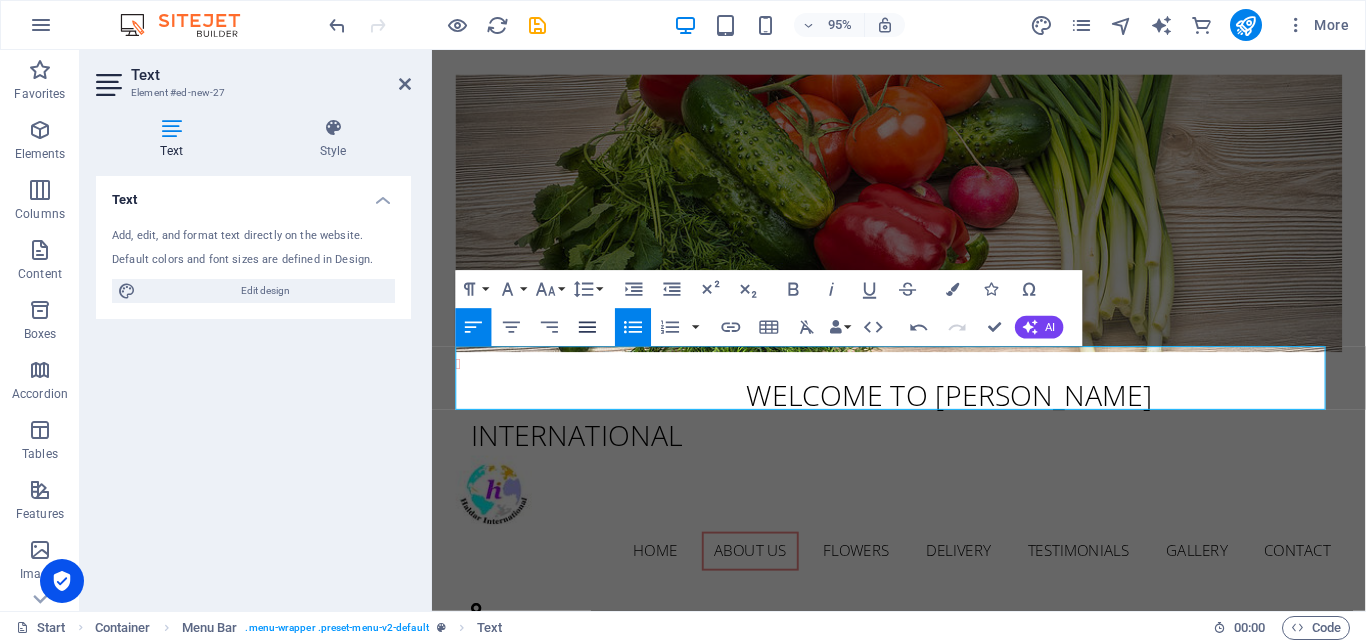 click 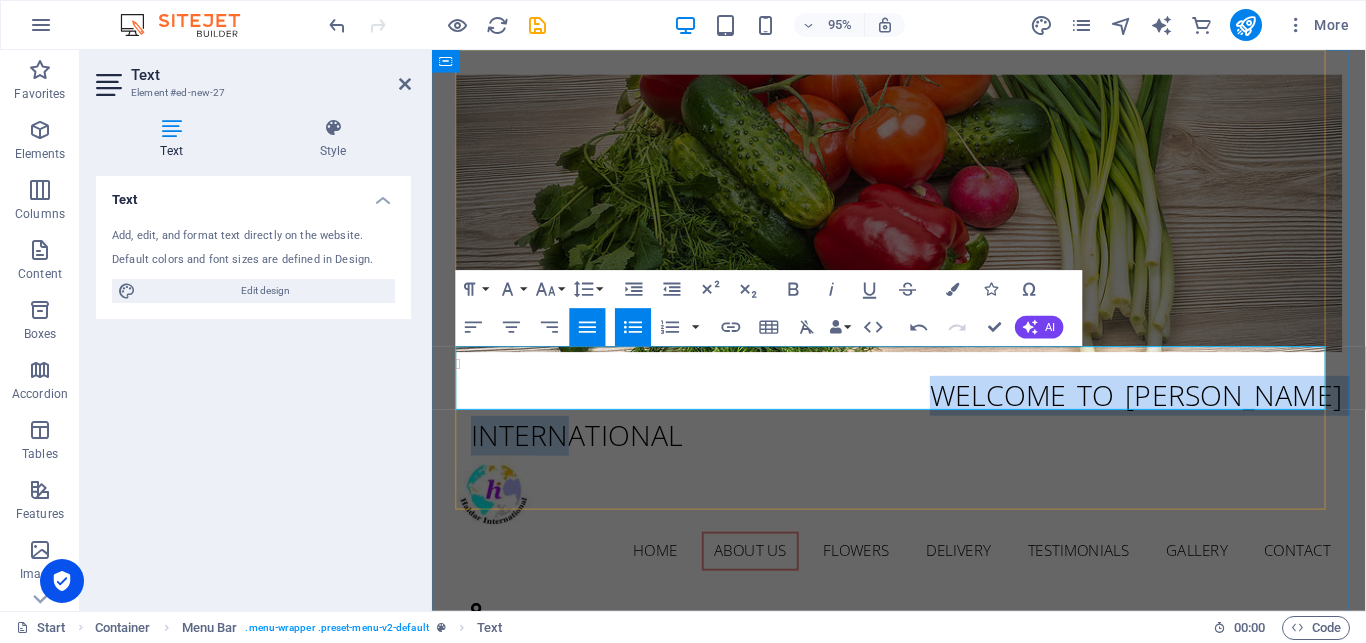 drag, startPoint x: 1303, startPoint y: 401, endPoint x: 757, endPoint y: 397, distance: 546.01465 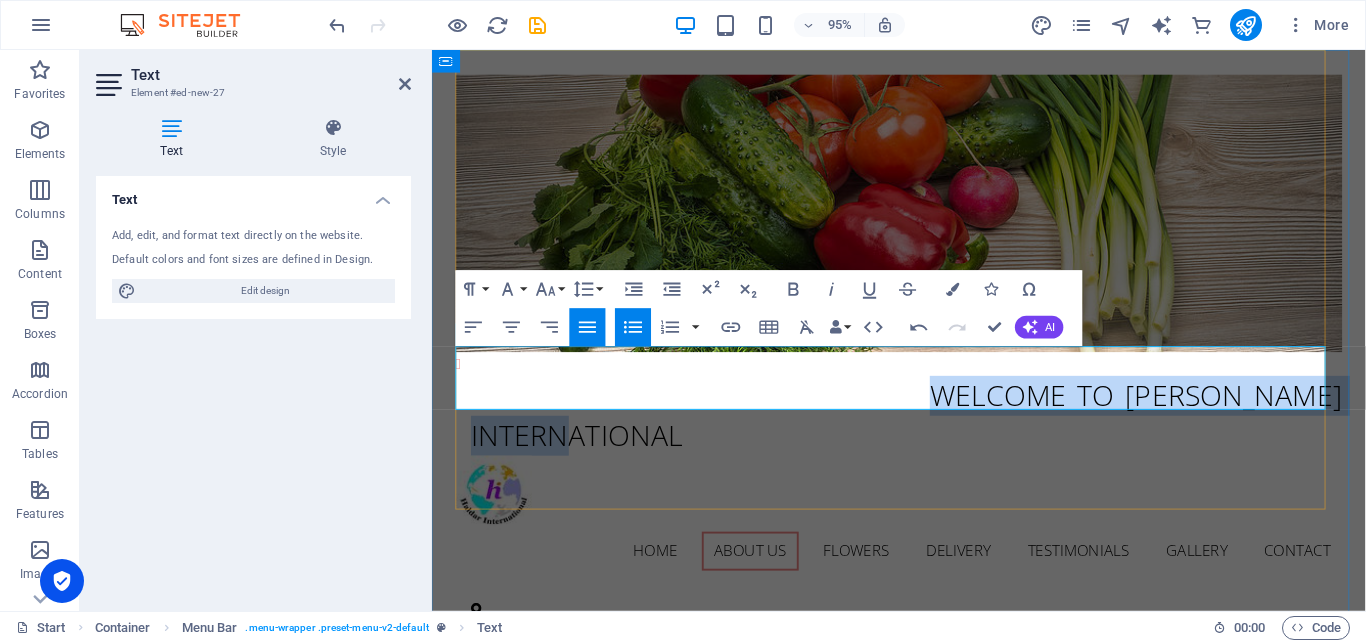 click on "Welcome To [PERSON_NAME] International" at bounding box center [932, 435] 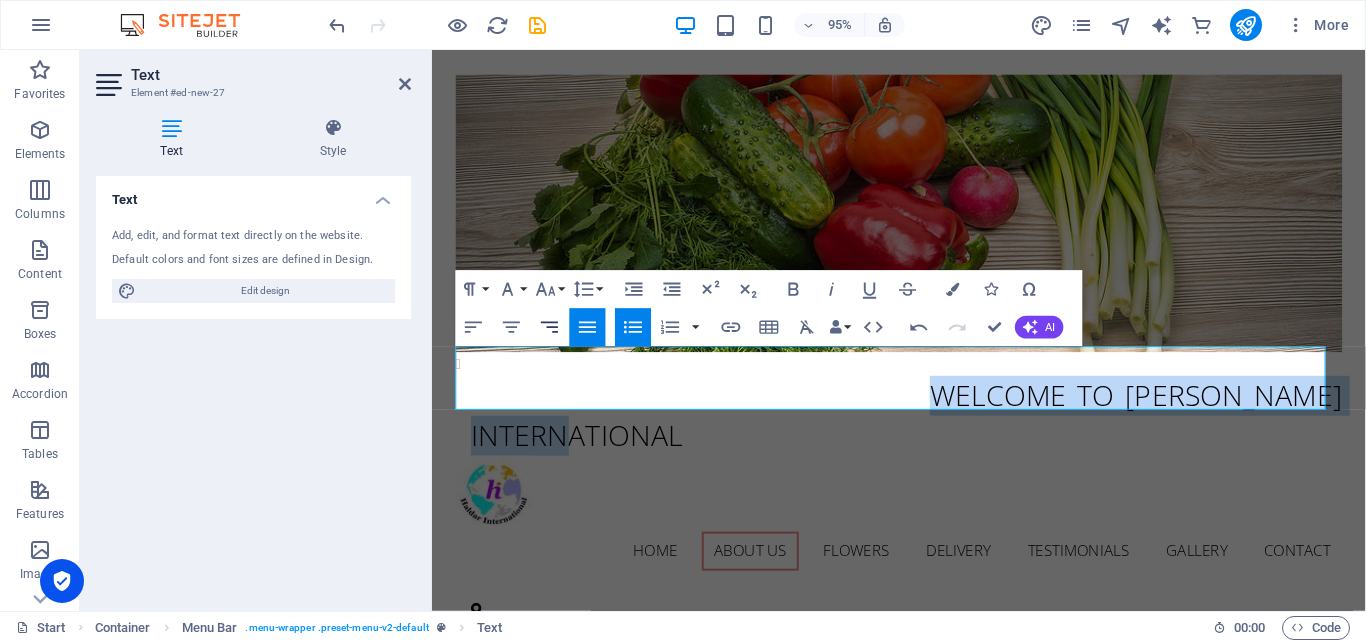click 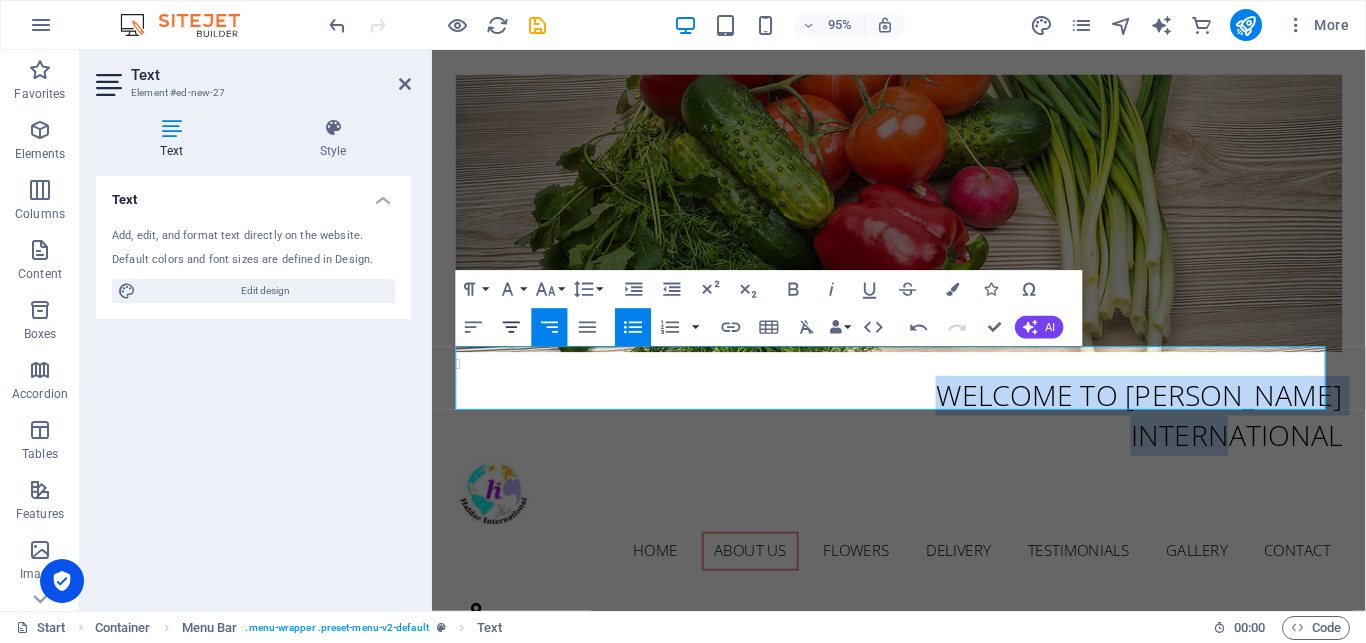 click 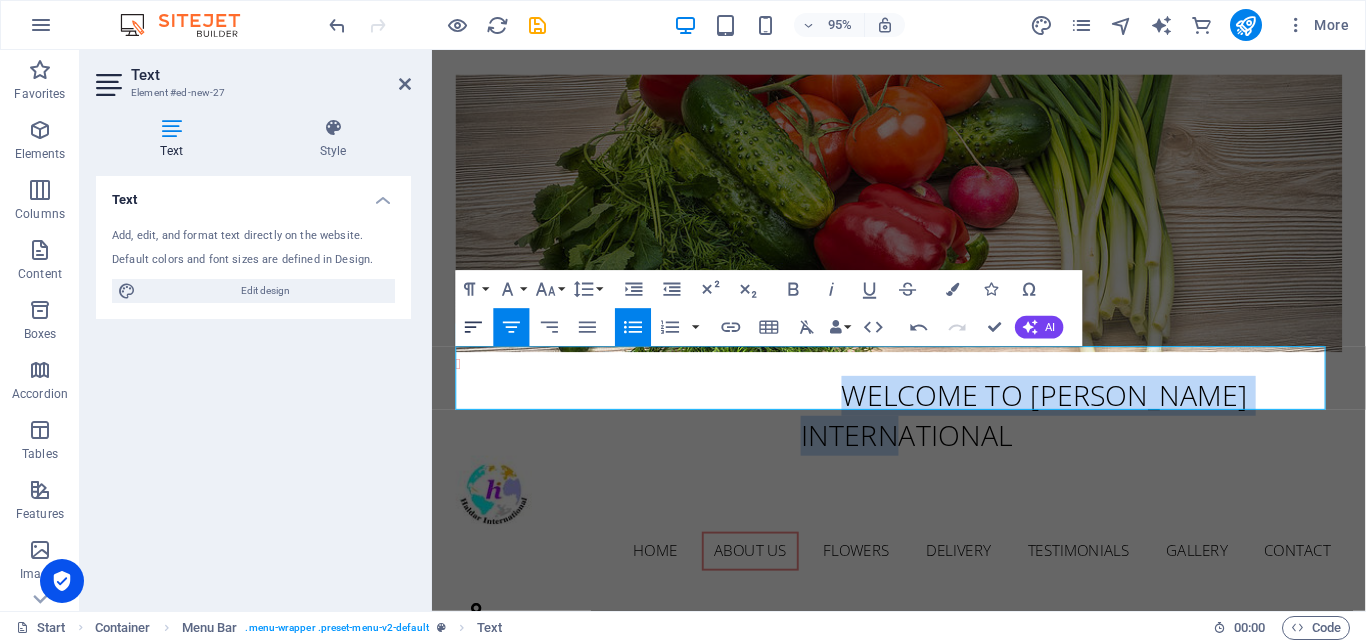 click 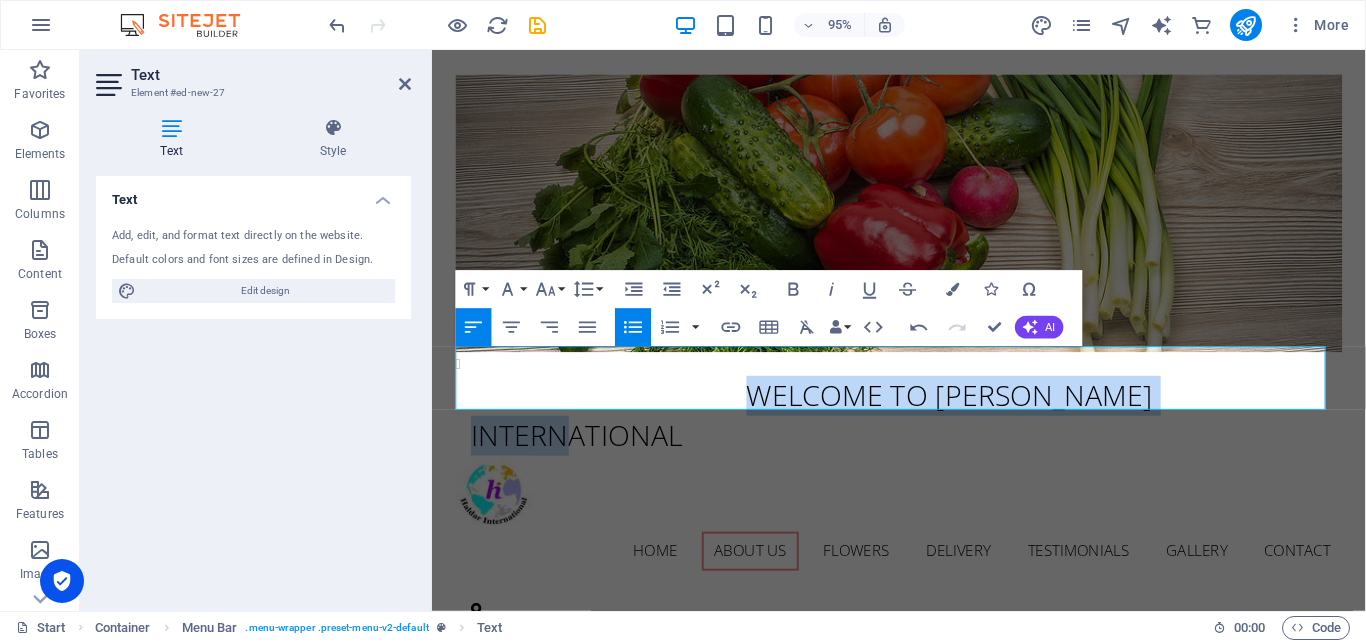 click 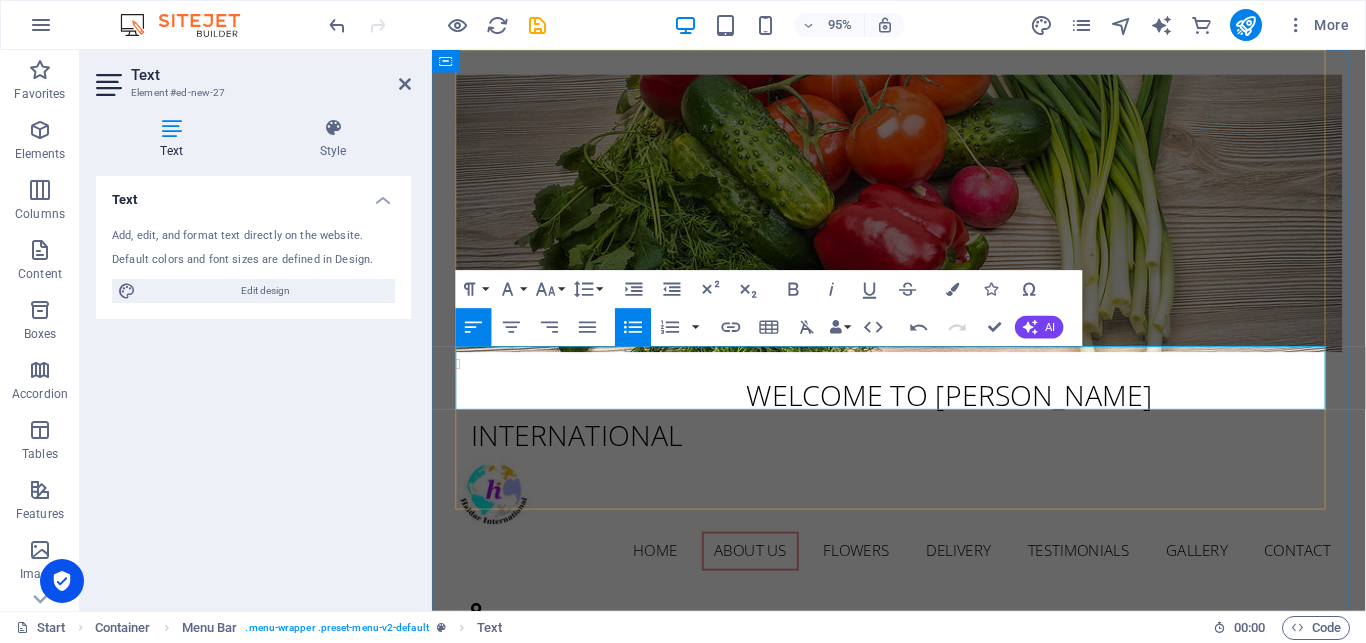 click on "Welcome To [PERSON_NAME] International" at bounding box center [932, 435] 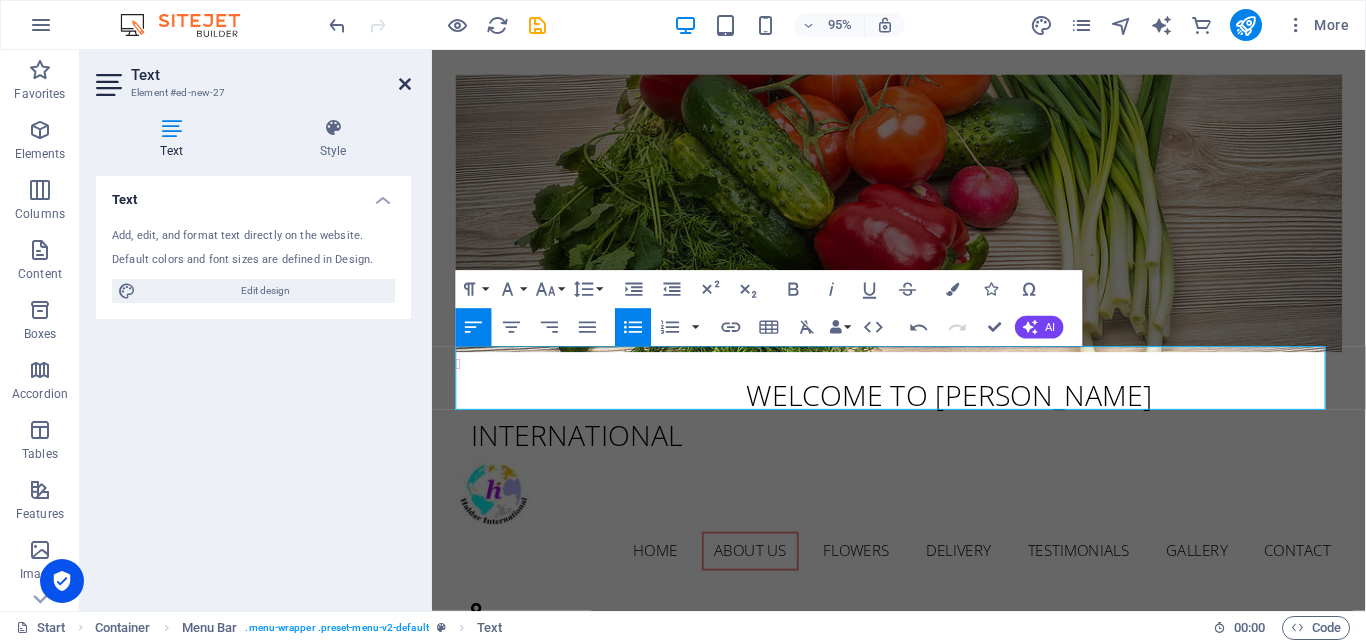 click at bounding box center [405, 84] 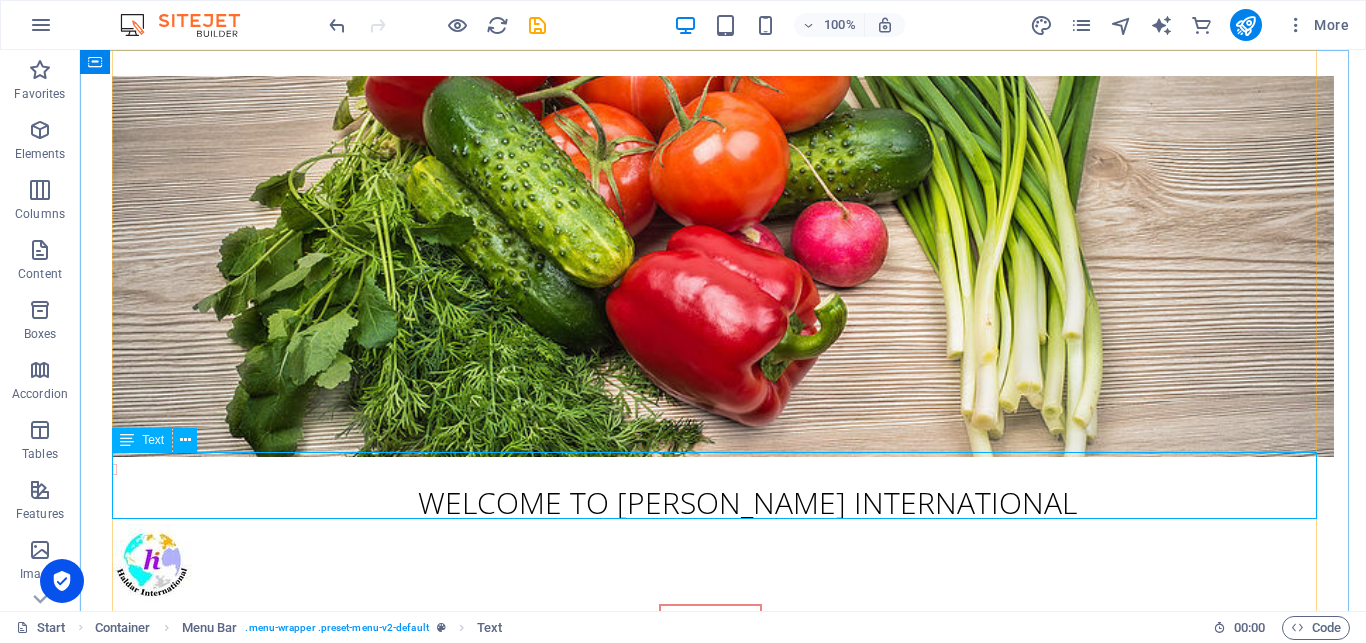 click at bounding box center [127, 440] 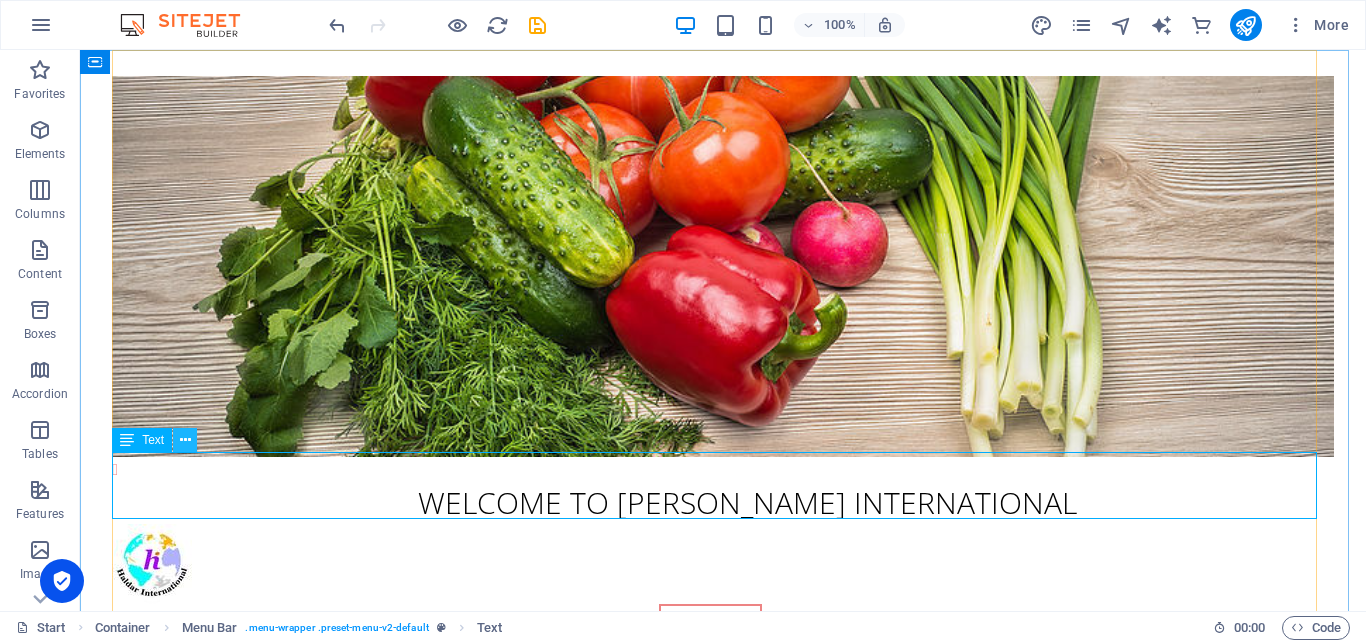 click at bounding box center (185, 440) 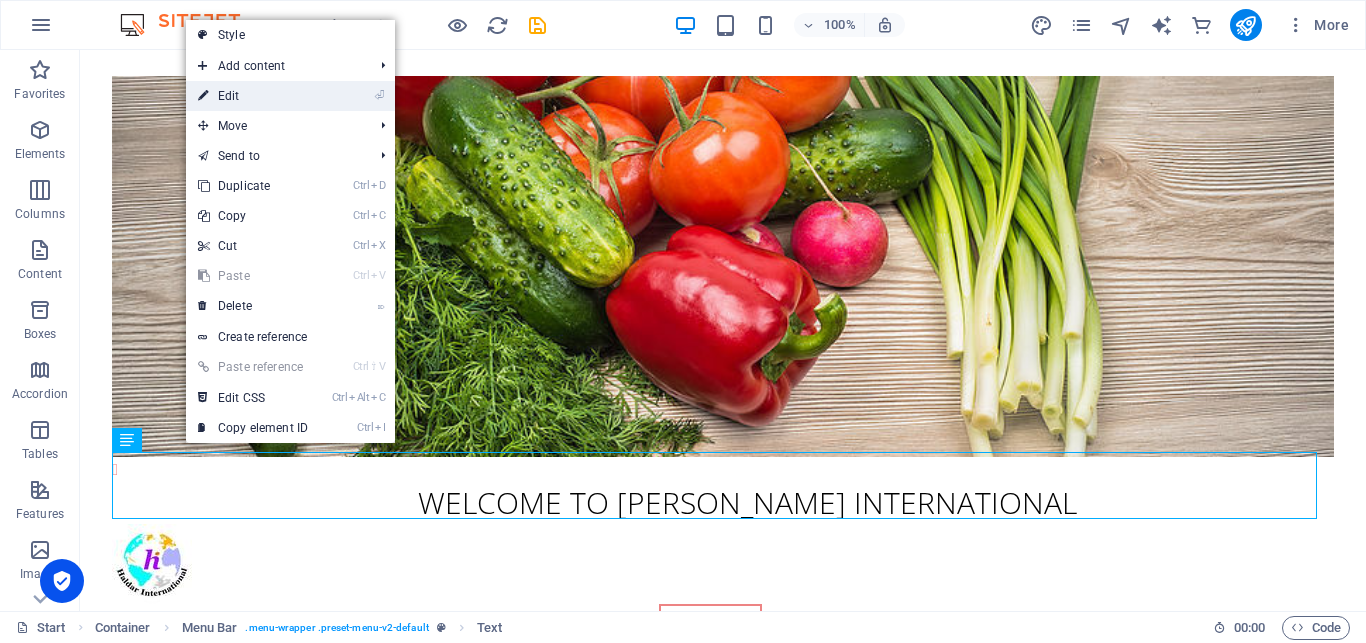 click on "⏎  Edit" at bounding box center [253, 96] 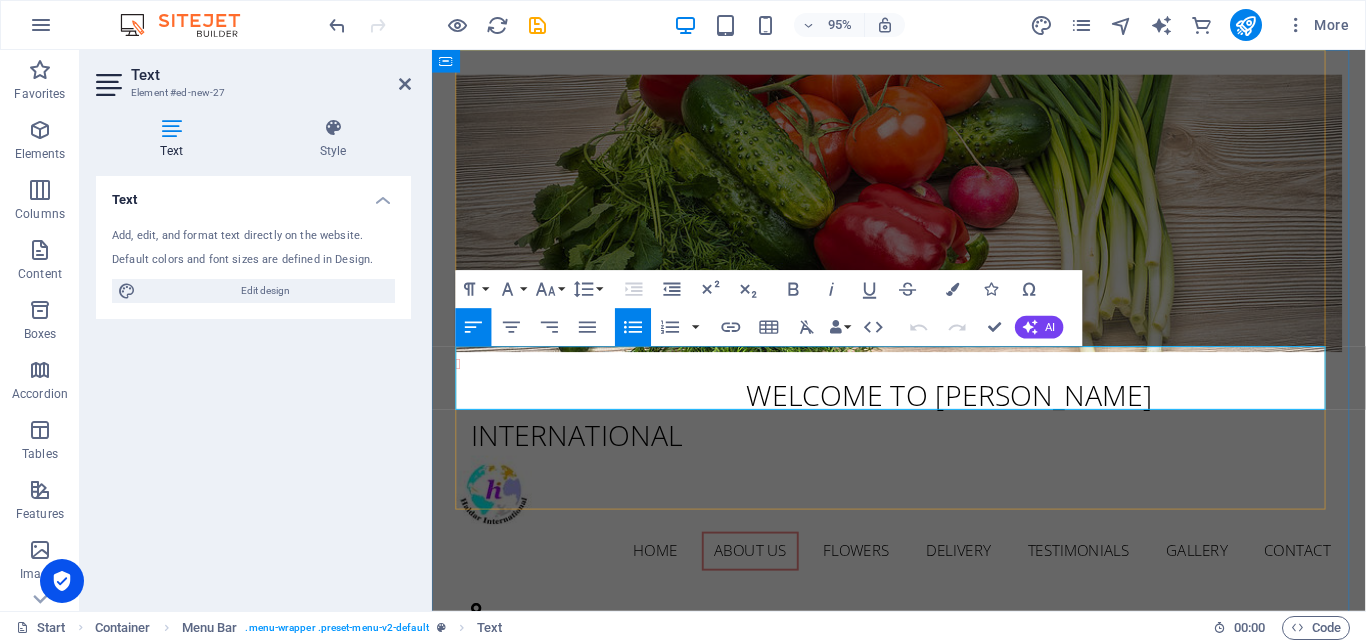 click on "Welcome To [PERSON_NAME] International" at bounding box center [932, 435] 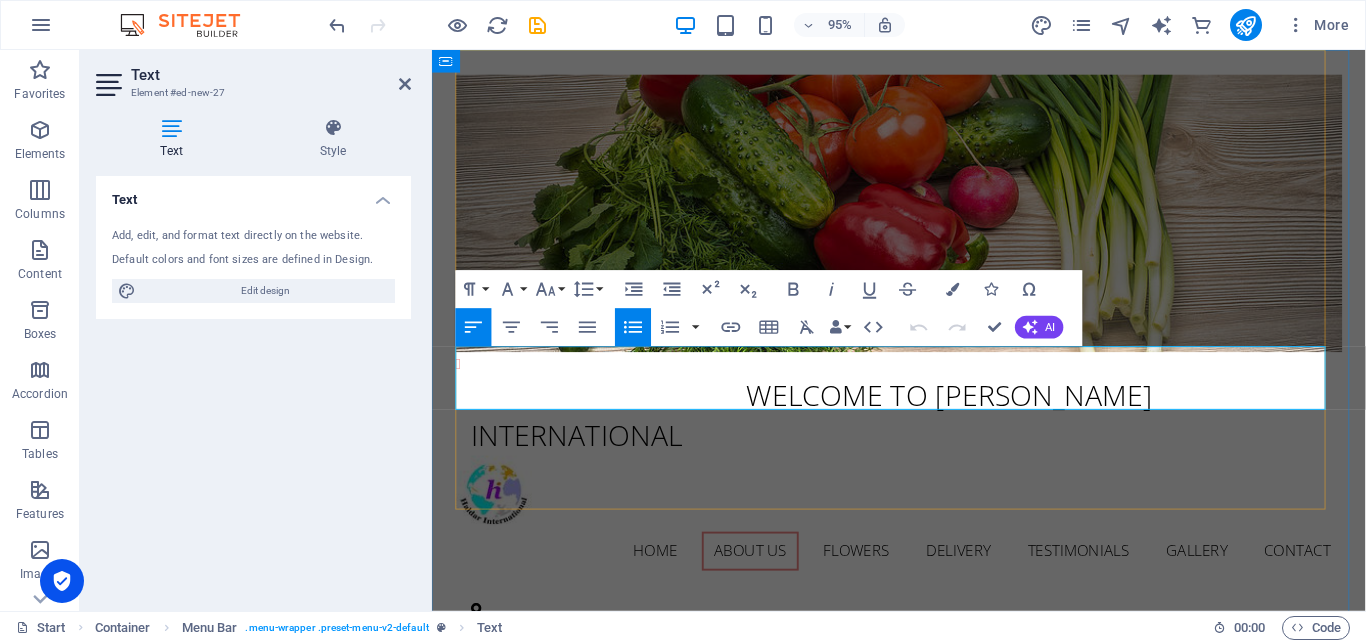 type 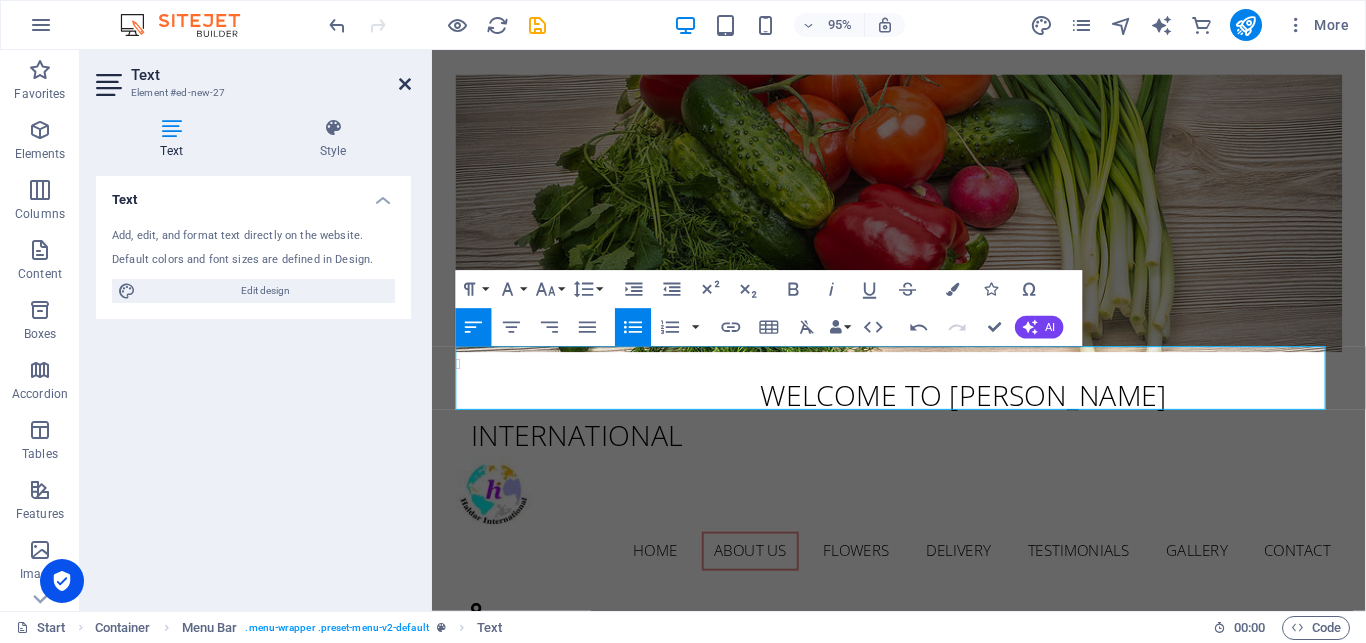 click at bounding box center (405, 84) 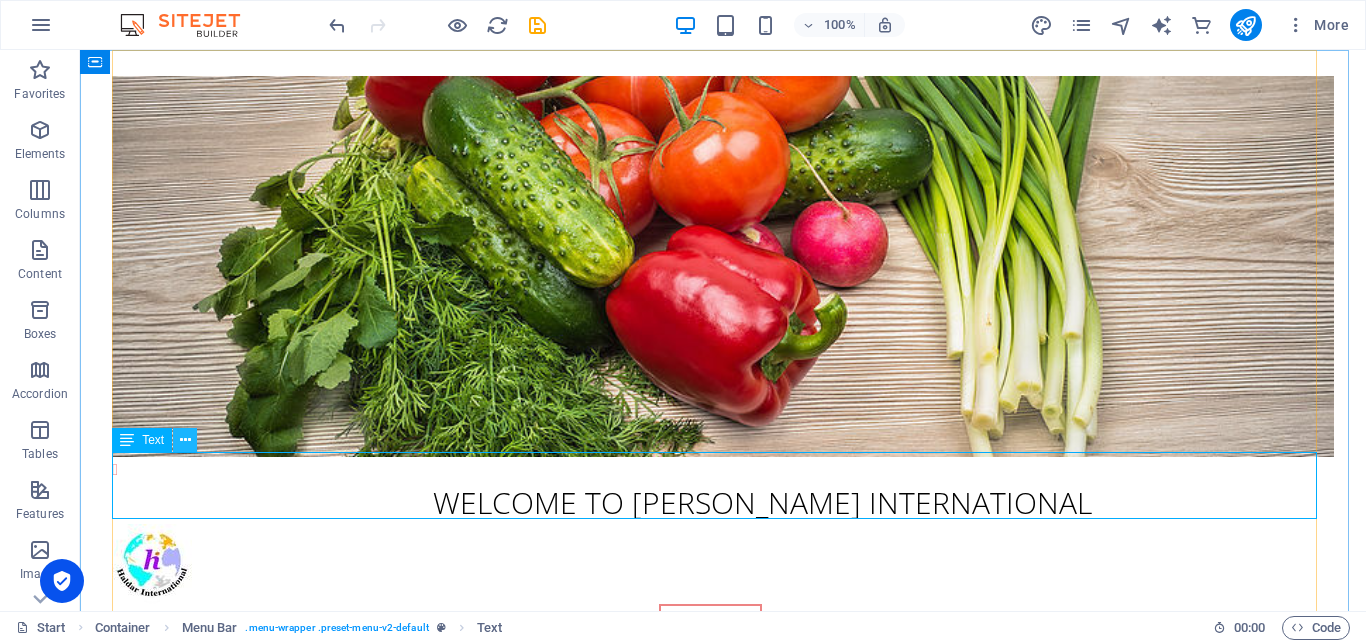 click at bounding box center [185, 440] 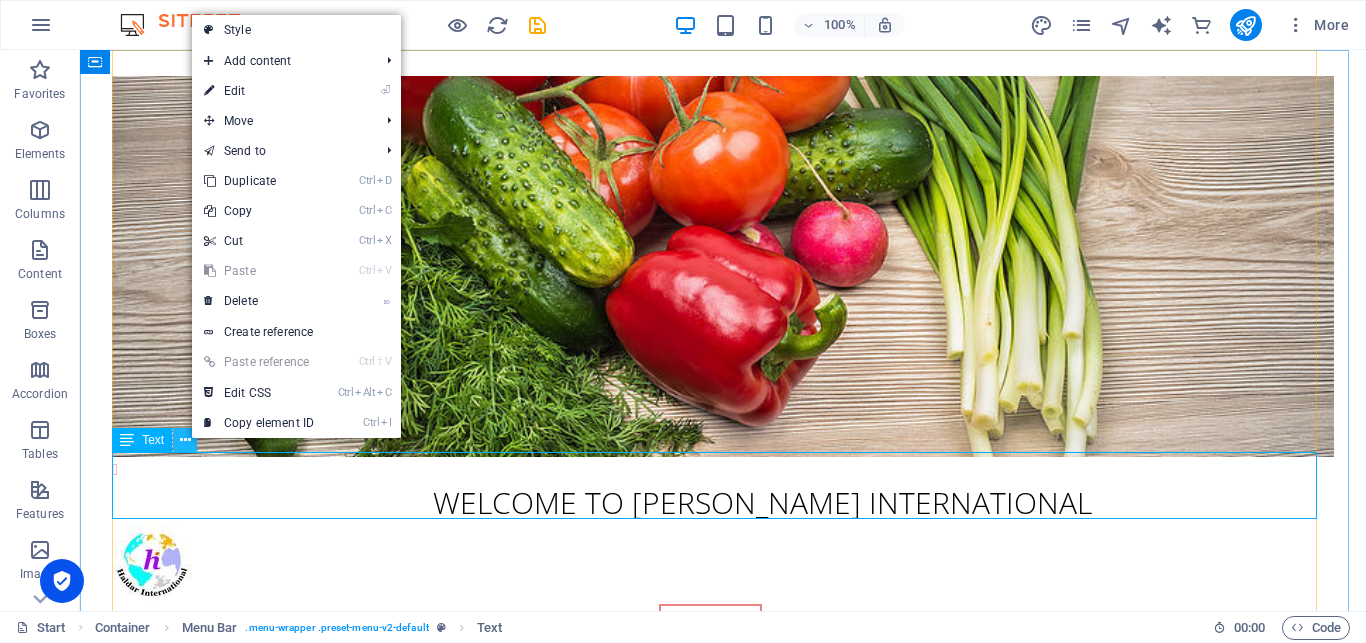 click at bounding box center (185, 440) 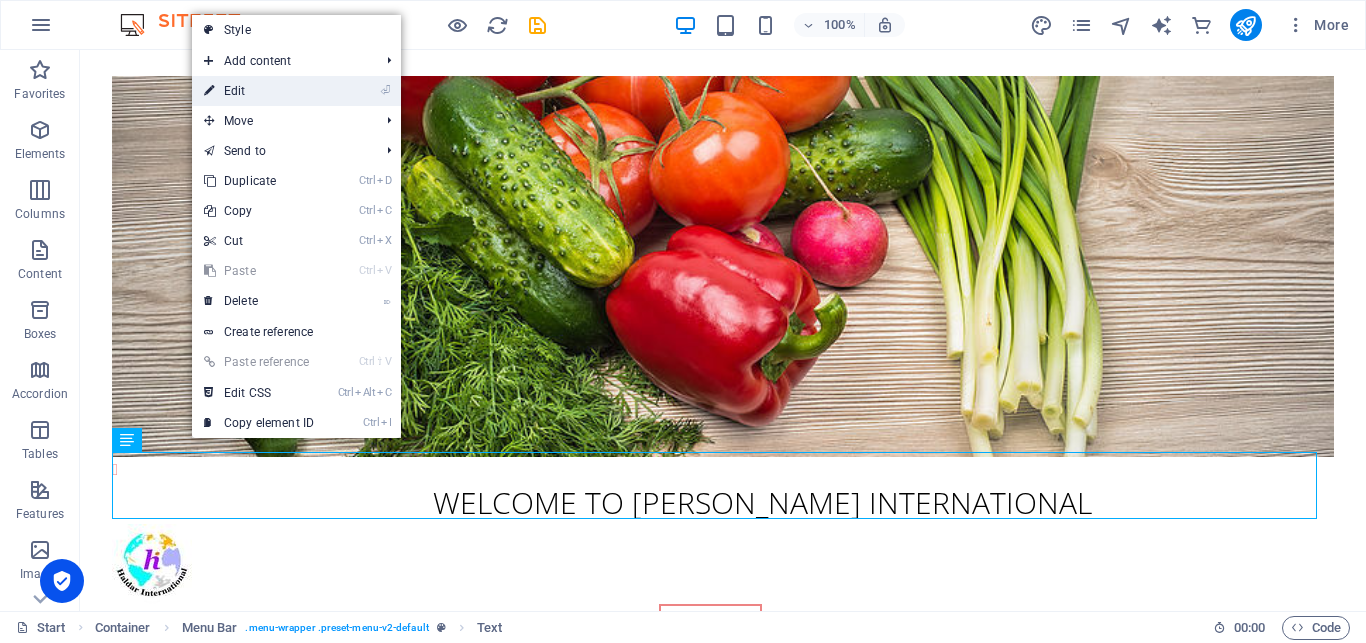 click on "⏎  Edit" at bounding box center [259, 91] 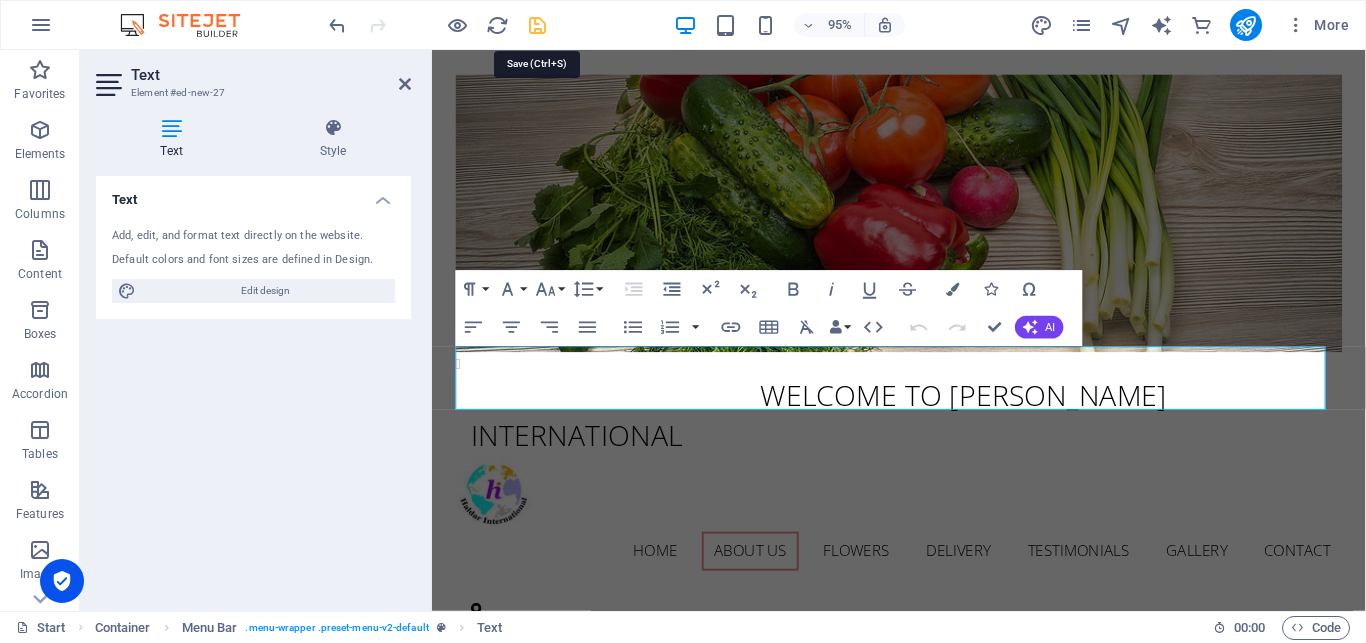 click at bounding box center [537, 25] 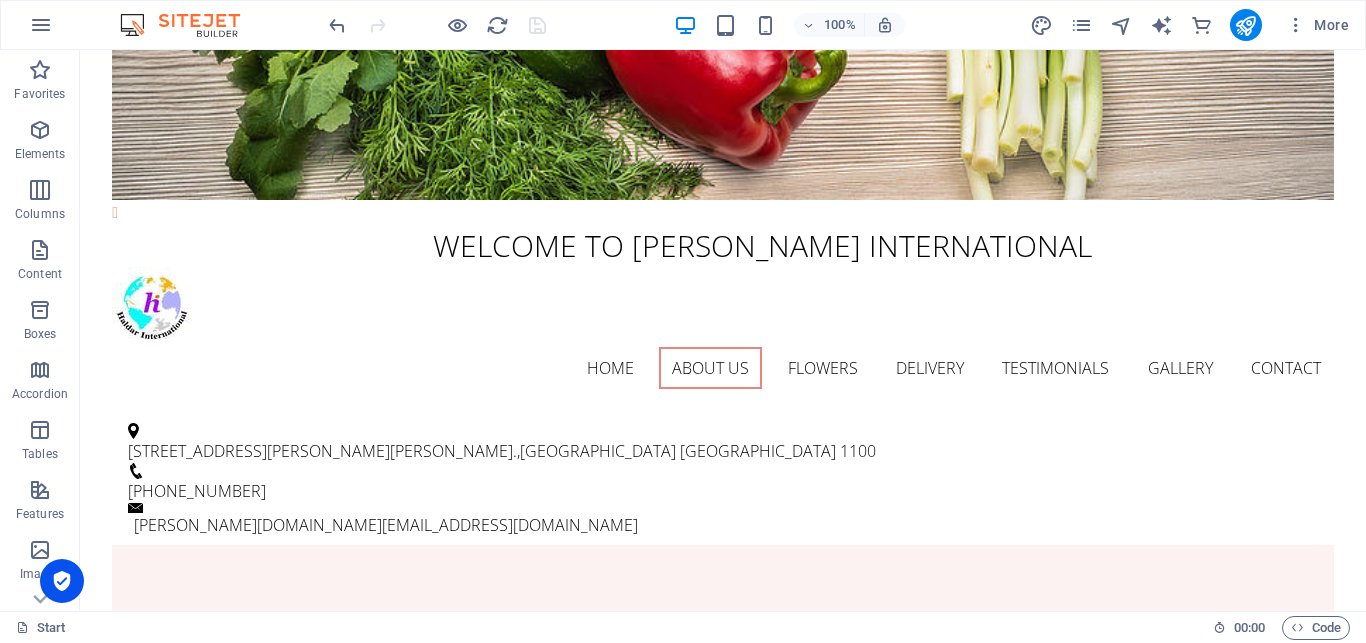 scroll, scrollTop: 0, scrollLeft: 0, axis: both 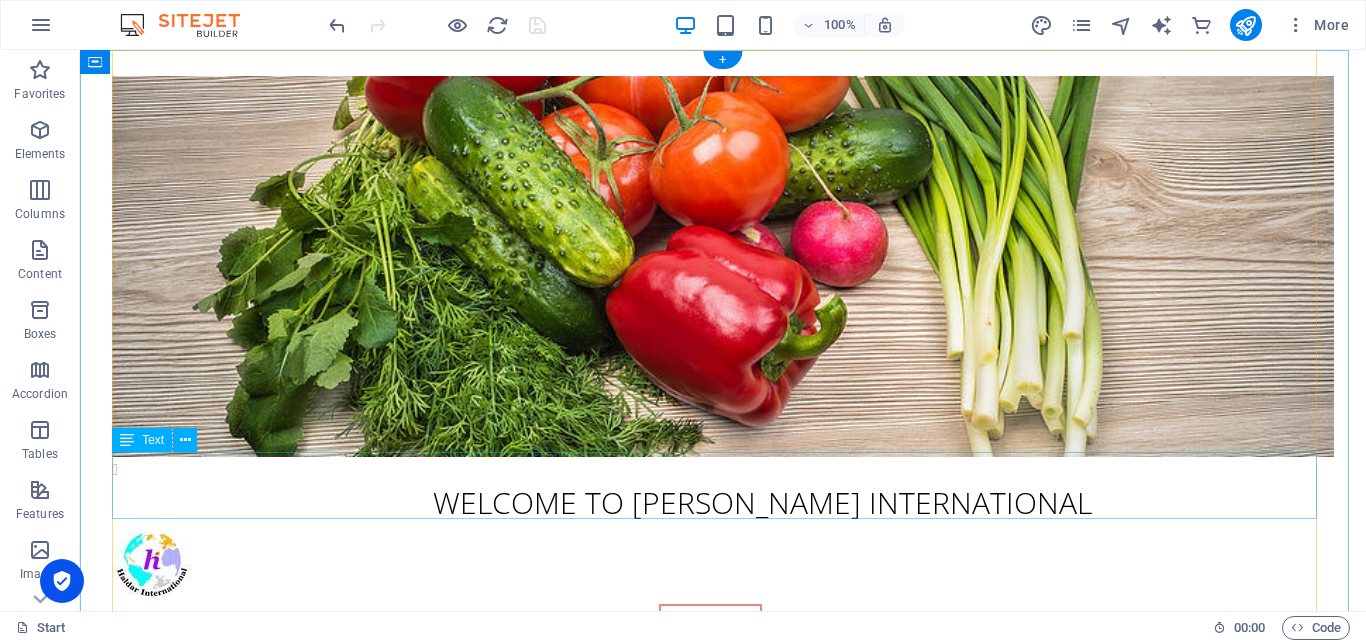 click on "Welcome To [PERSON_NAME] International" at bounding box center (723, 490) 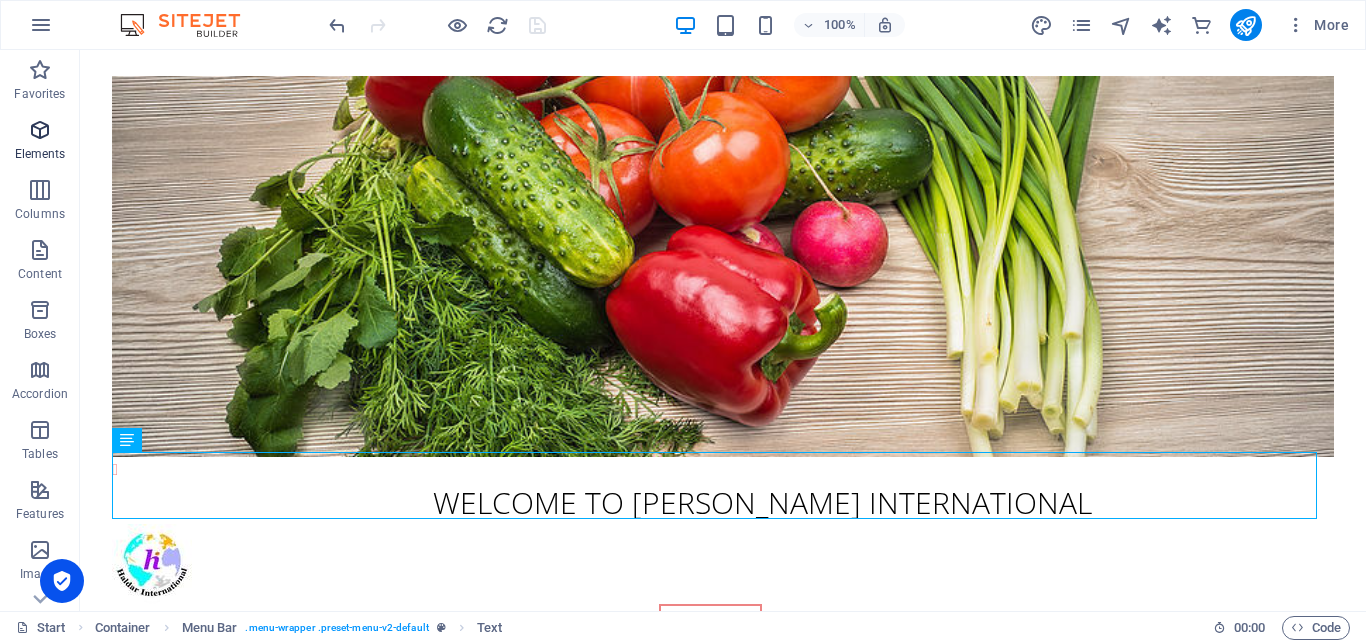 click on "Elements" at bounding box center [40, 154] 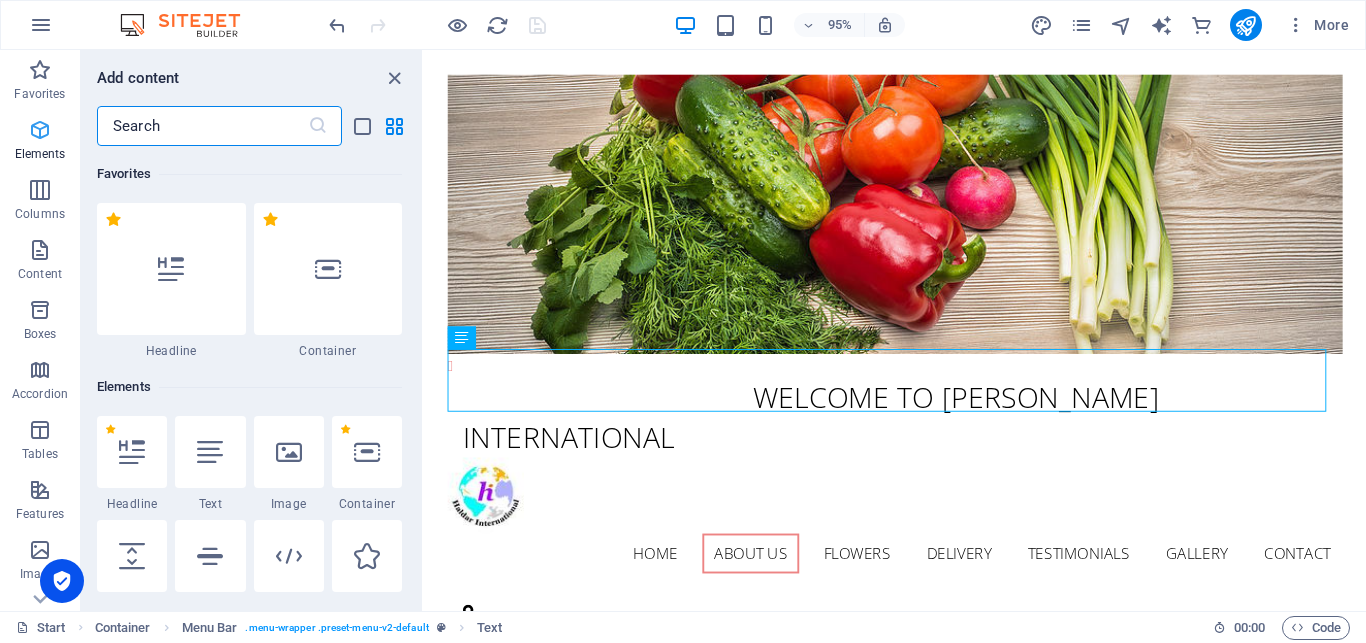 scroll, scrollTop: 213, scrollLeft: 0, axis: vertical 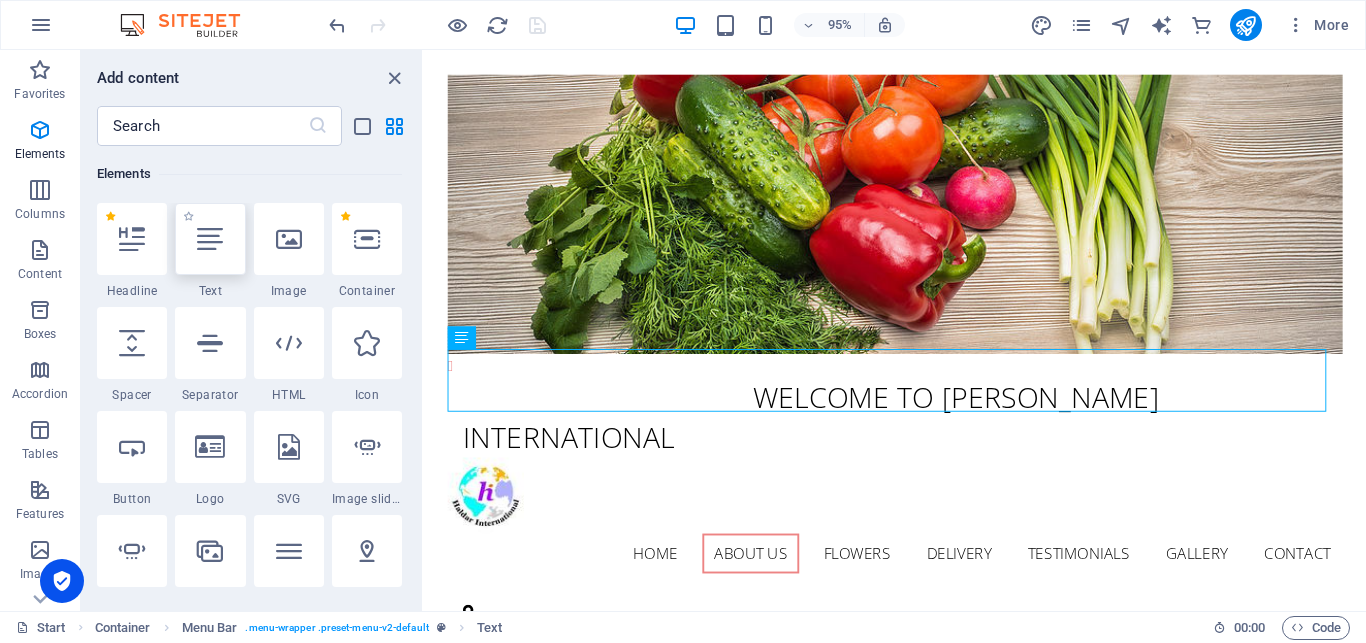 click at bounding box center [210, 239] 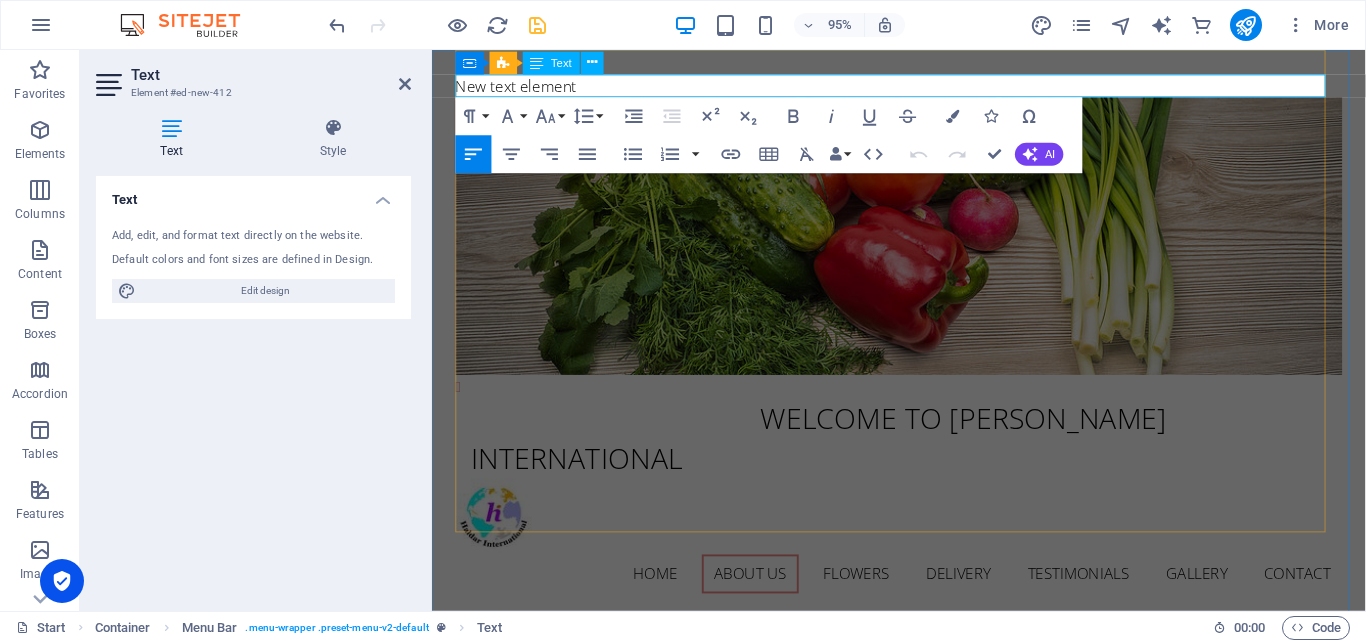 click on "New text element" at bounding box center [924, 88] 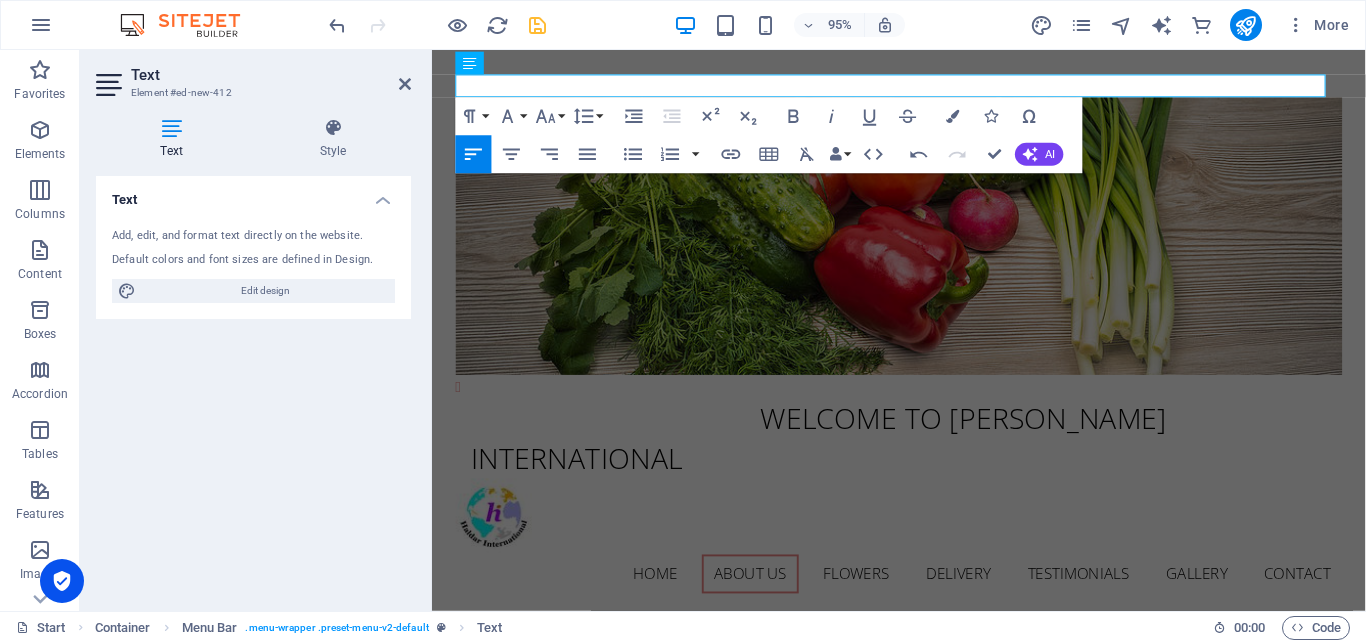 click on "Text Add, edit, and format text directly on the website. Default colors and font sizes are defined in Design. Edit design Alignment Left aligned Centered Right aligned" at bounding box center (253, 385) 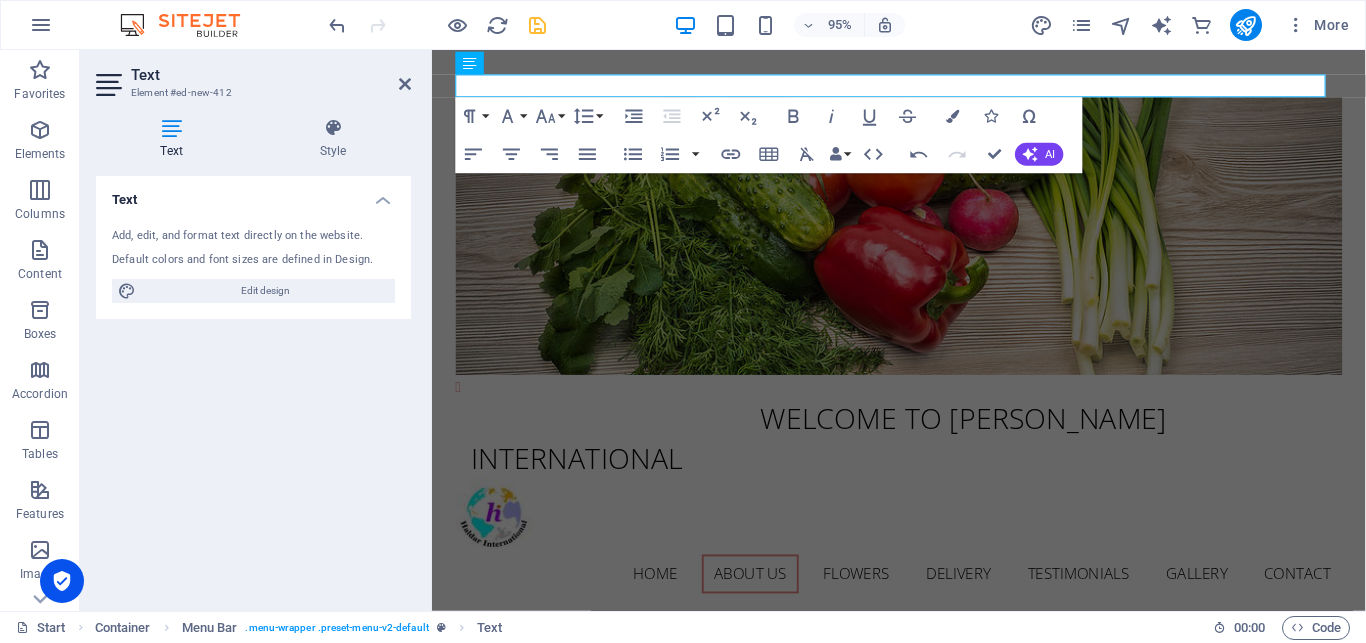 click on "Text Add, edit, and format text directly on the website. Default colors and font sizes are defined in Design. Edit design Alignment Left aligned Centered Right aligned" at bounding box center (253, 385) 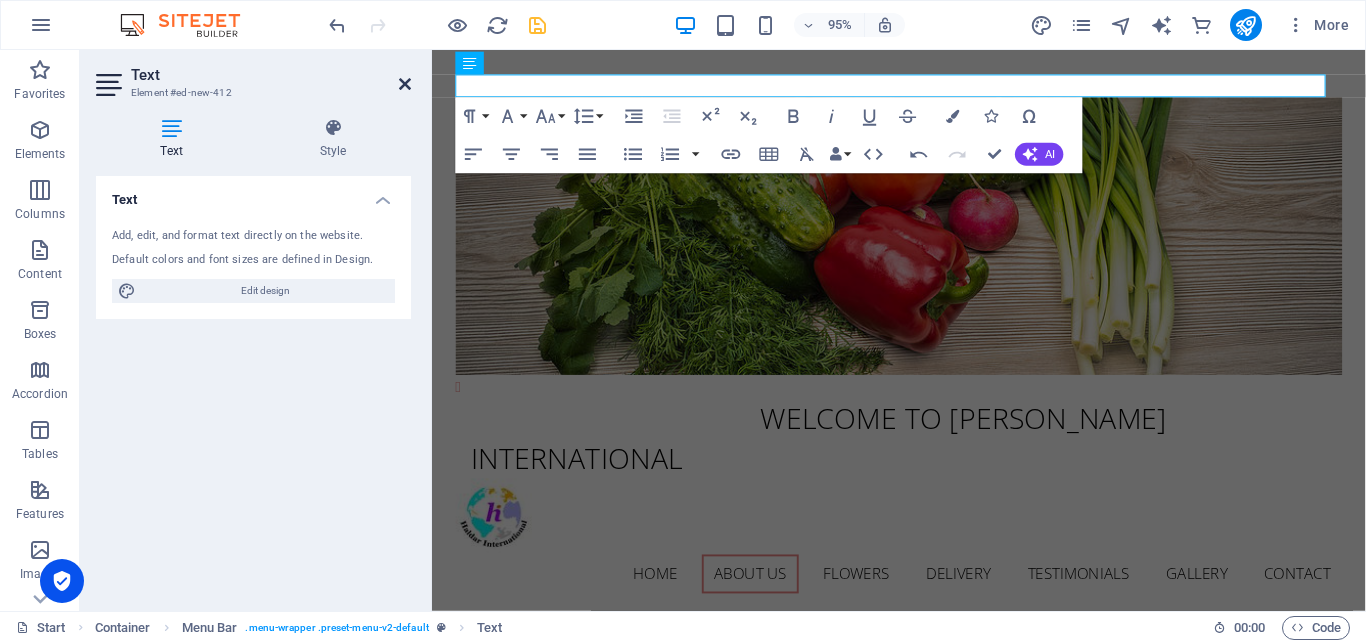 click at bounding box center [405, 84] 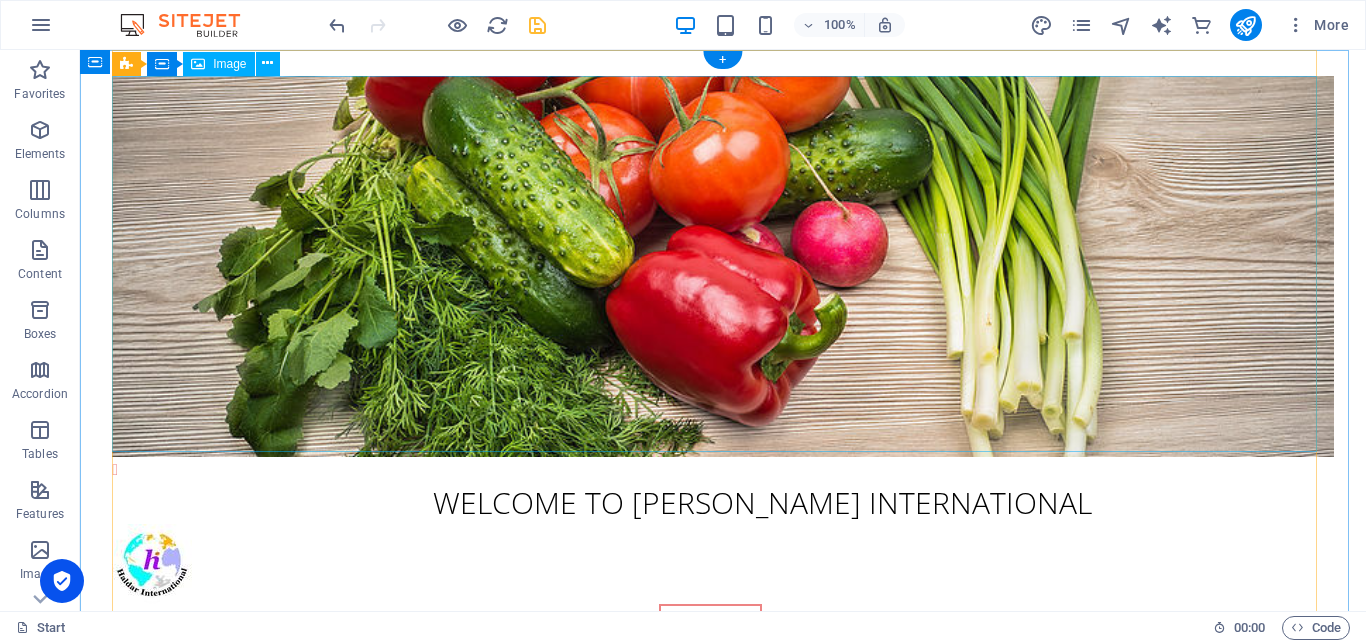 click at bounding box center (723, 267) 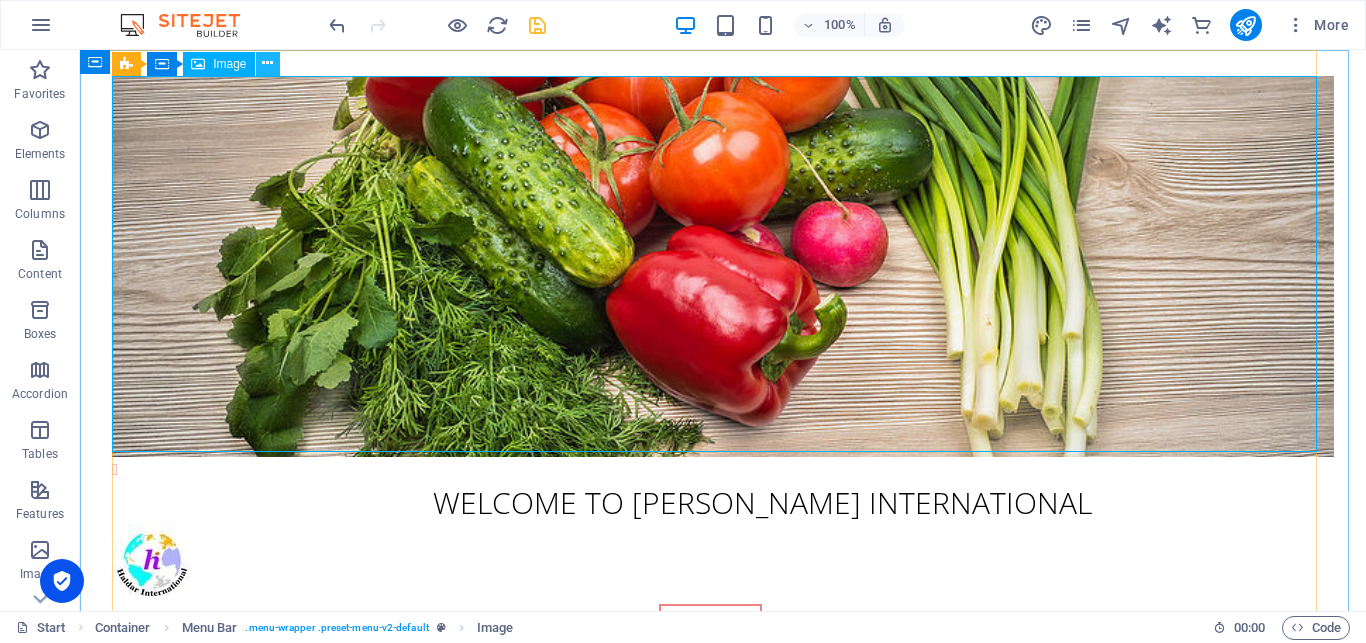 click at bounding box center [267, 63] 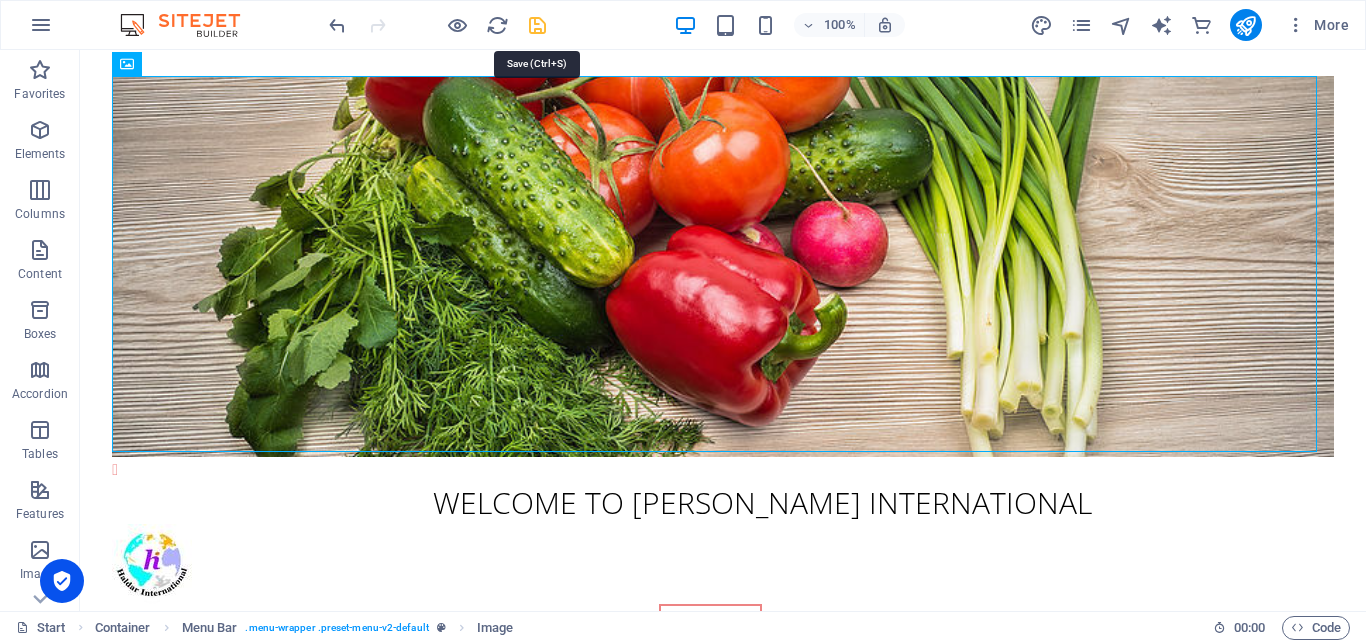 click at bounding box center (537, 25) 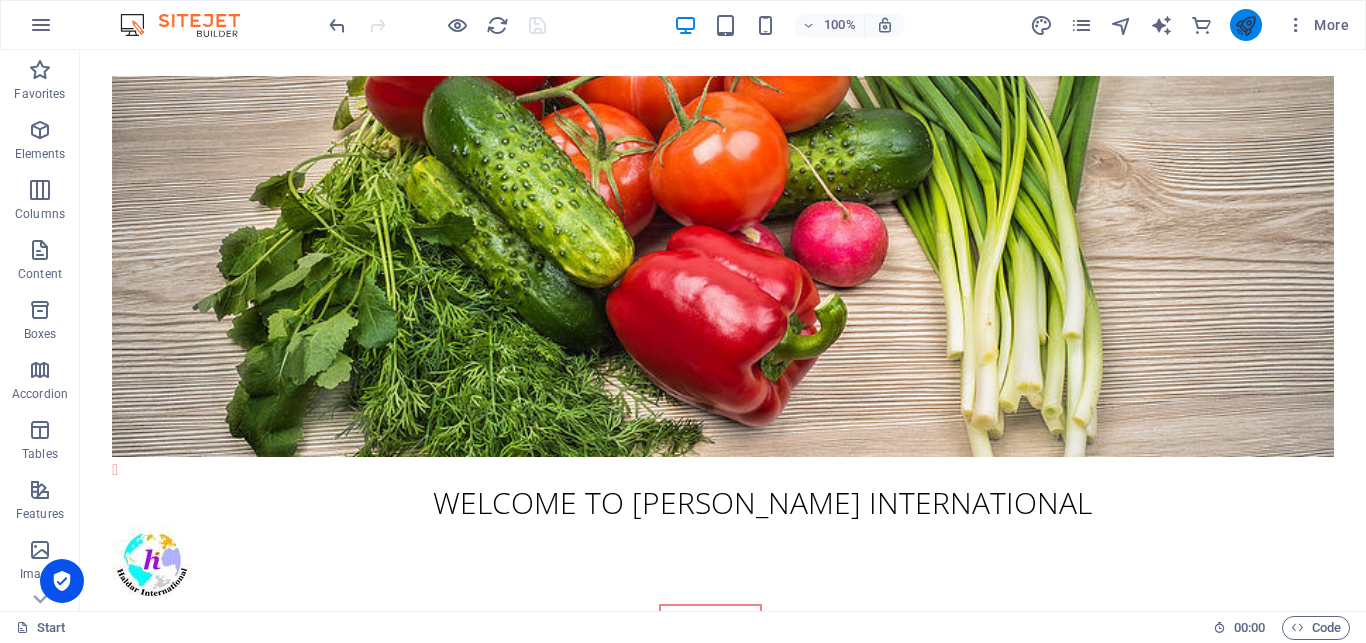 click at bounding box center [1246, 25] 